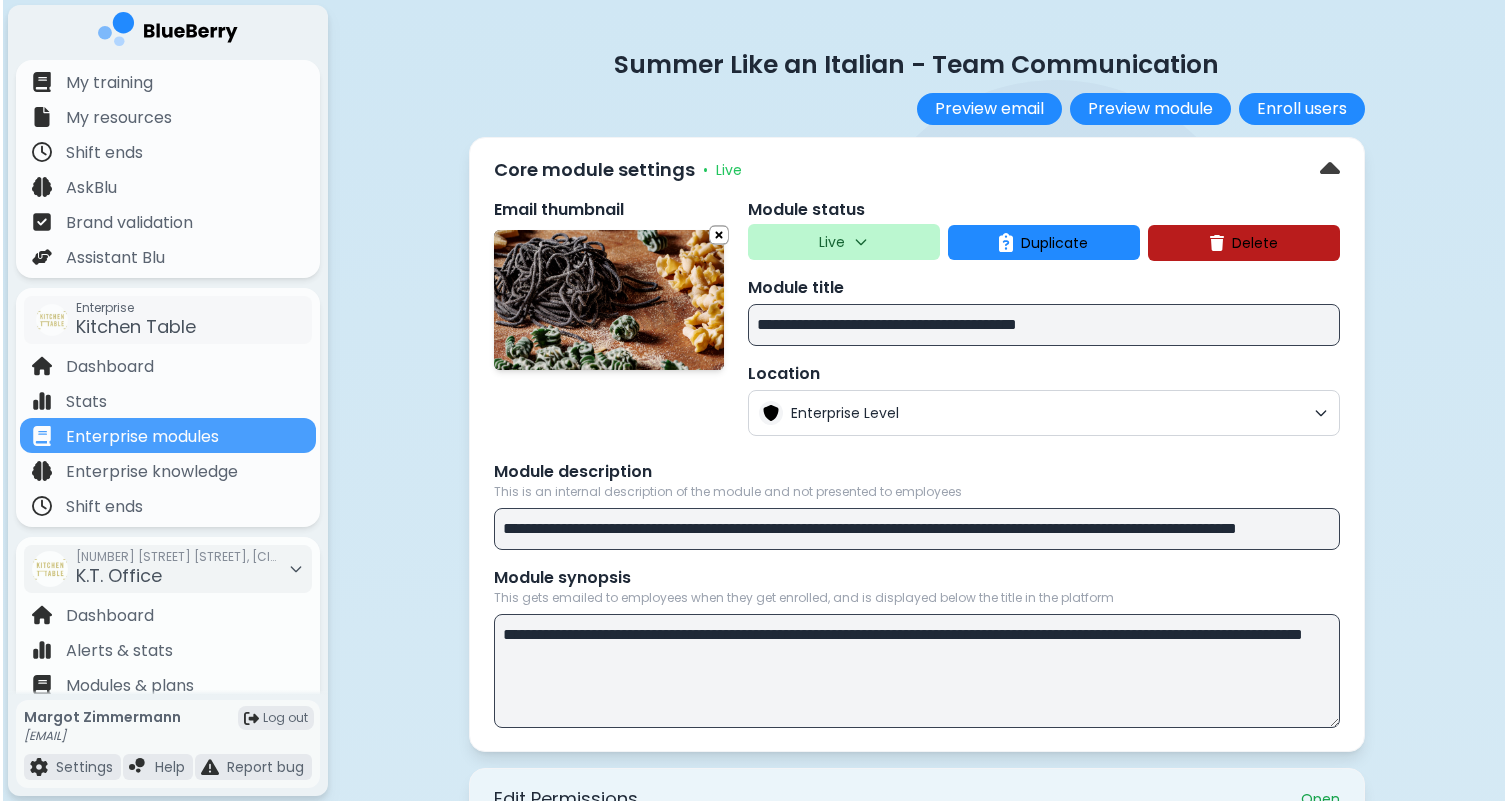 scroll, scrollTop: 0, scrollLeft: 0, axis: both 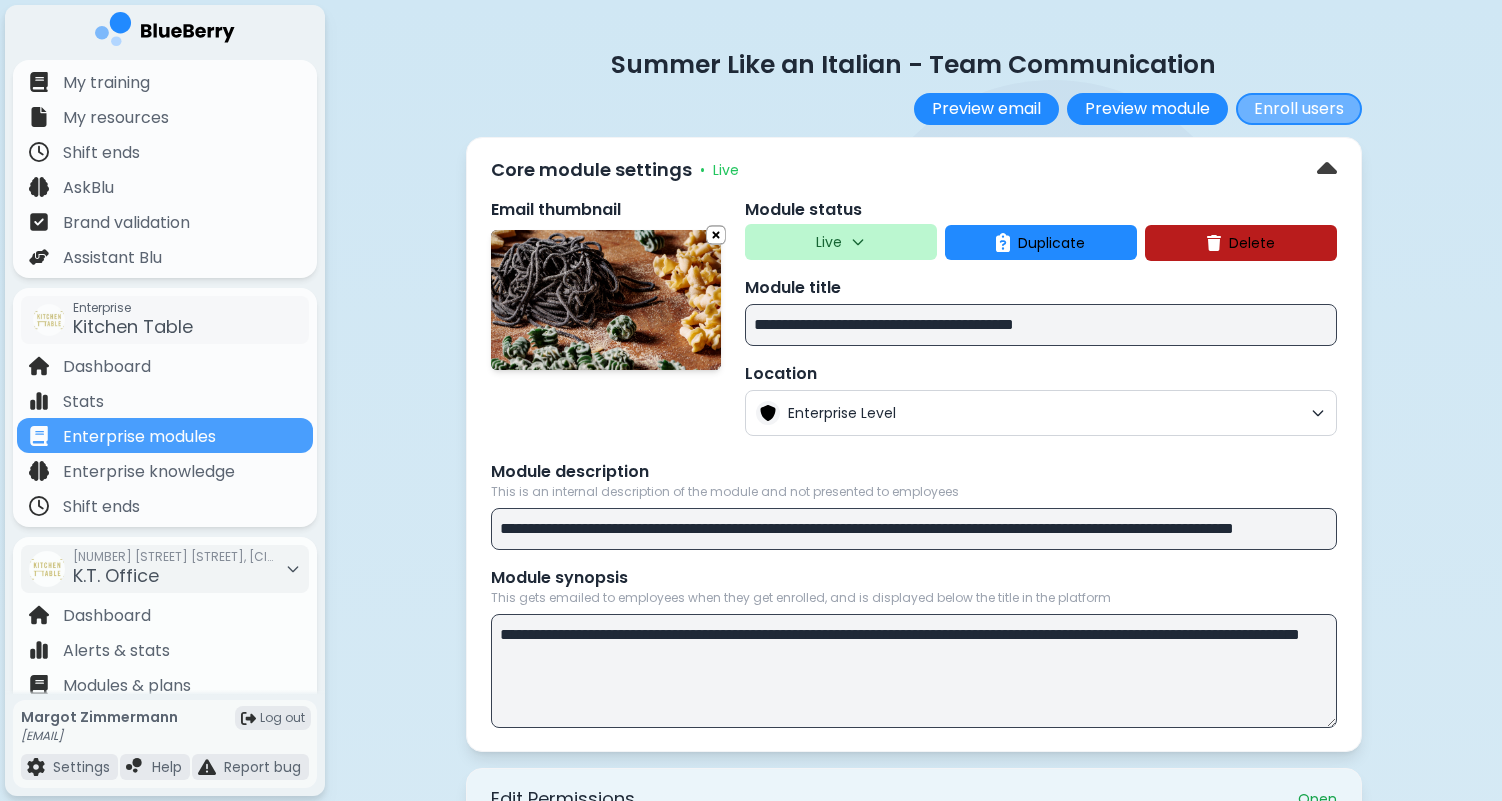 click on "Enroll users" at bounding box center (1299, 109) 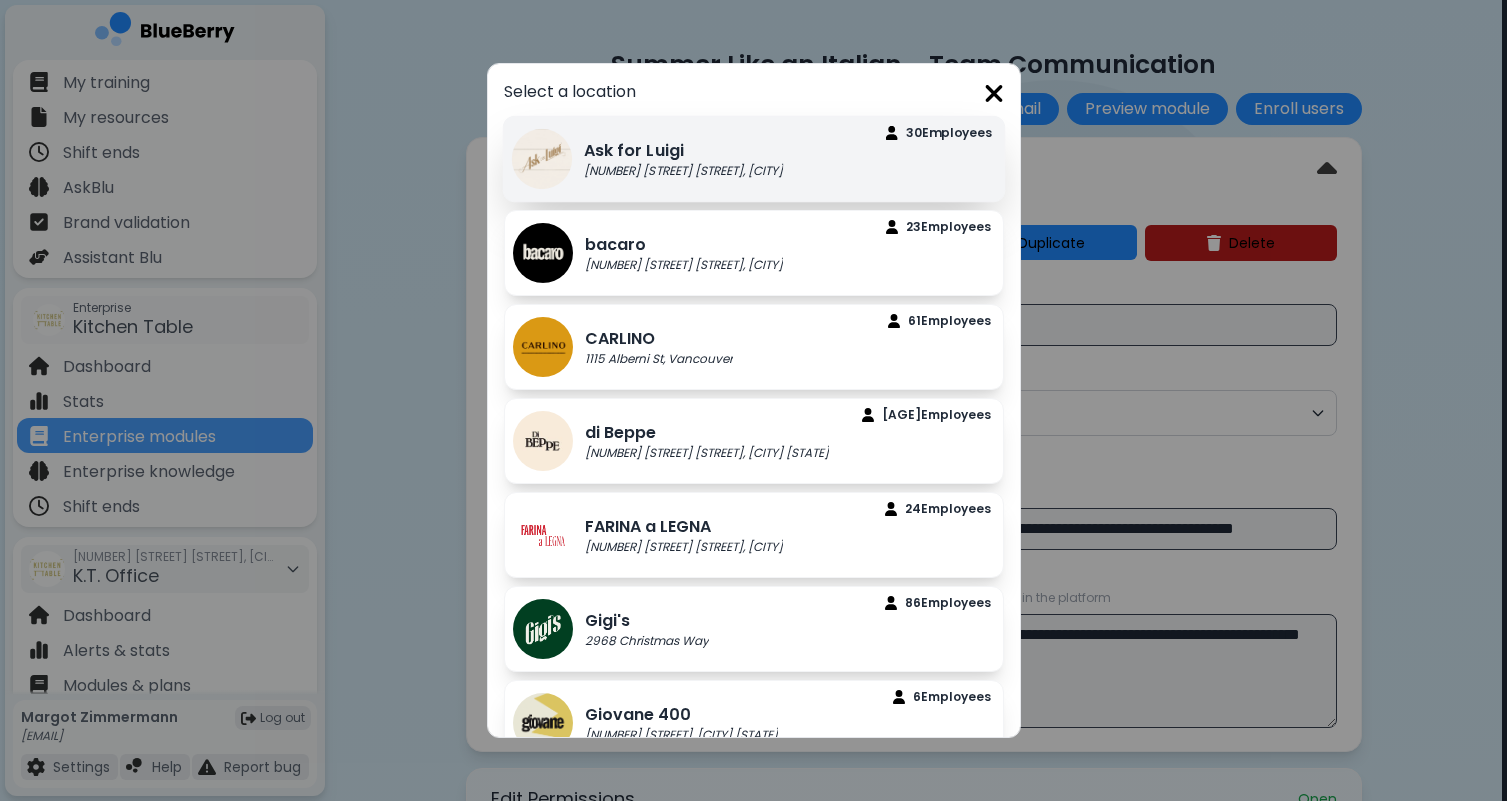 click on "Ask for [FIRST] [NUMBER] [STREET] [STREET], [CITY] [NUMBER]  Employee s" at bounding box center [753, 159] 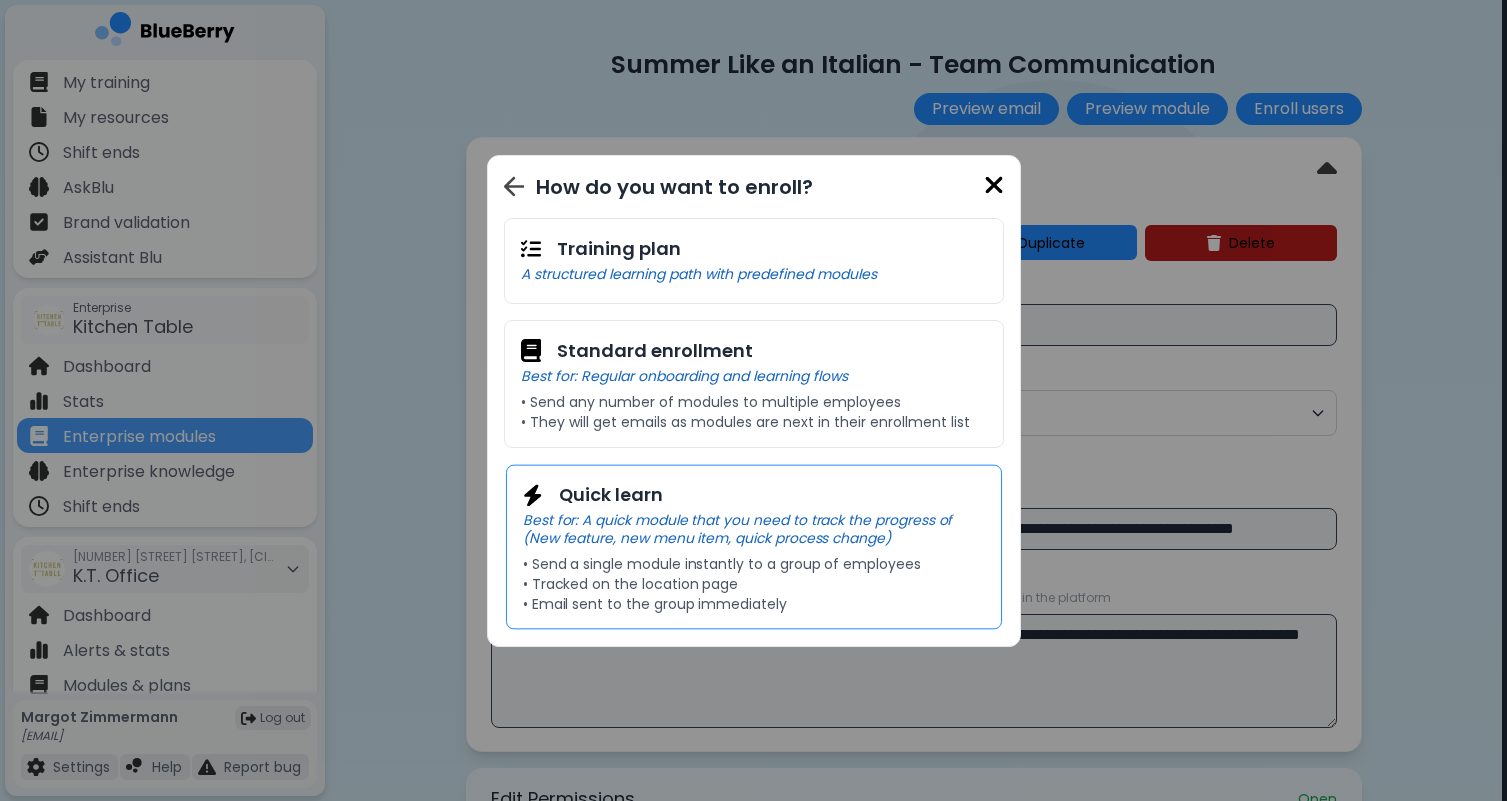 click on "Quick learn" at bounding box center [753, 495] 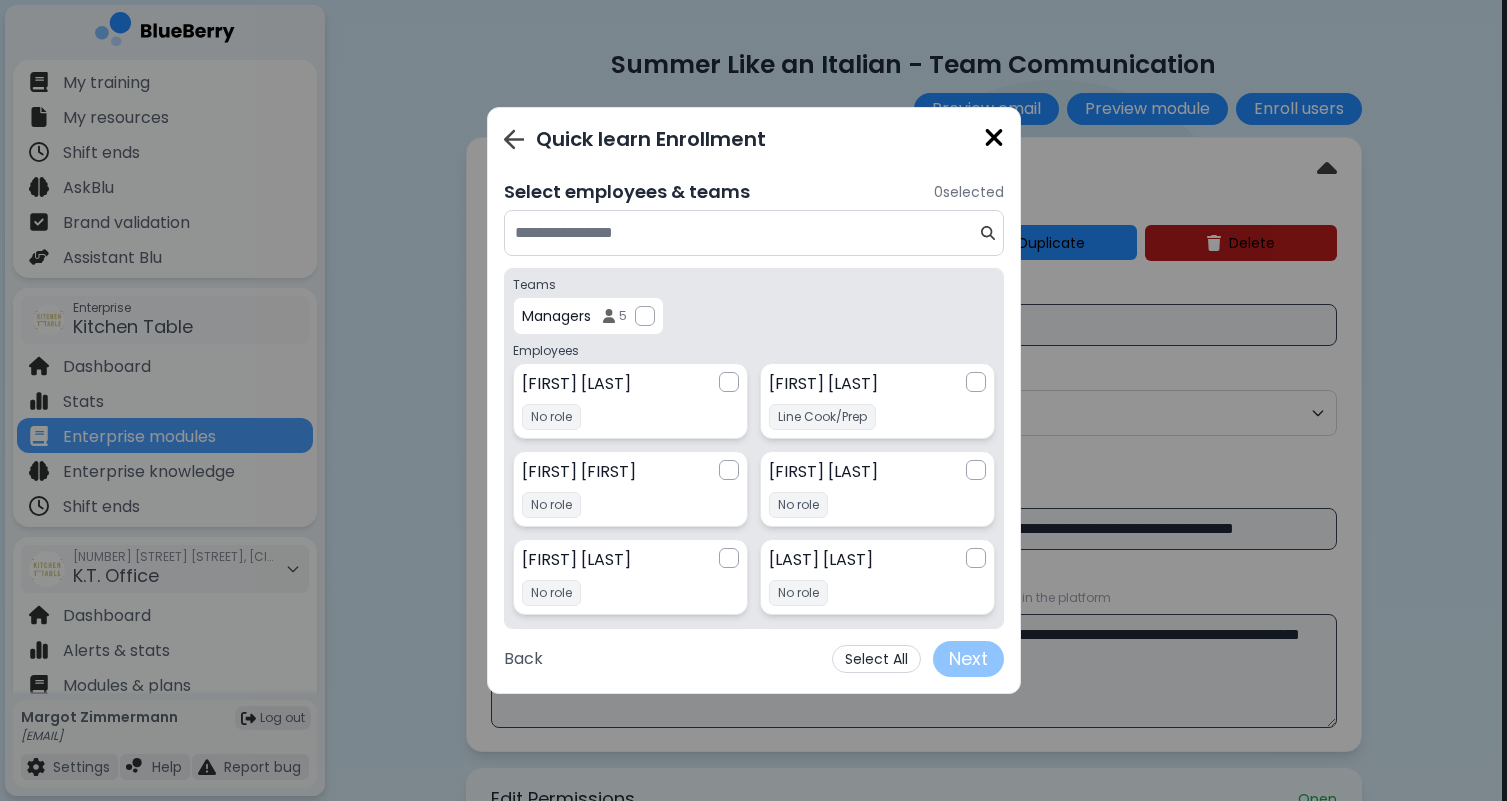 click on "Select All" at bounding box center [876, 659] 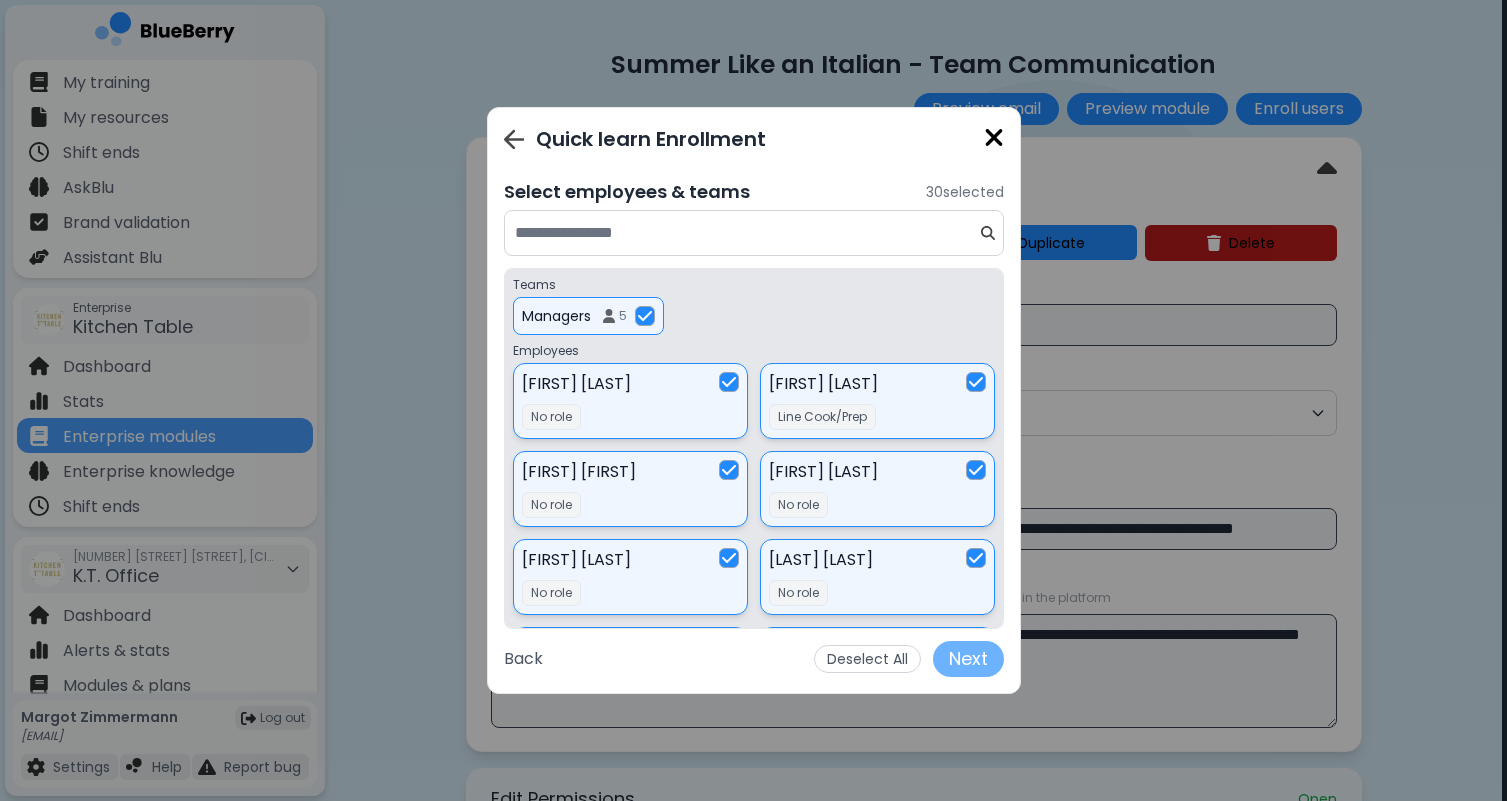 click on "Next" at bounding box center (968, 659) 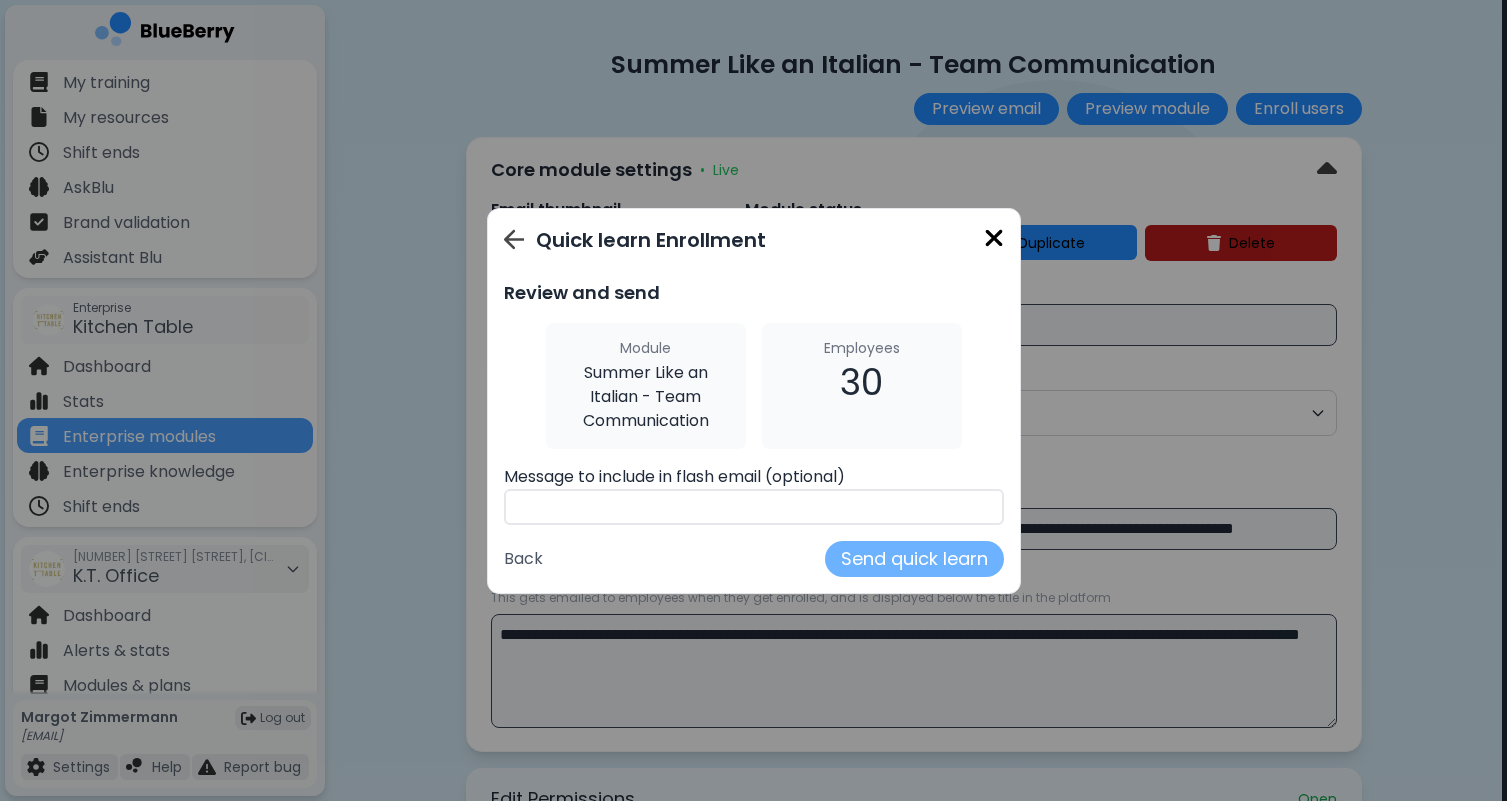 click on "Send quick learn" at bounding box center [914, 559] 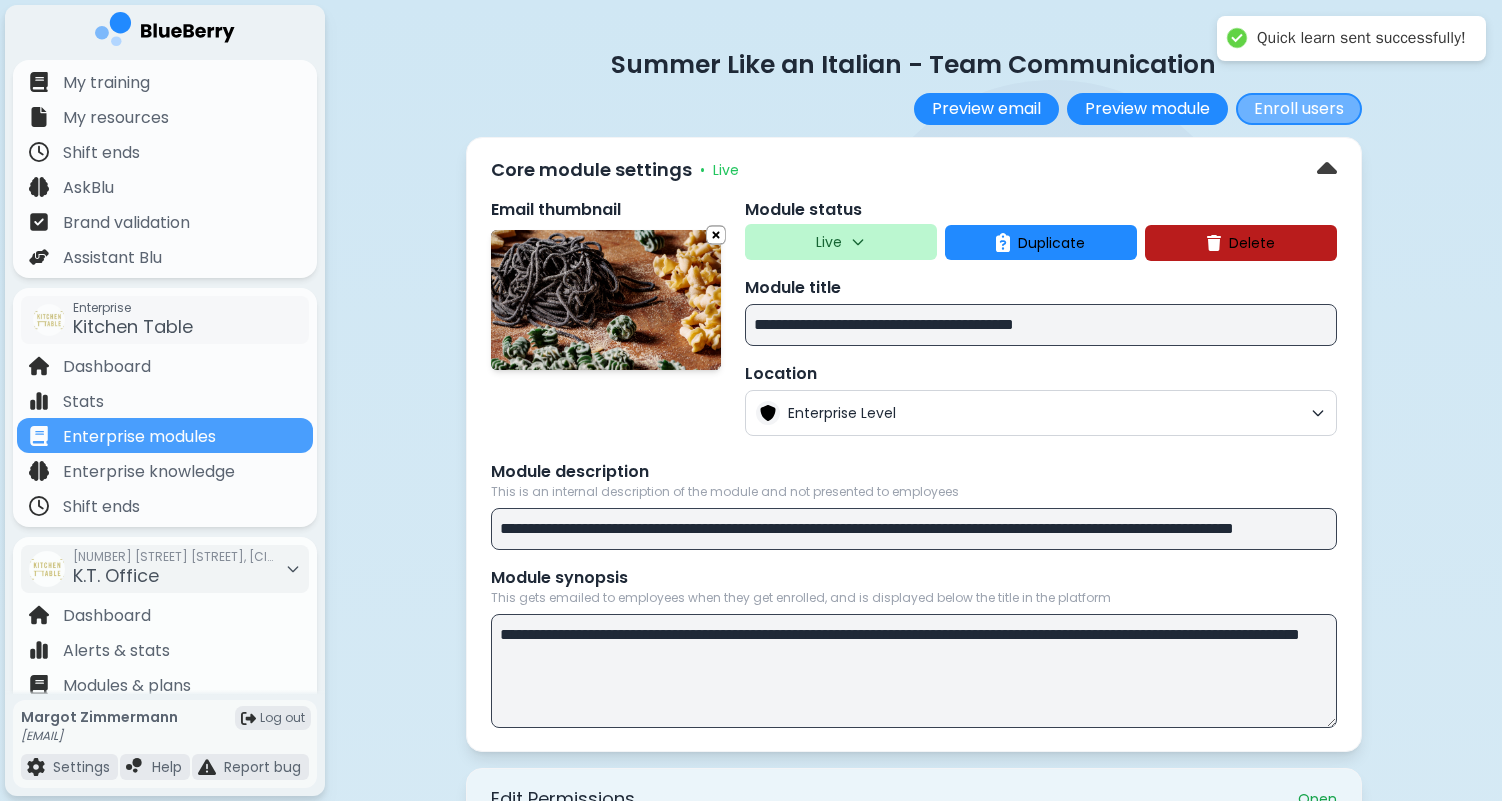 click on "Enroll users" at bounding box center [1299, 109] 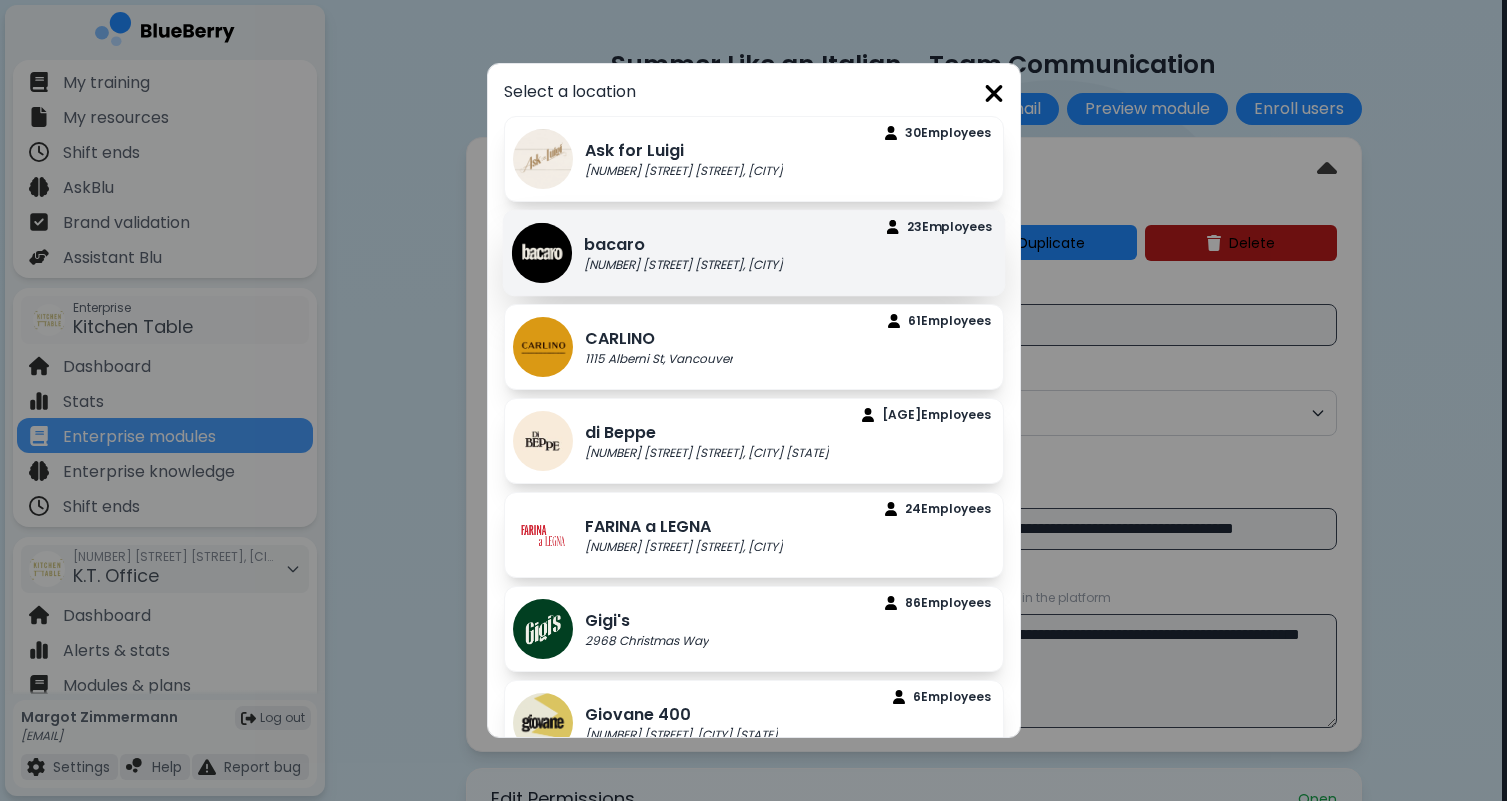 click on "[NUMBER] [STREET] [STREET], [CITY]" at bounding box center (683, 265) 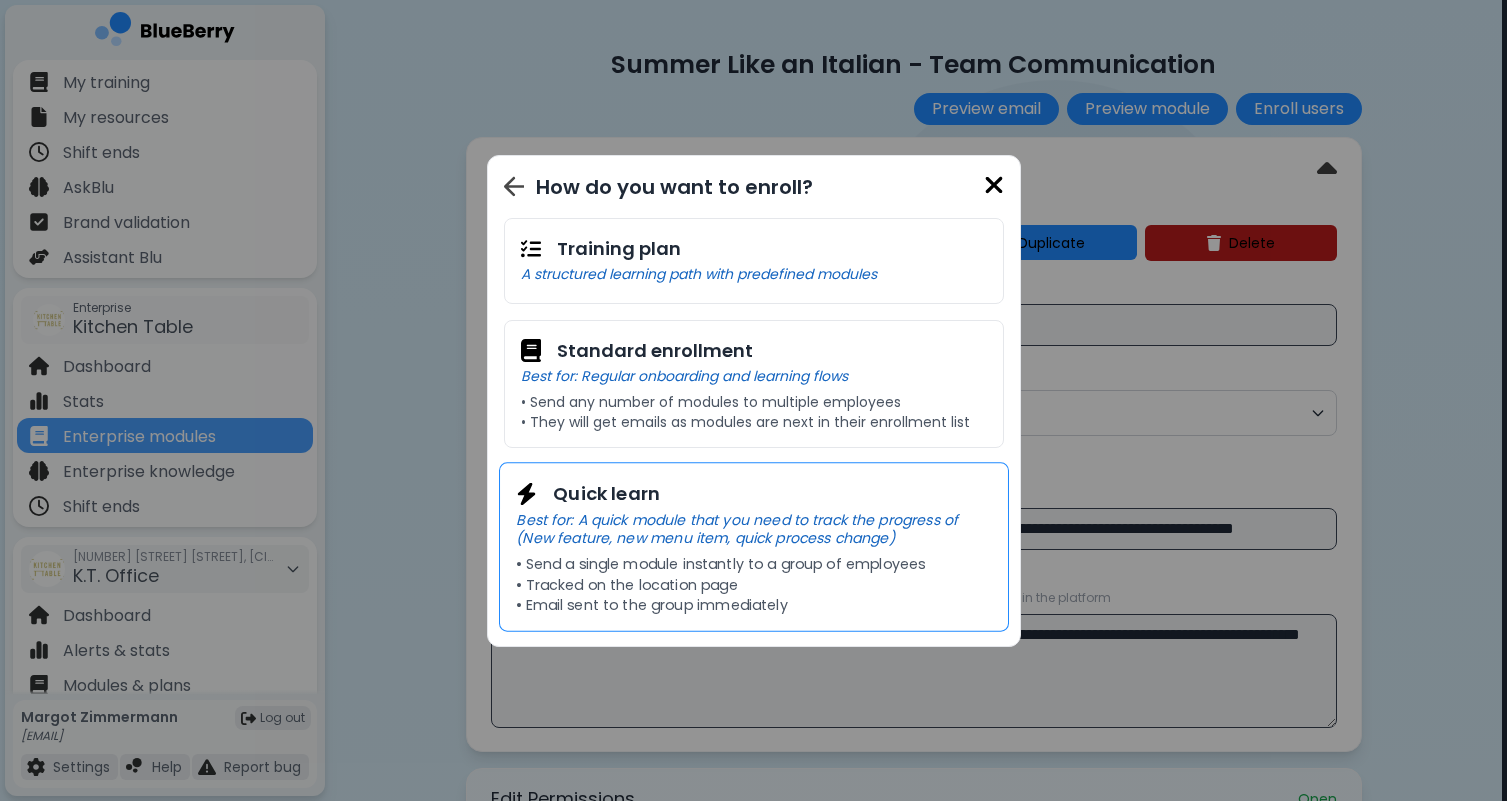 click on "• Send a single module instantly to a group of employees" at bounding box center [753, 564] 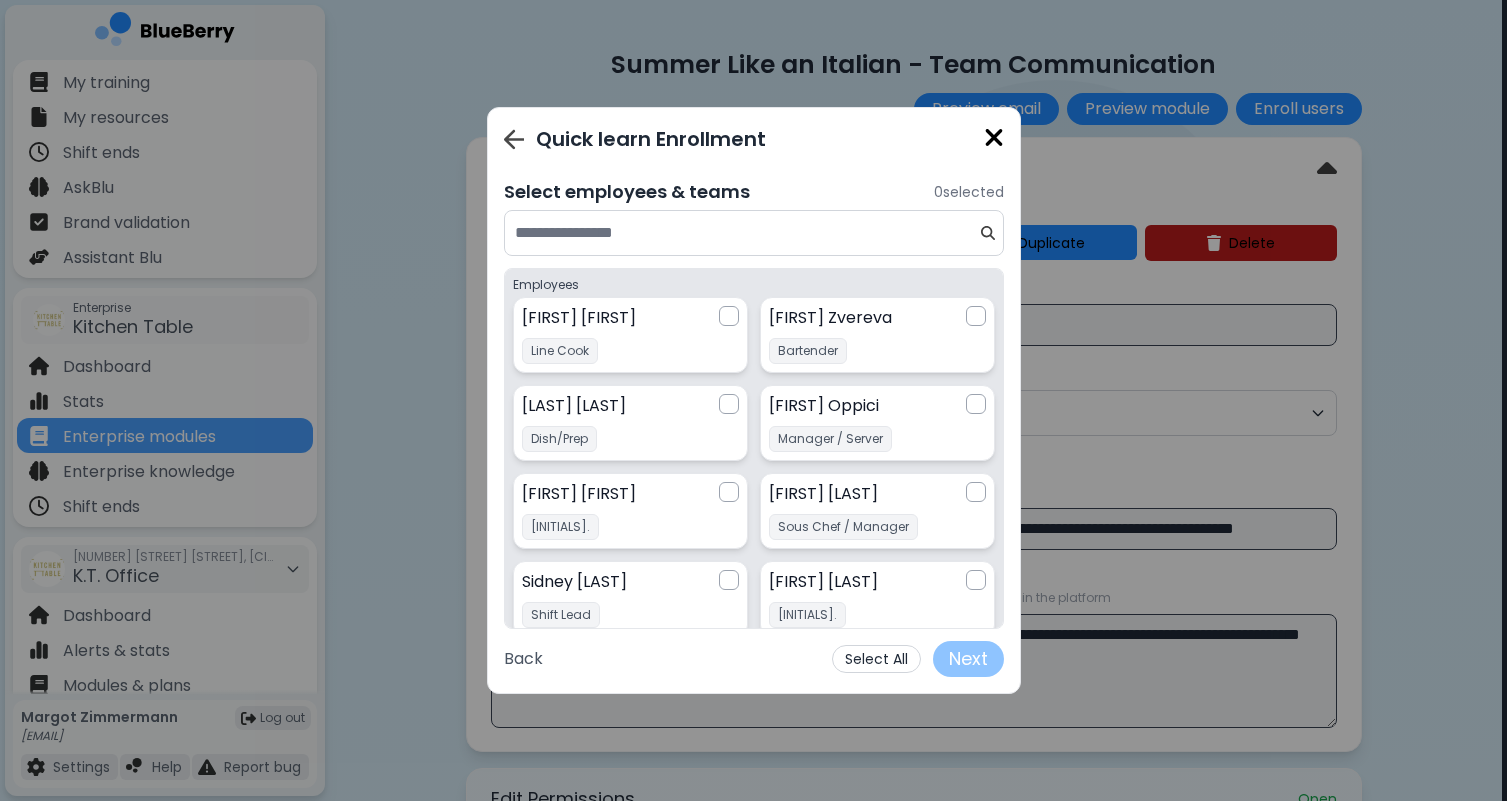 click on "Select All" at bounding box center [876, 659] 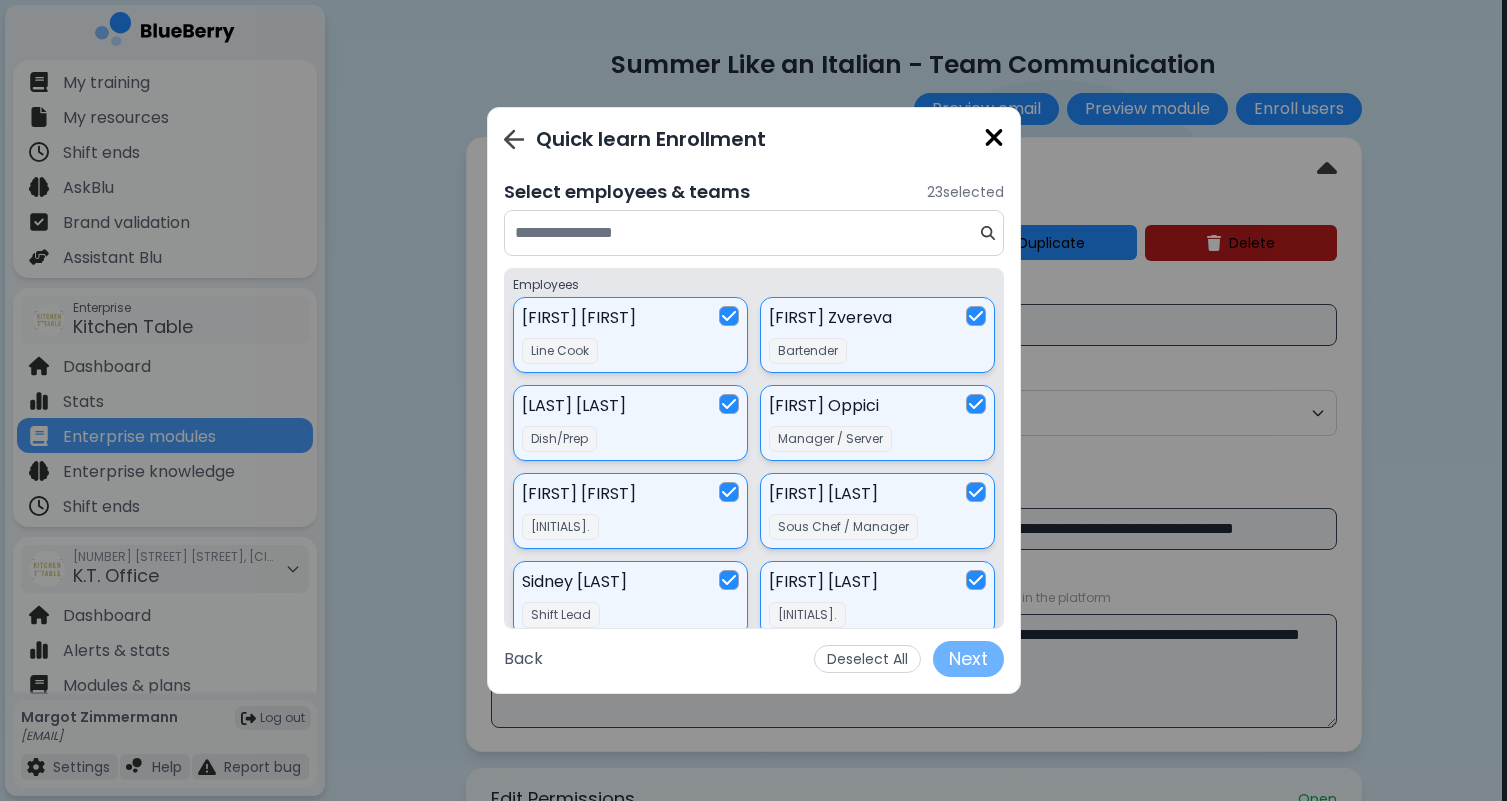 click on "Next" at bounding box center (968, 659) 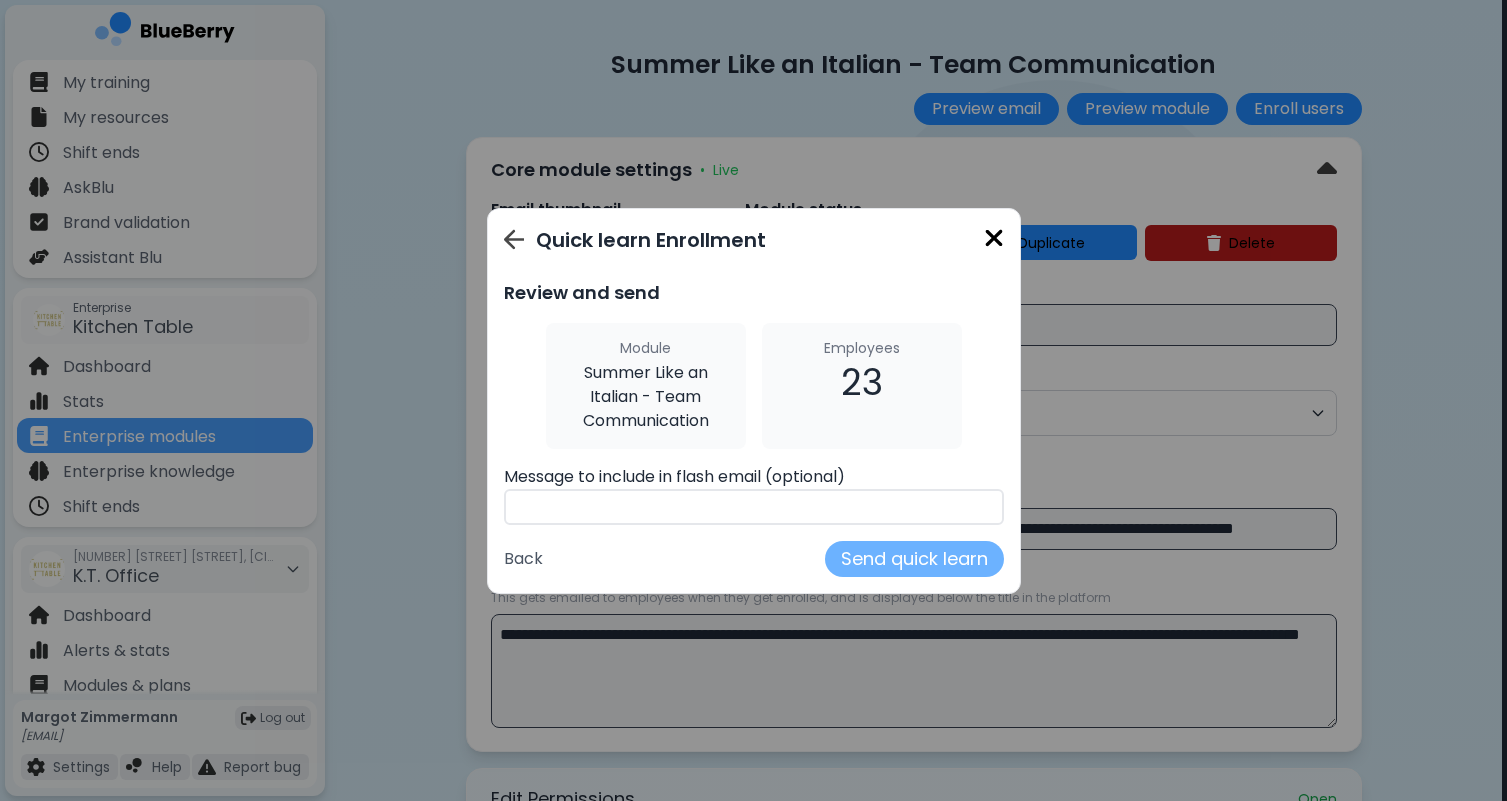 click on "Send quick learn" at bounding box center (914, 559) 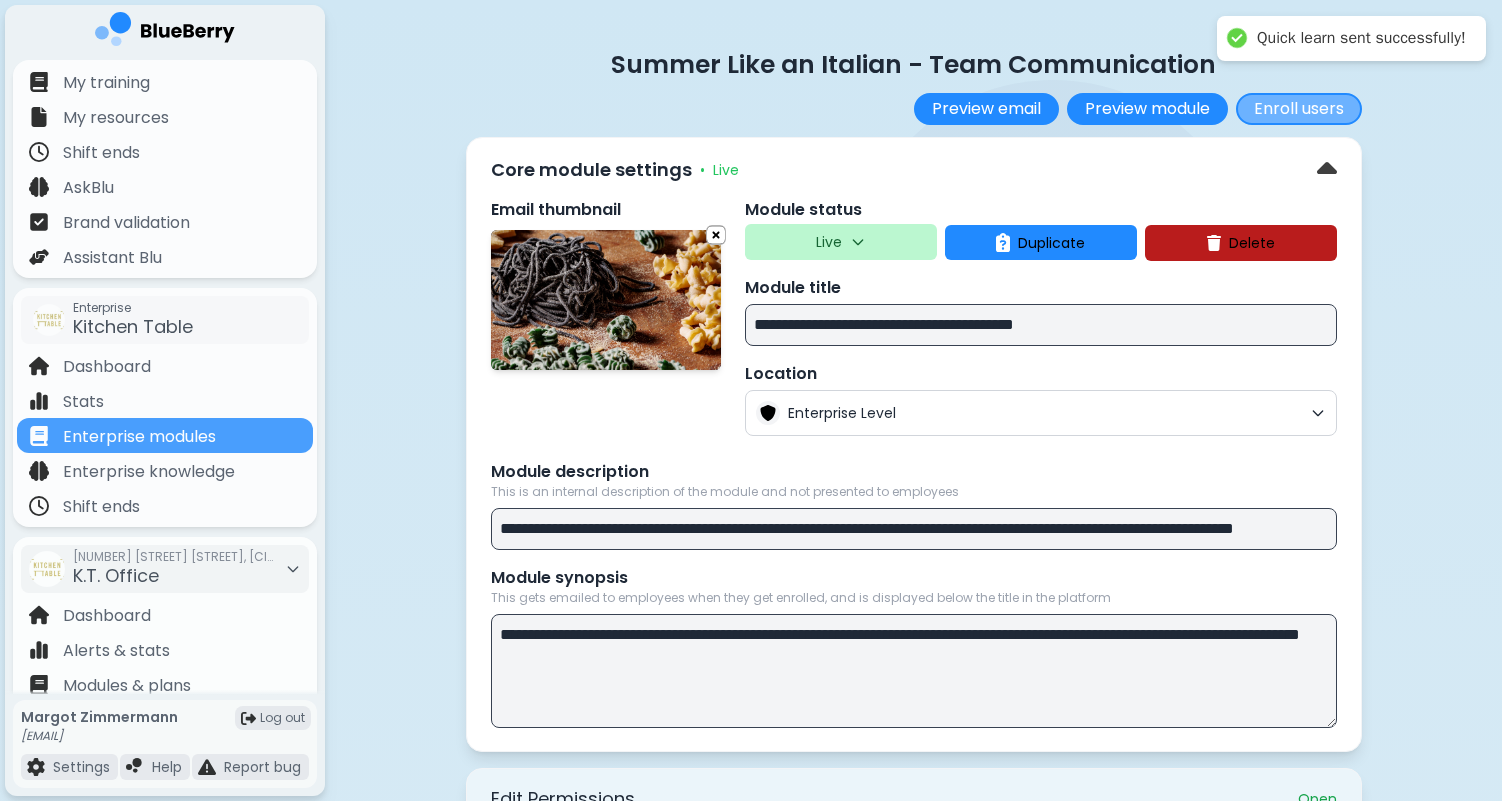 click on "Enroll users" at bounding box center (1299, 109) 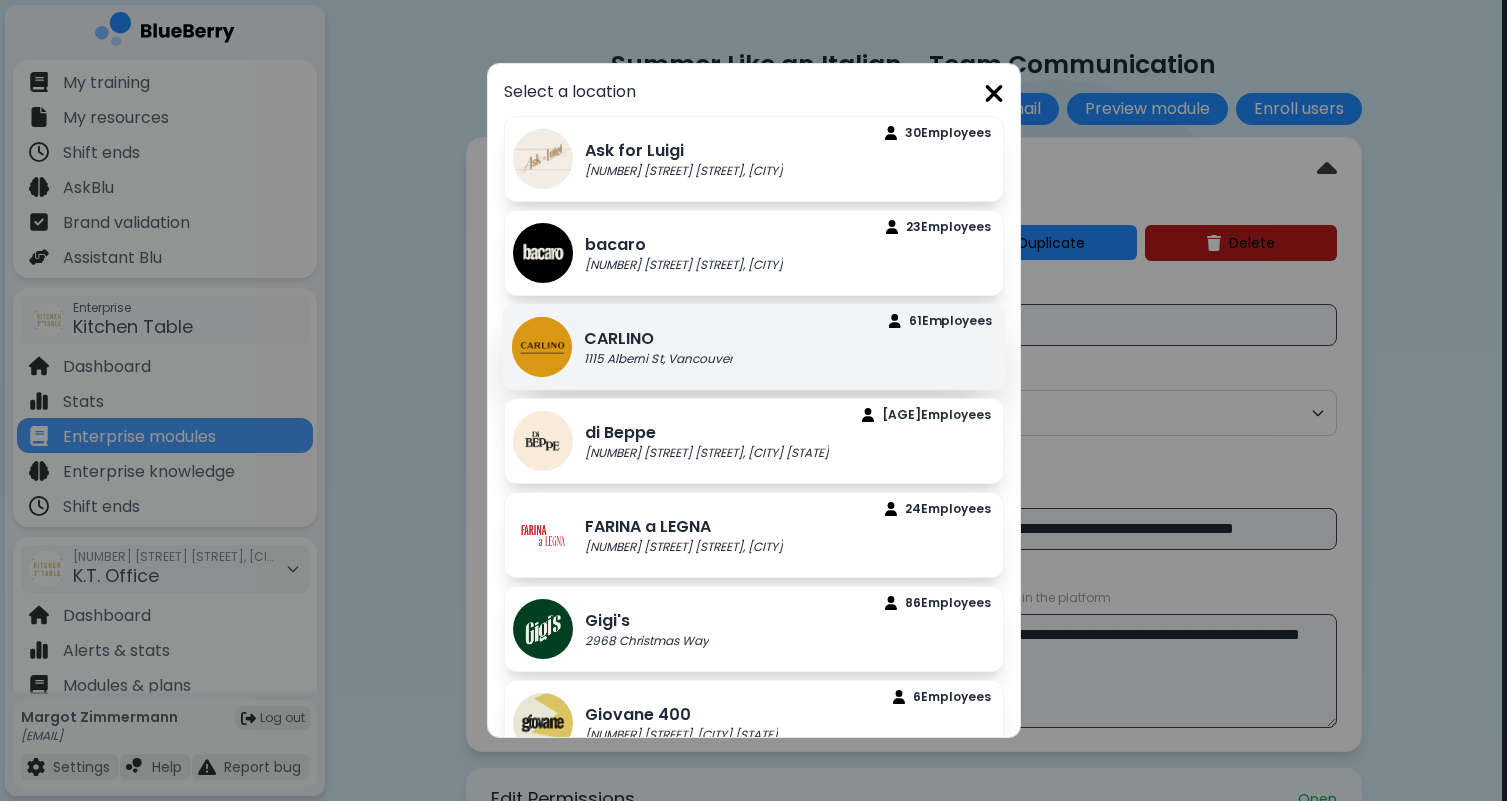 click on "[LAST] [NUMBER] [STREET], [CITY] [STATE]  Employee s" at bounding box center [753, 347] 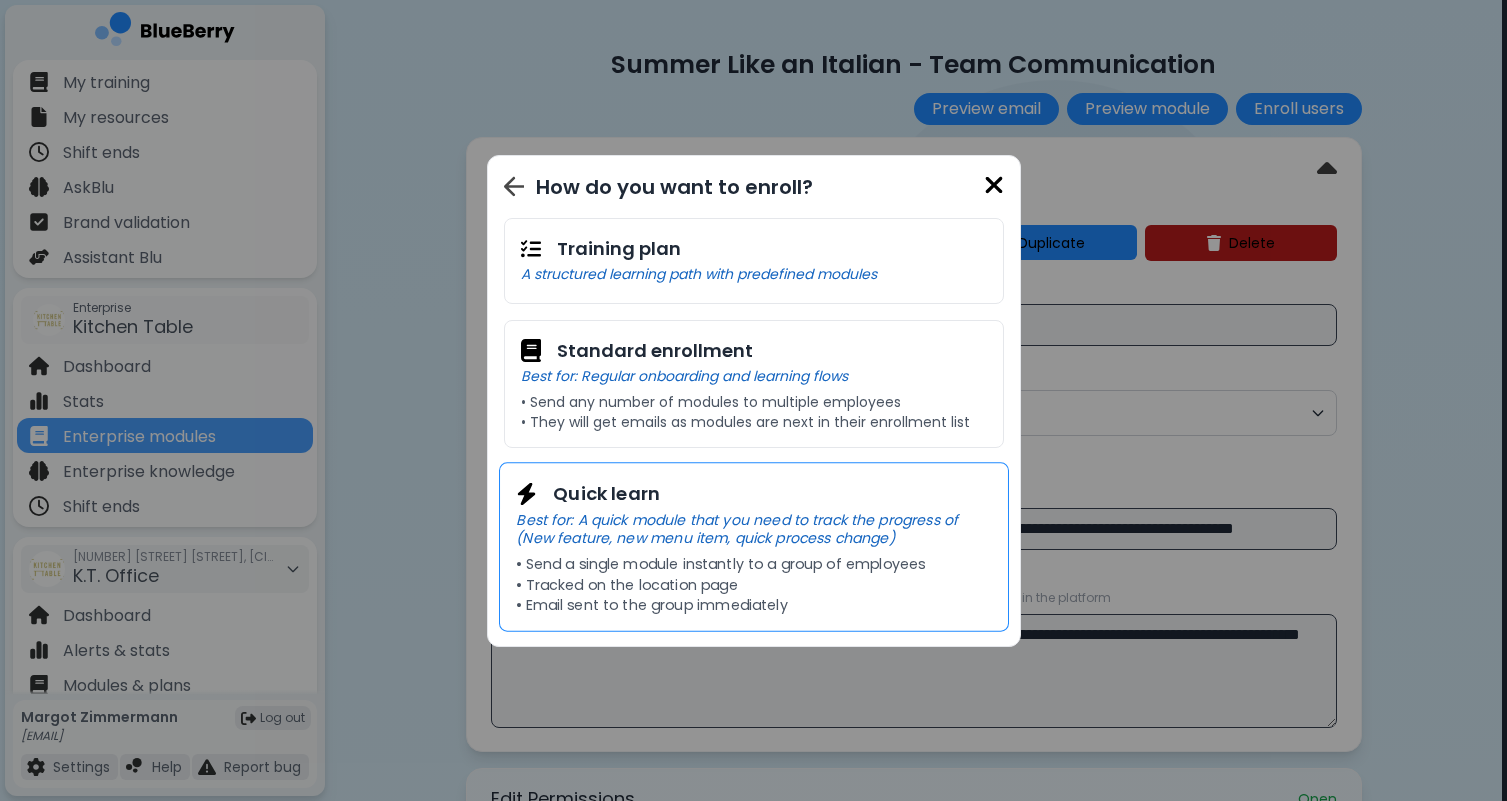 click on "Best for: A quick module that you need to track the progress of (New feature, new menu item, quick process change)" at bounding box center (753, 528) 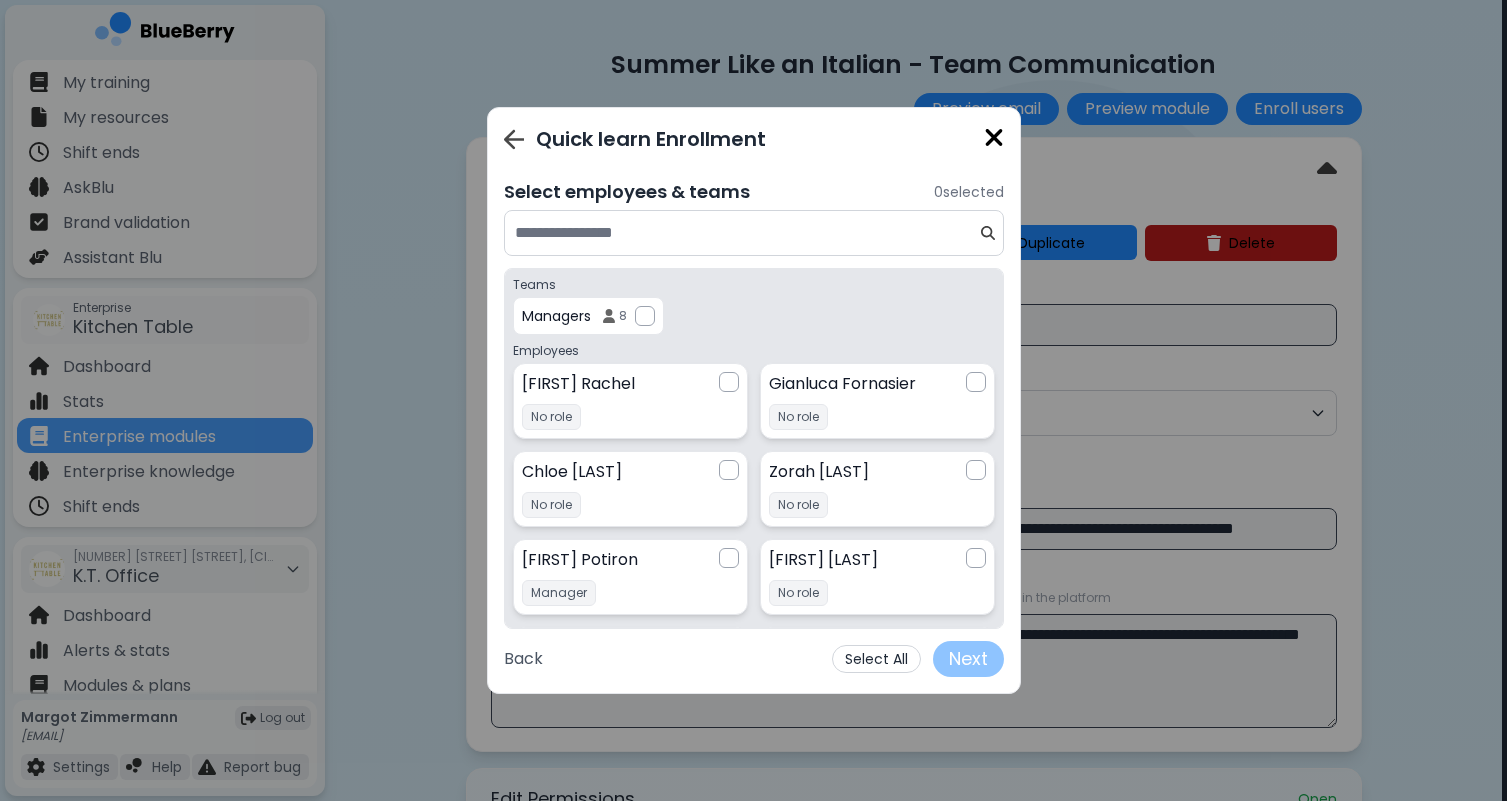 click on "Select All" at bounding box center (876, 659) 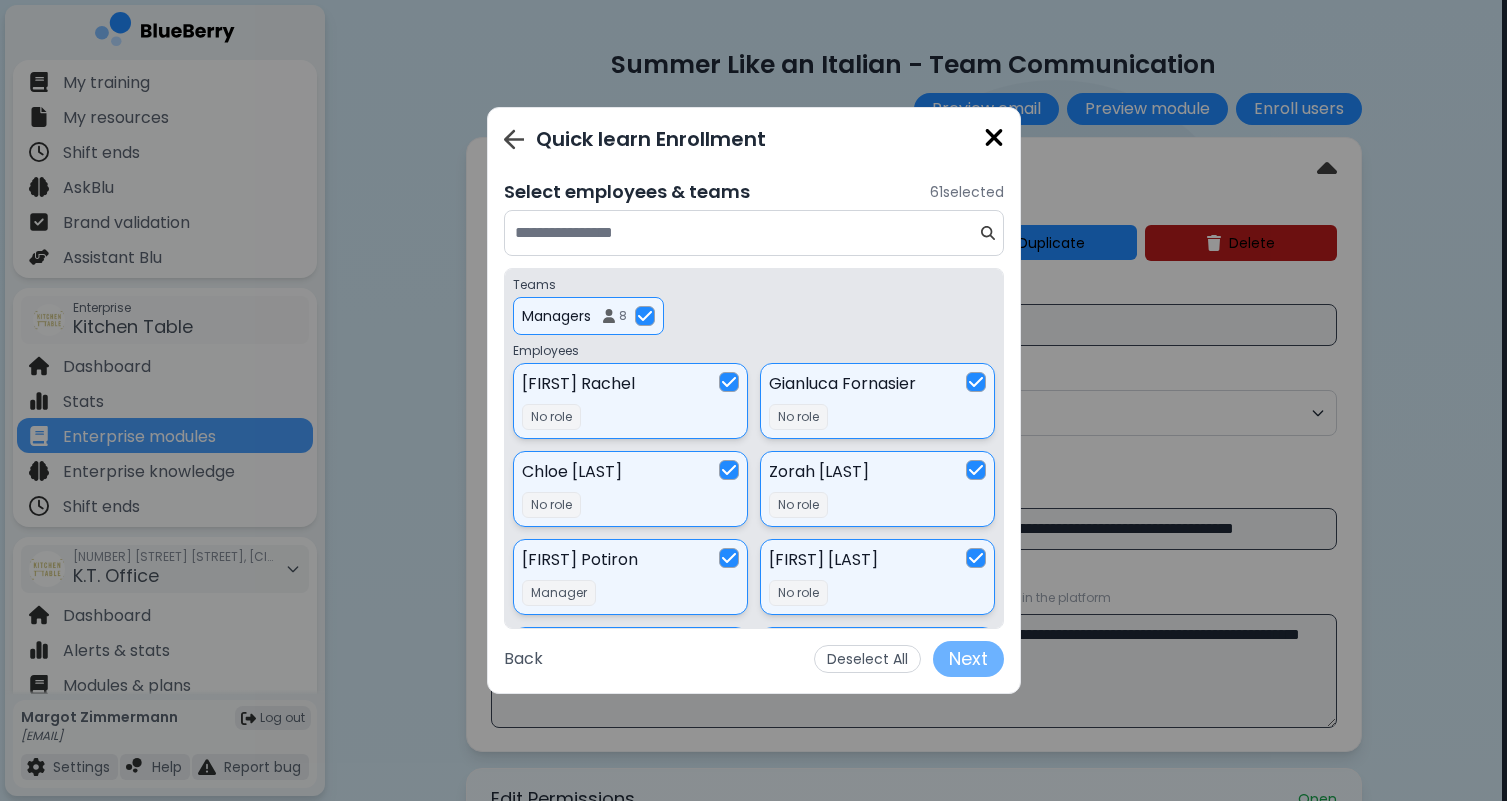 click on "Next" at bounding box center (968, 659) 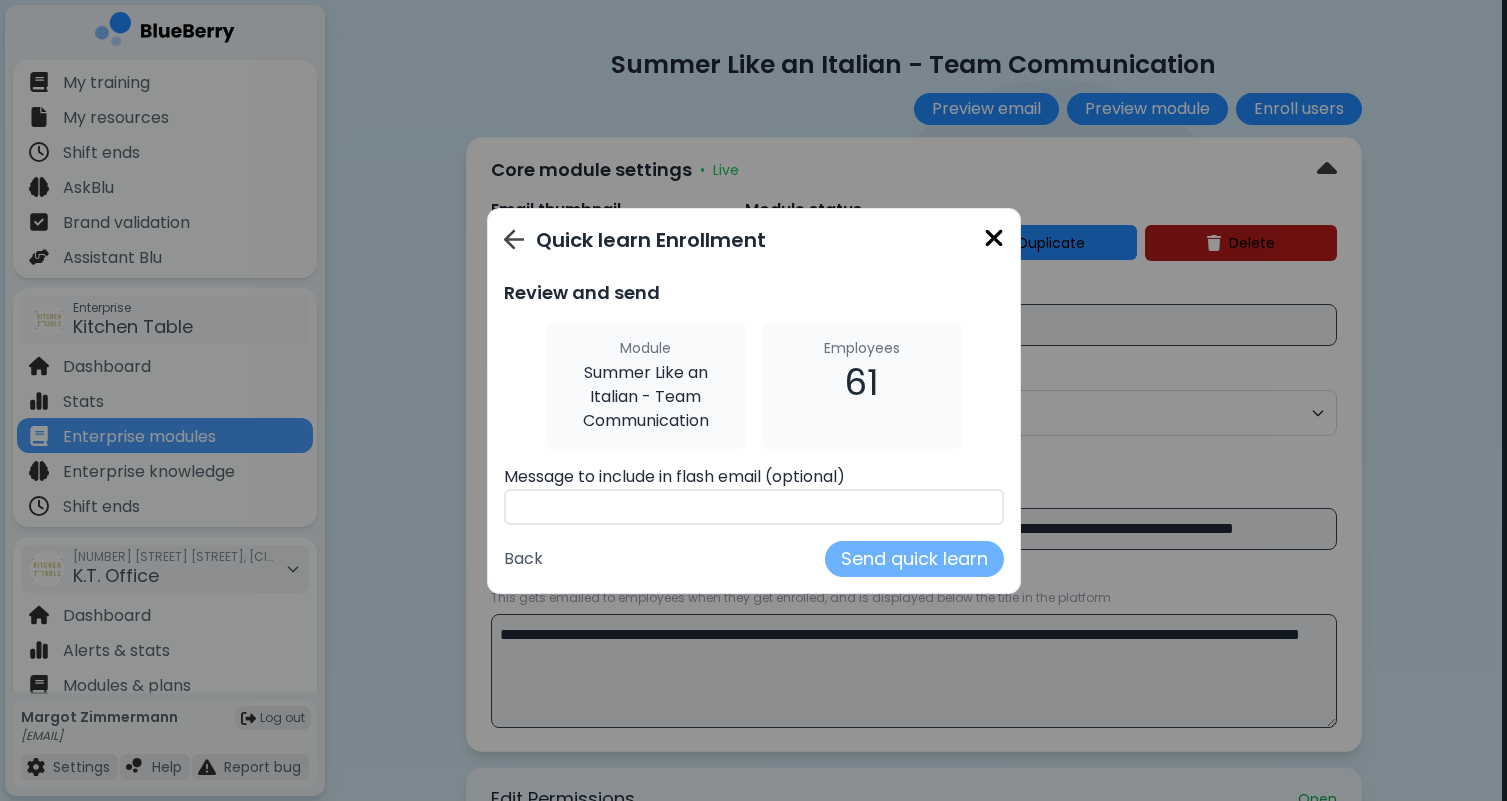 click on "Send quick learn" at bounding box center (914, 559) 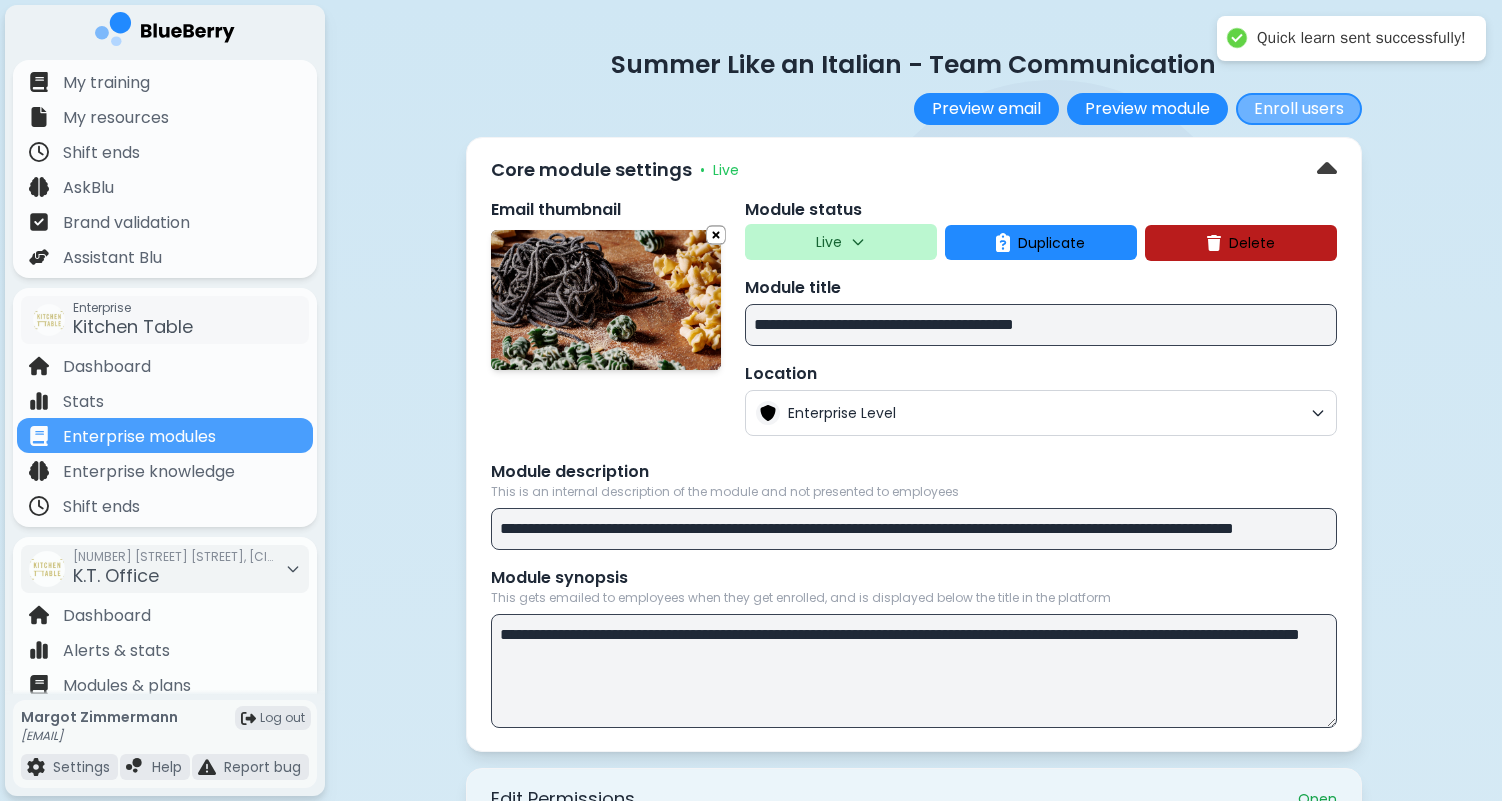 click on "Enroll users" at bounding box center (1299, 109) 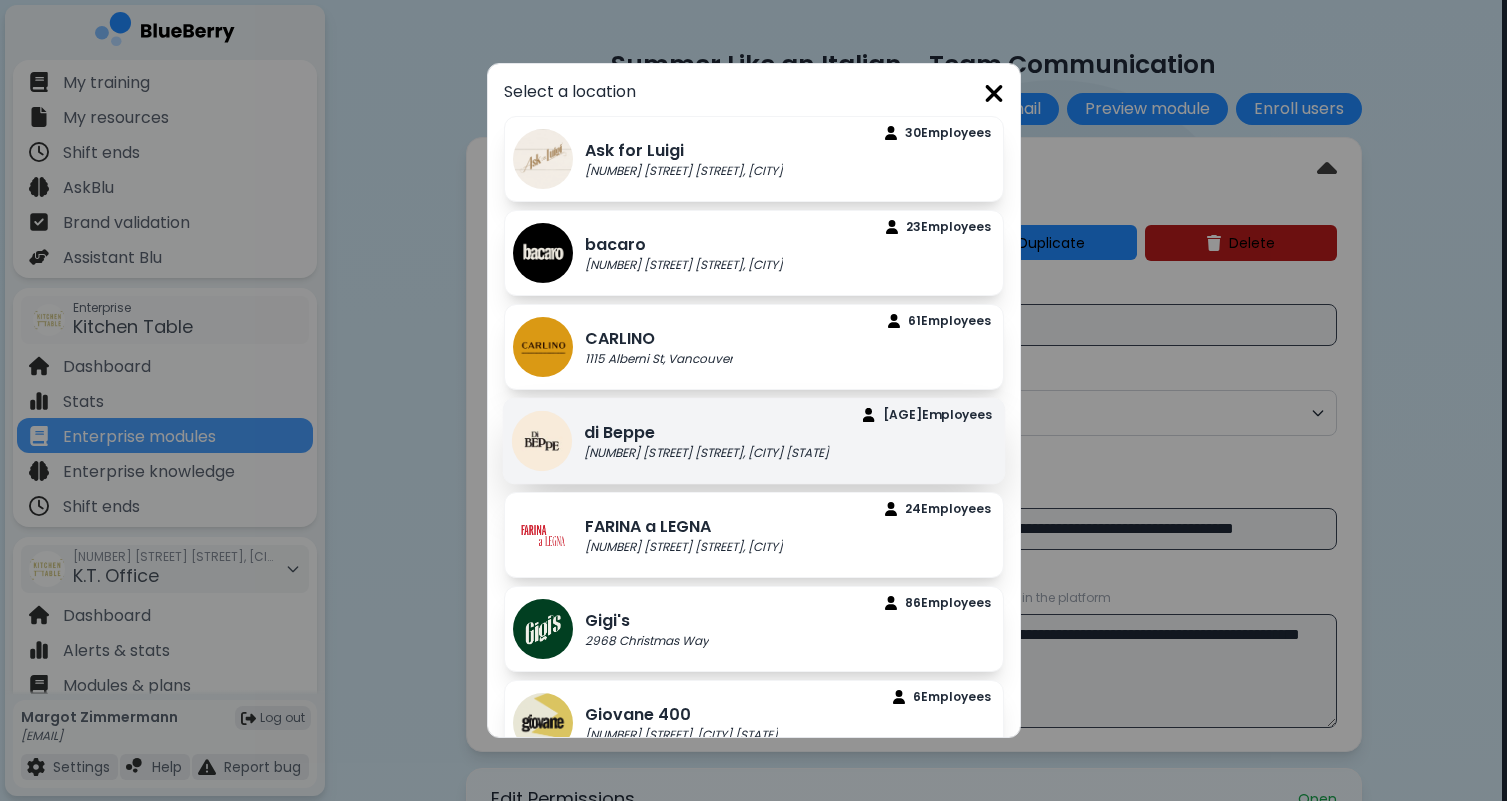 click on "[COMPANY] [NUMBER] [STREET], [CITY] [STATE] [STATE]  Employee s" at bounding box center (753, 441) 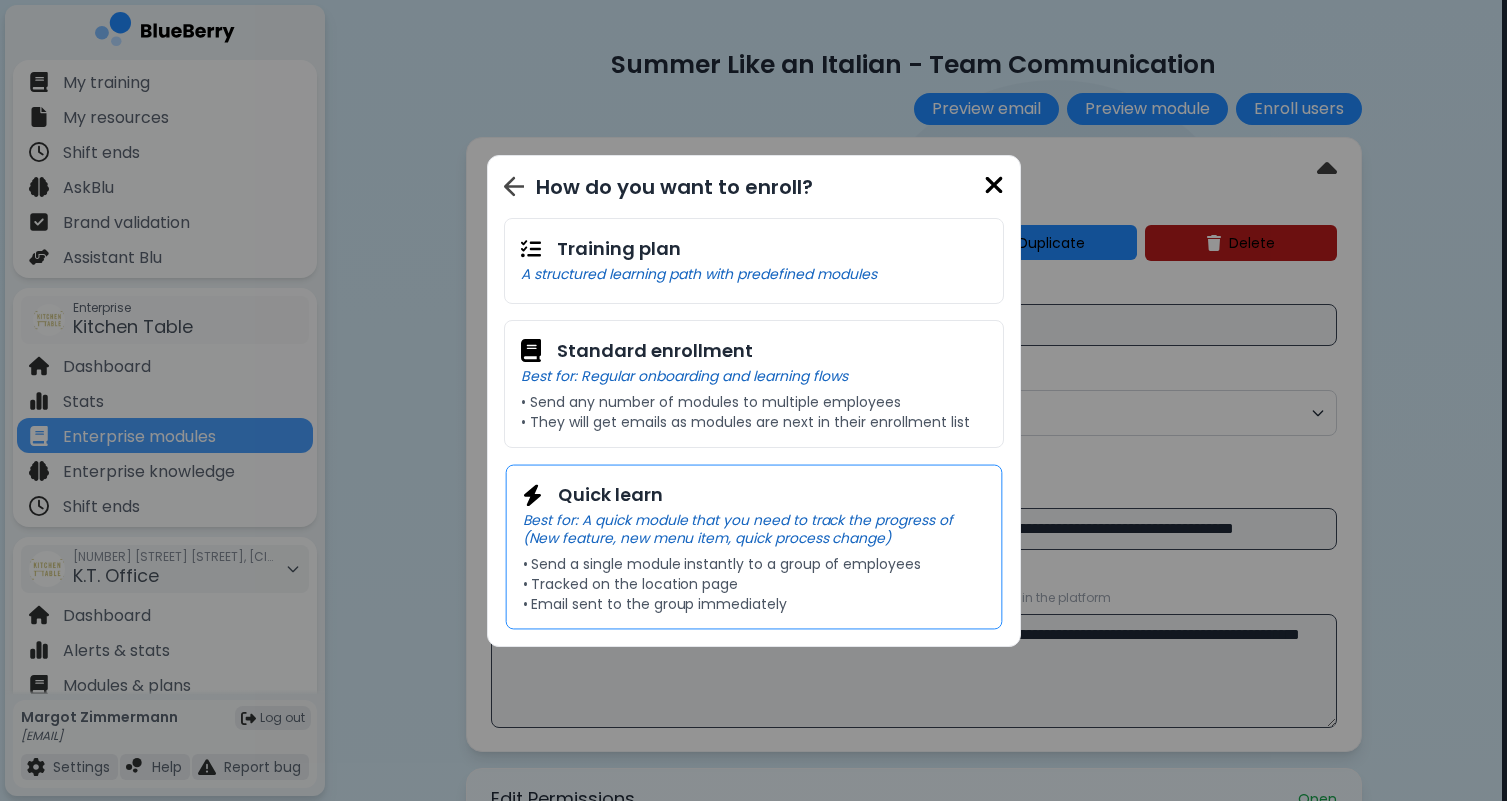 click on "Best for: A quick module that you need to track the progress of (New feature, new menu item, quick process change)" at bounding box center [753, 529] 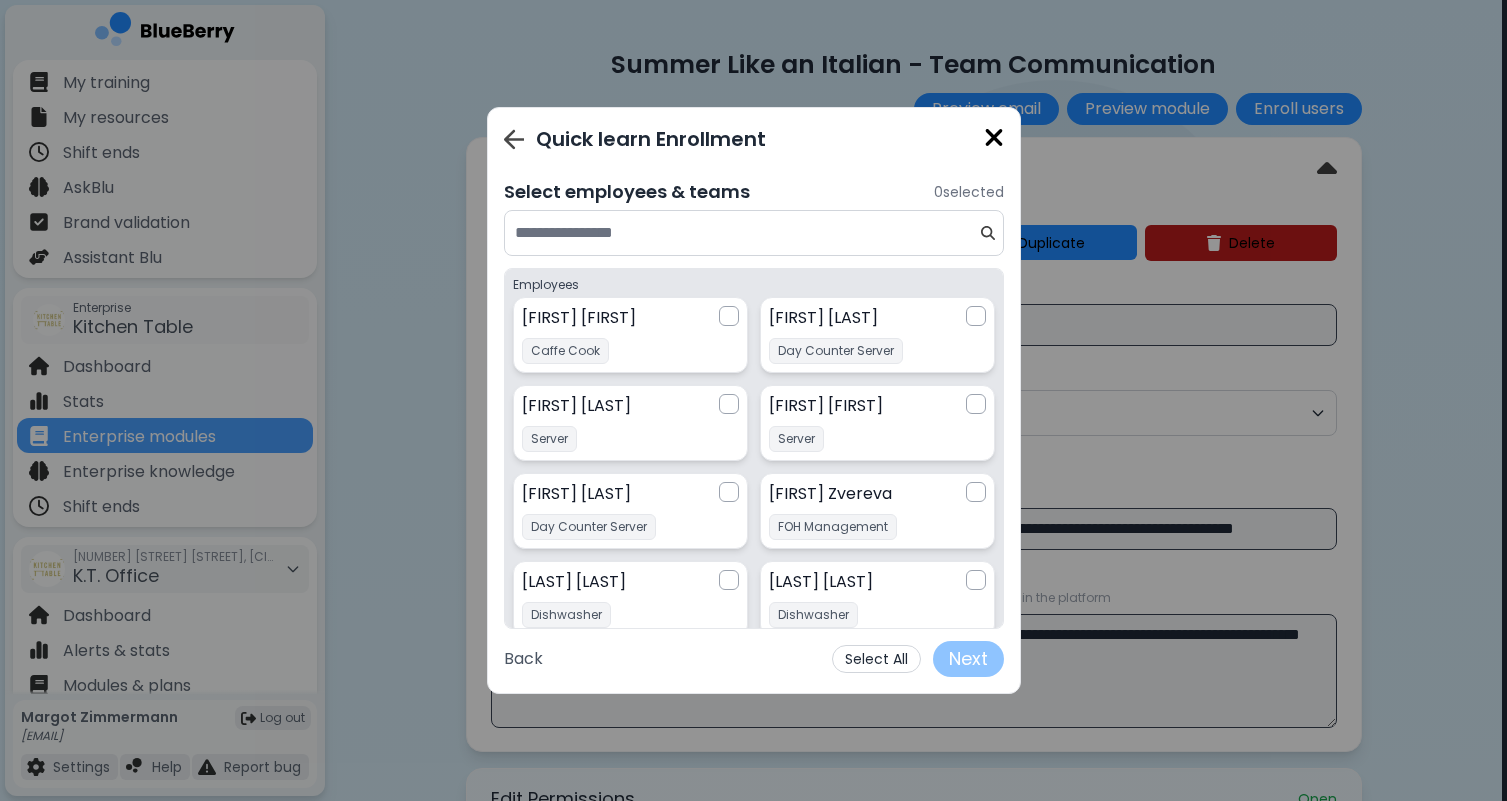 click on "Select All" at bounding box center [876, 659] 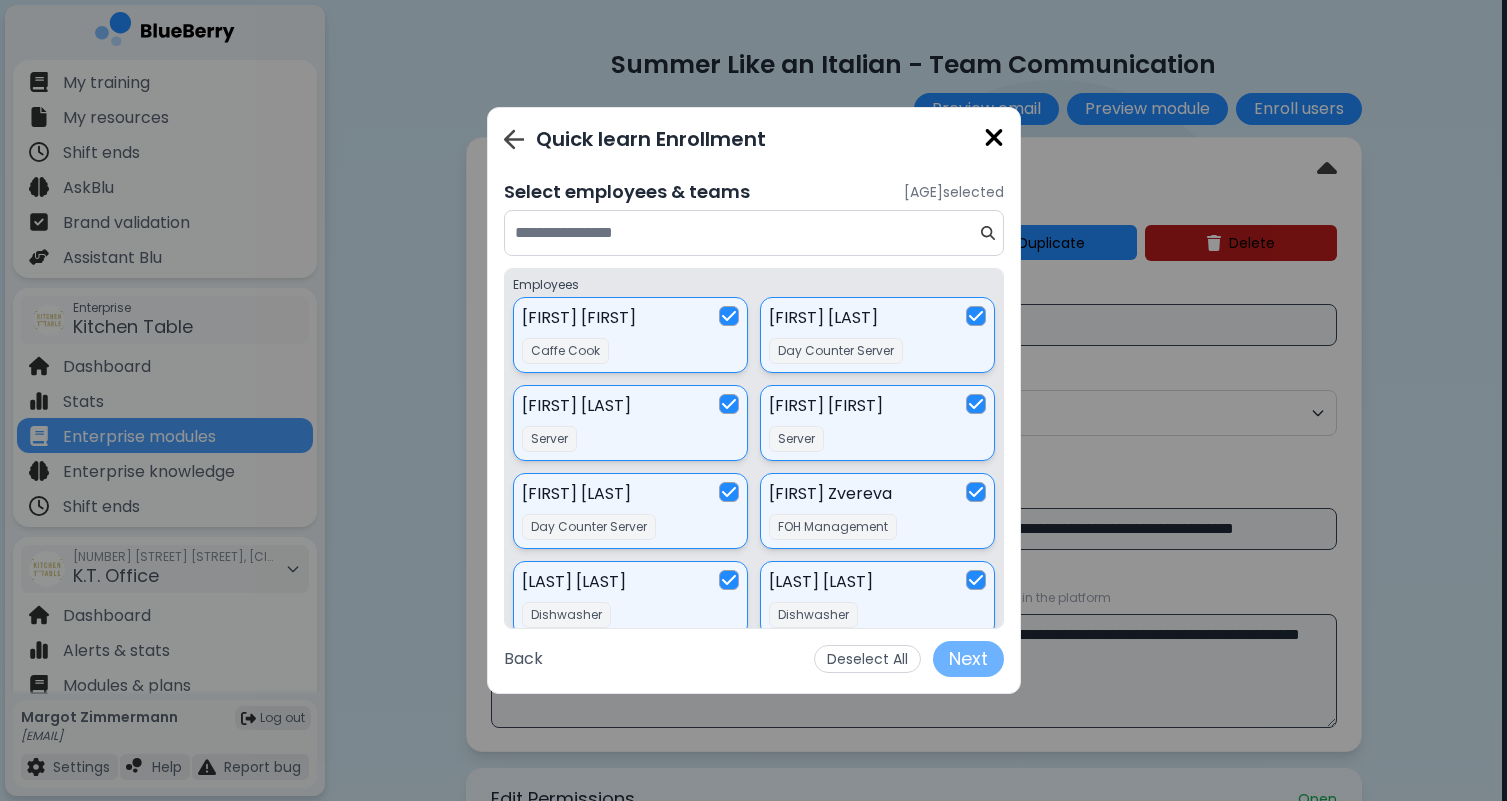 click on "Next" at bounding box center (968, 659) 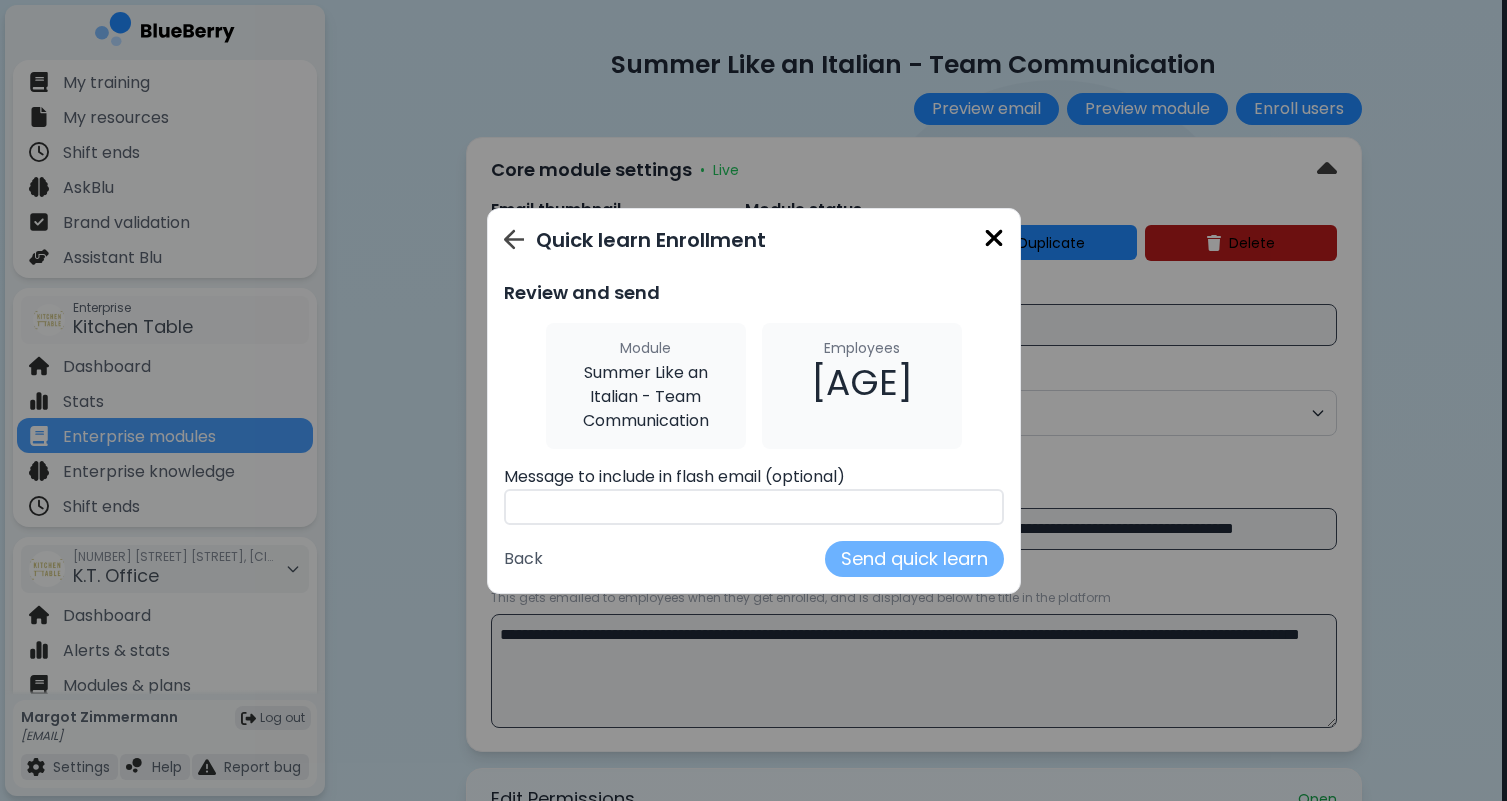 click on "Send quick learn" at bounding box center [914, 559] 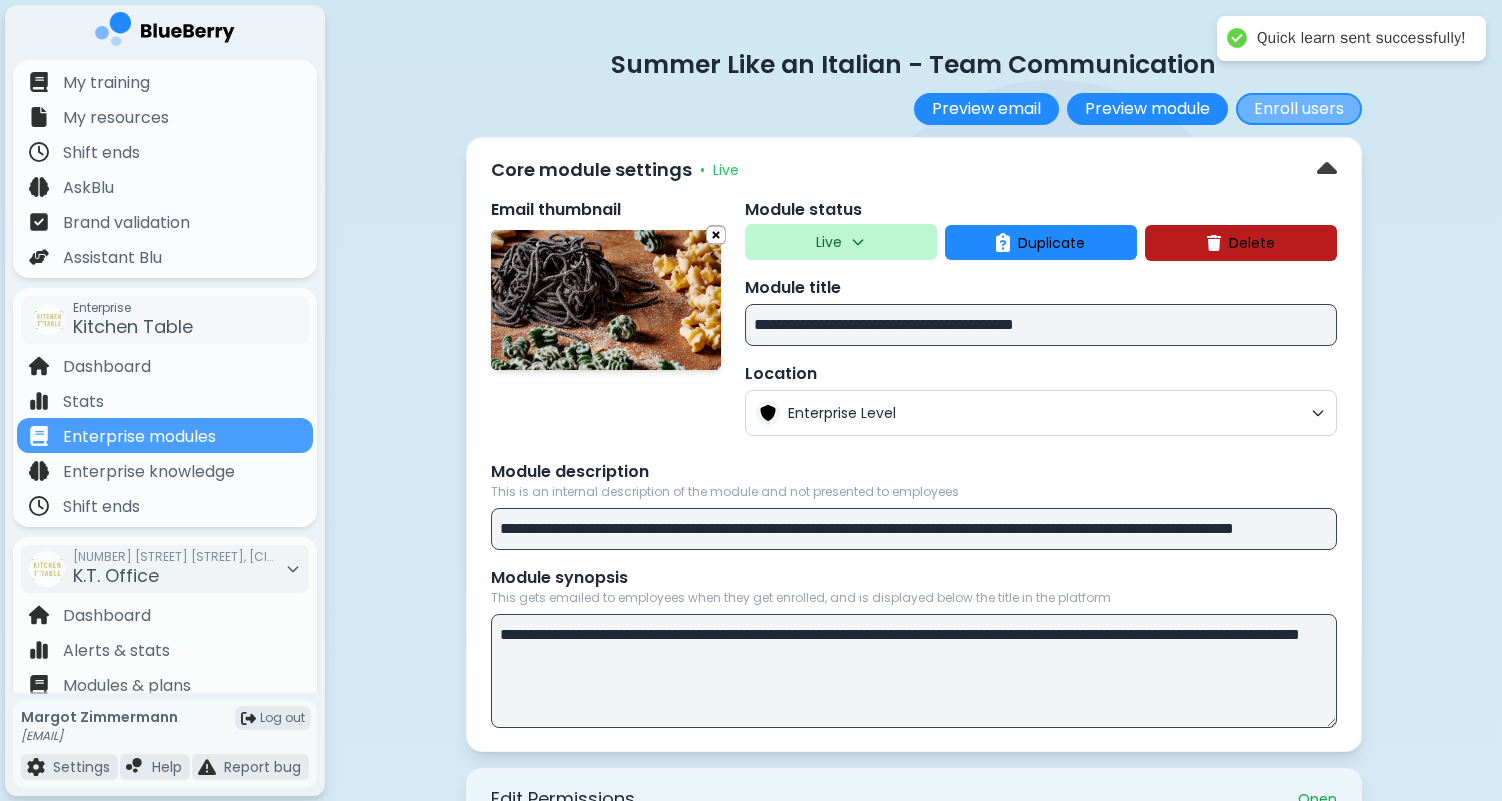 click on "Enroll users" at bounding box center [1299, 109] 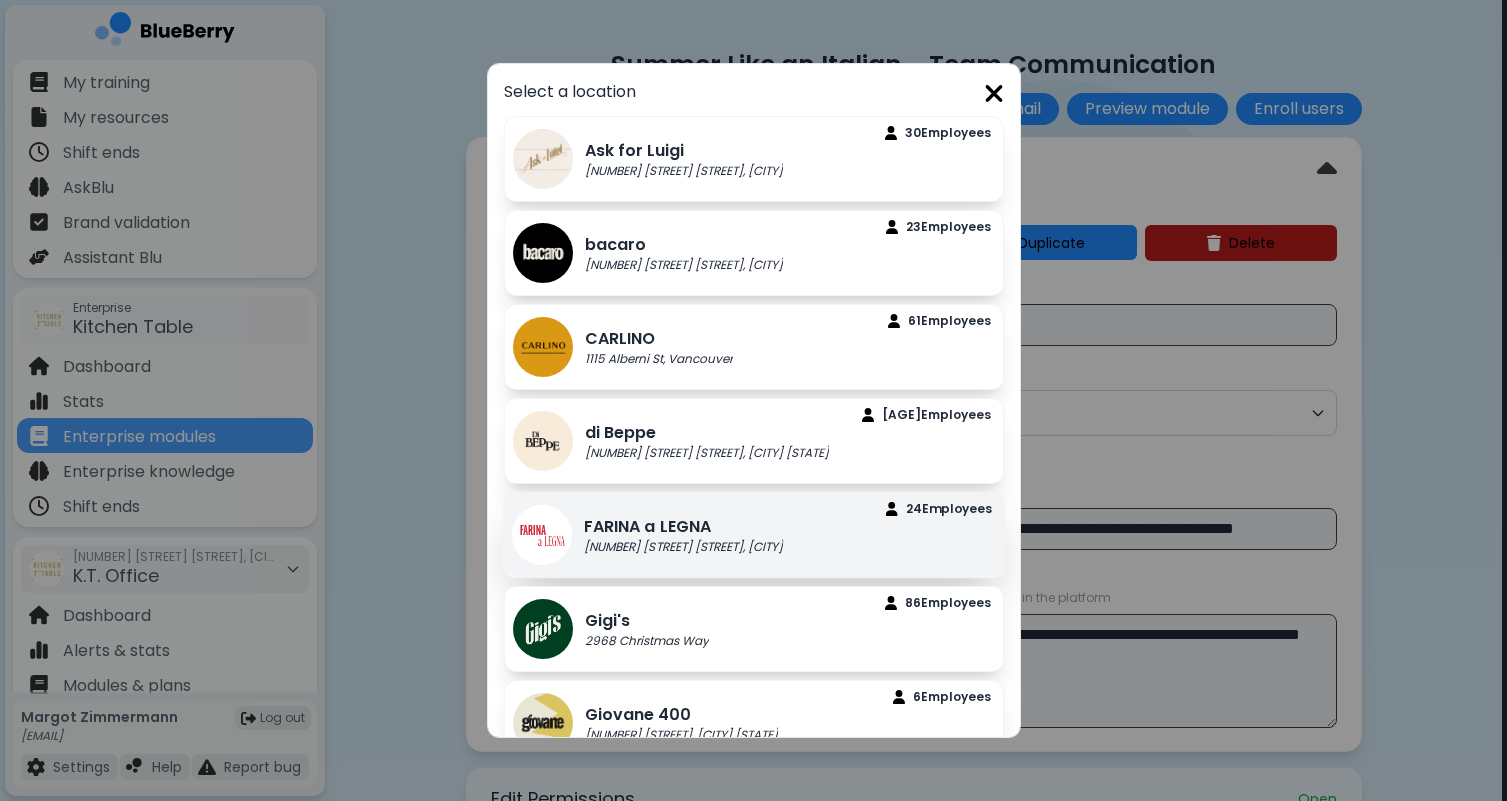 click on "[COMPANY] [NUMBER] [STREET] [CITY] [STATE]  Employee s" at bounding box center [753, 535] 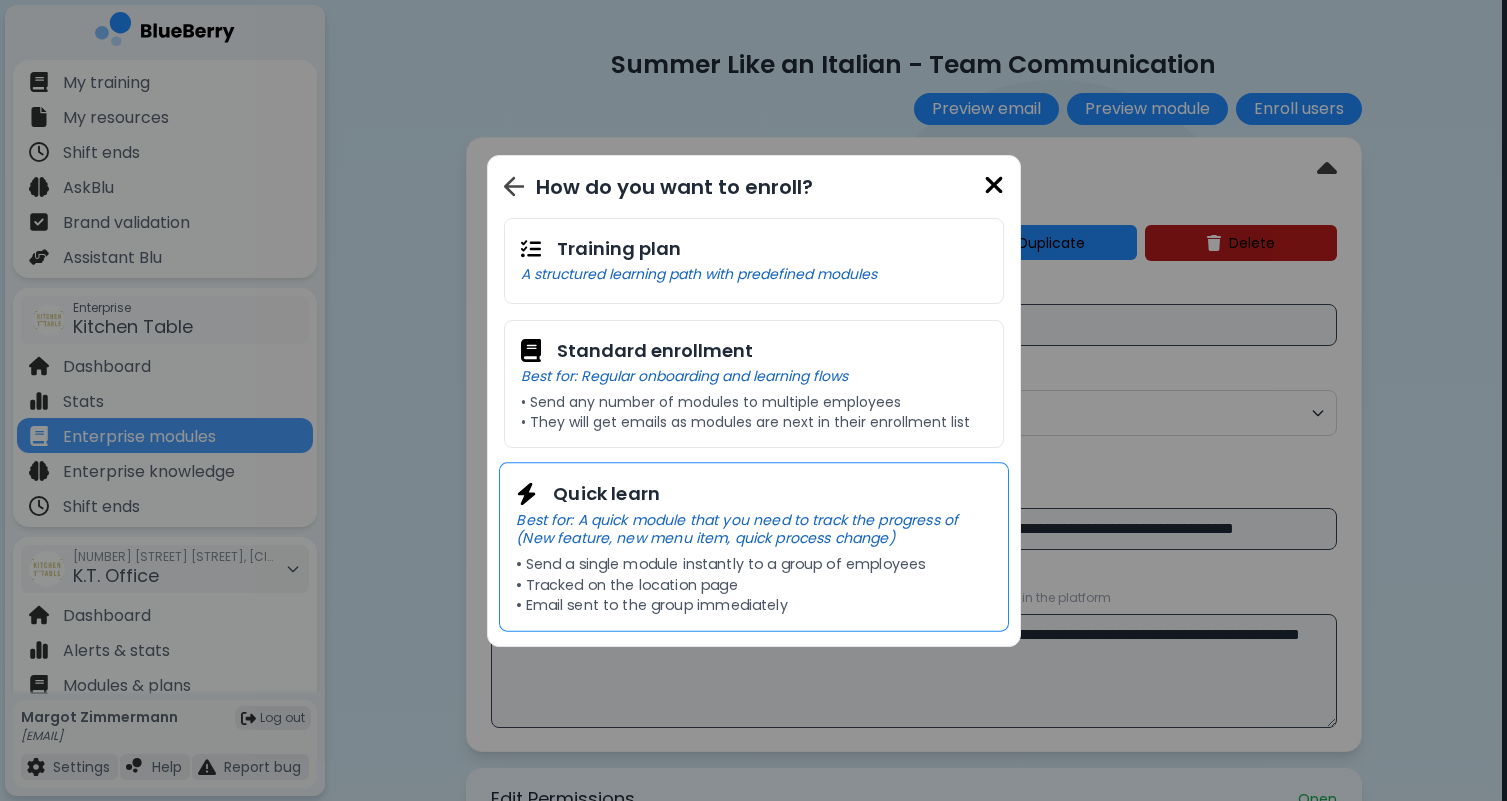 click on "• Tracked on the location page" at bounding box center [753, 584] 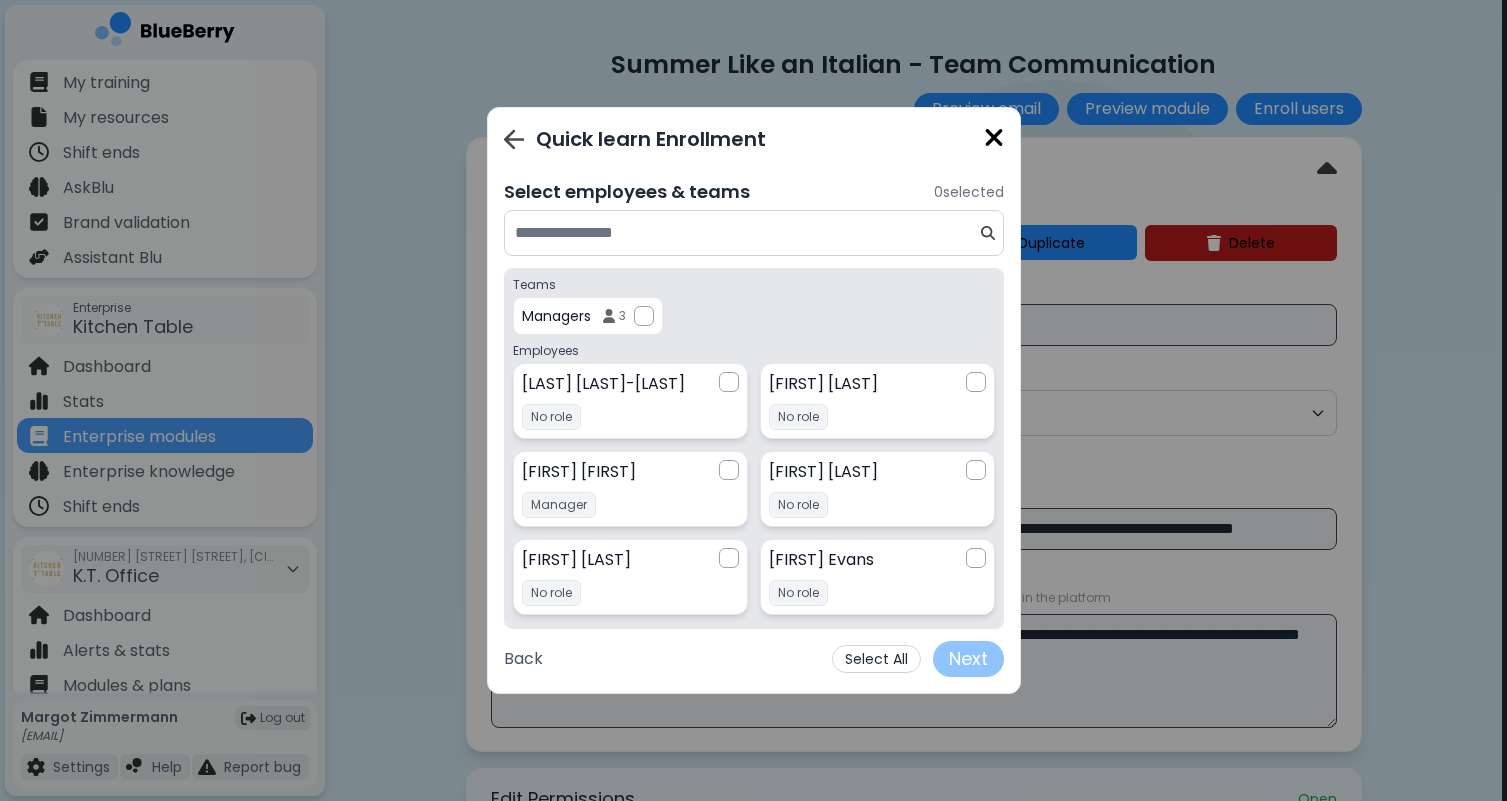 click on "Select All" at bounding box center (876, 659) 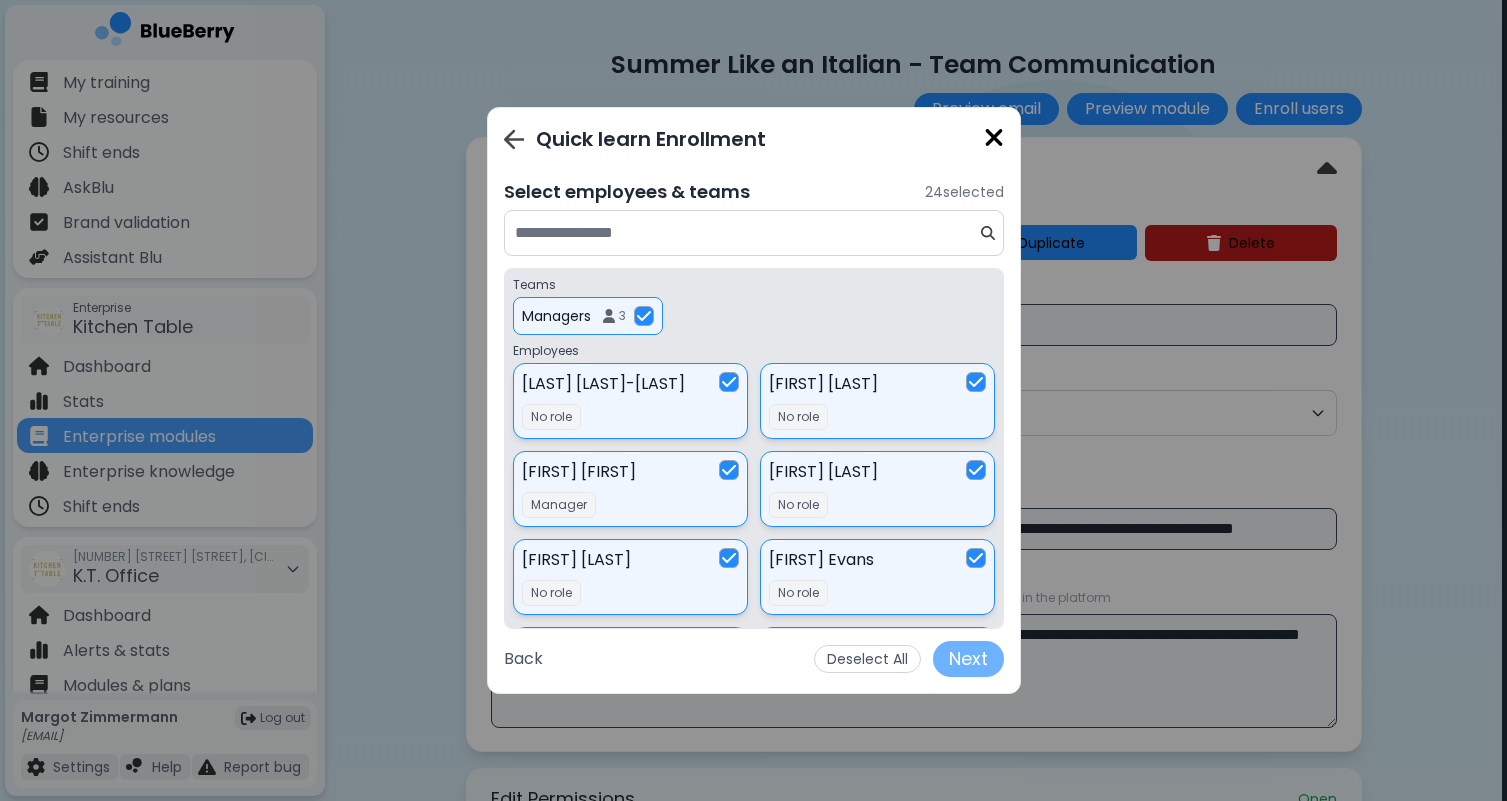 click on "Next" at bounding box center (968, 659) 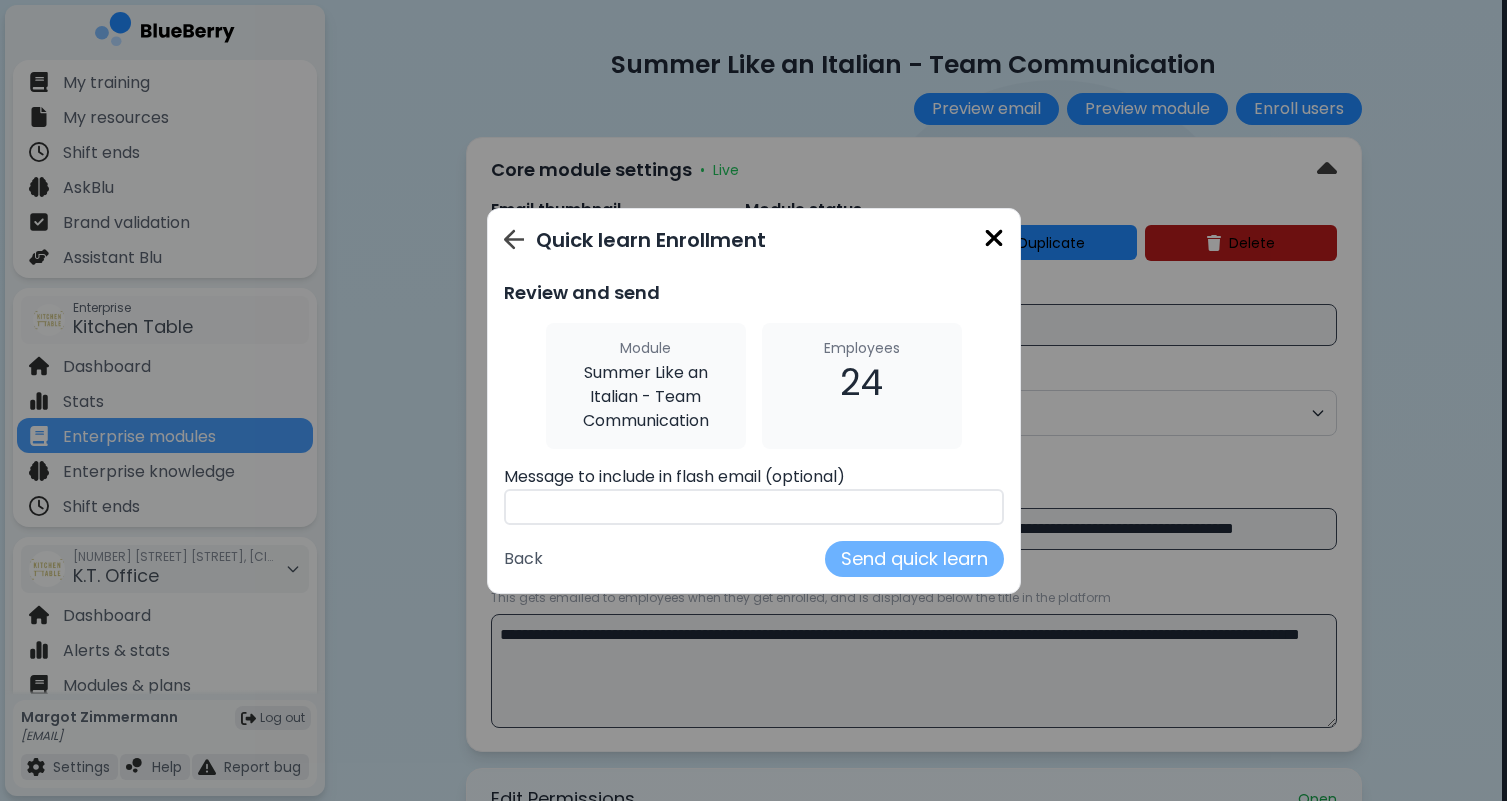 click on "Send quick learn" at bounding box center (914, 559) 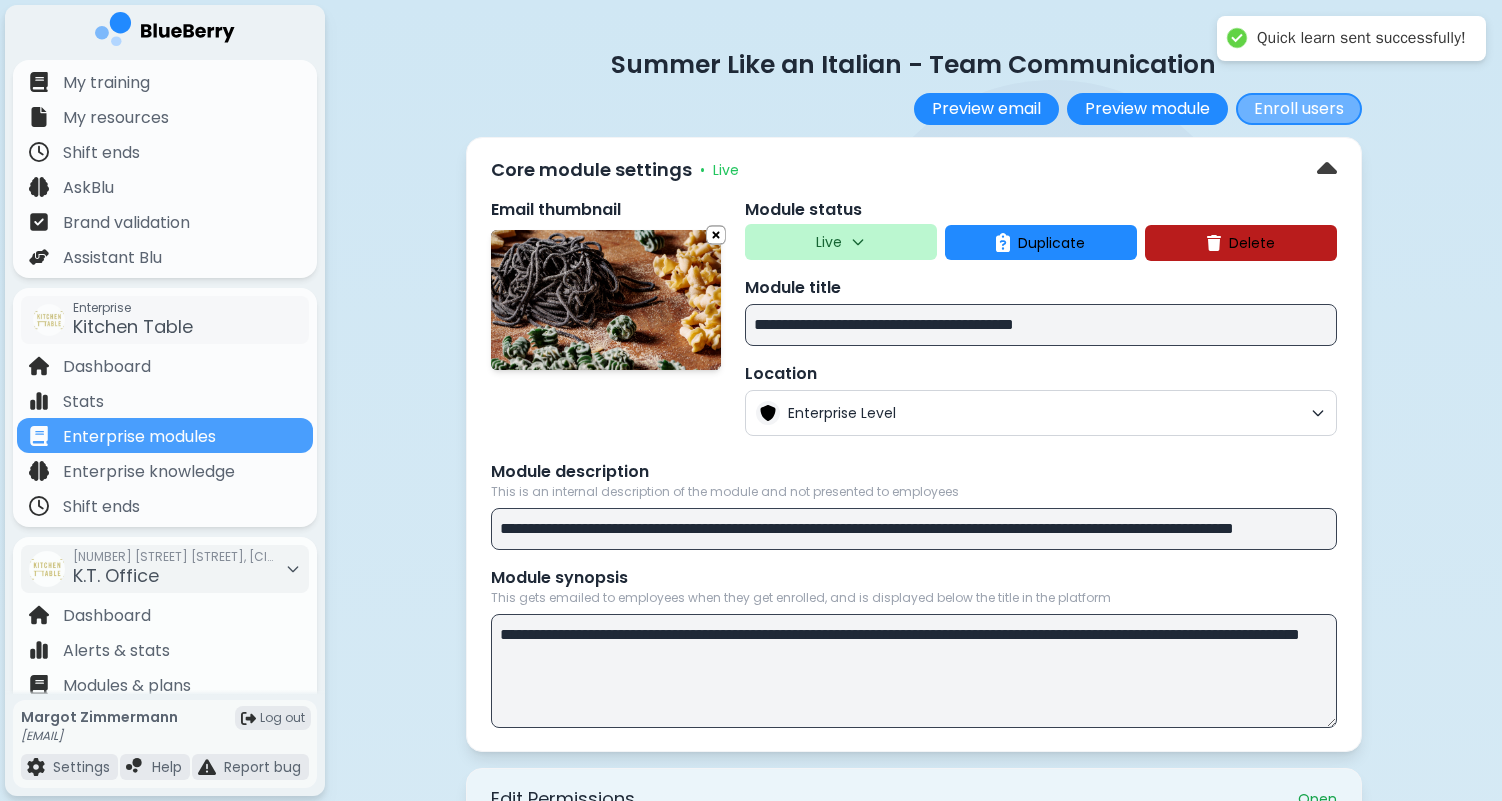 click on "Enroll users" at bounding box center (1299, 109) 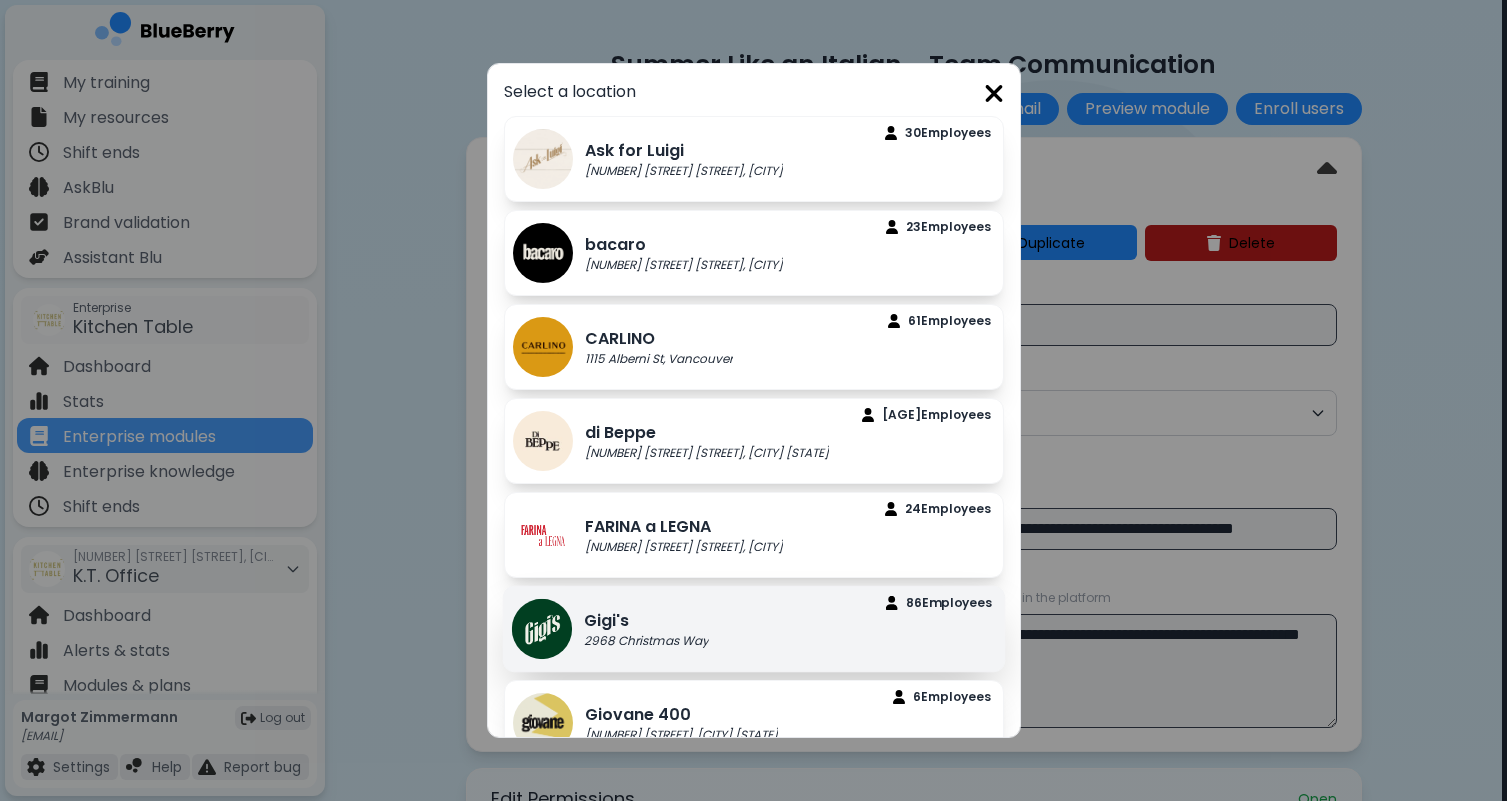 click on "[COMPANY] [NUMBER] [STREET] [STATE]  Employee s" at bounding box center [753, 629] 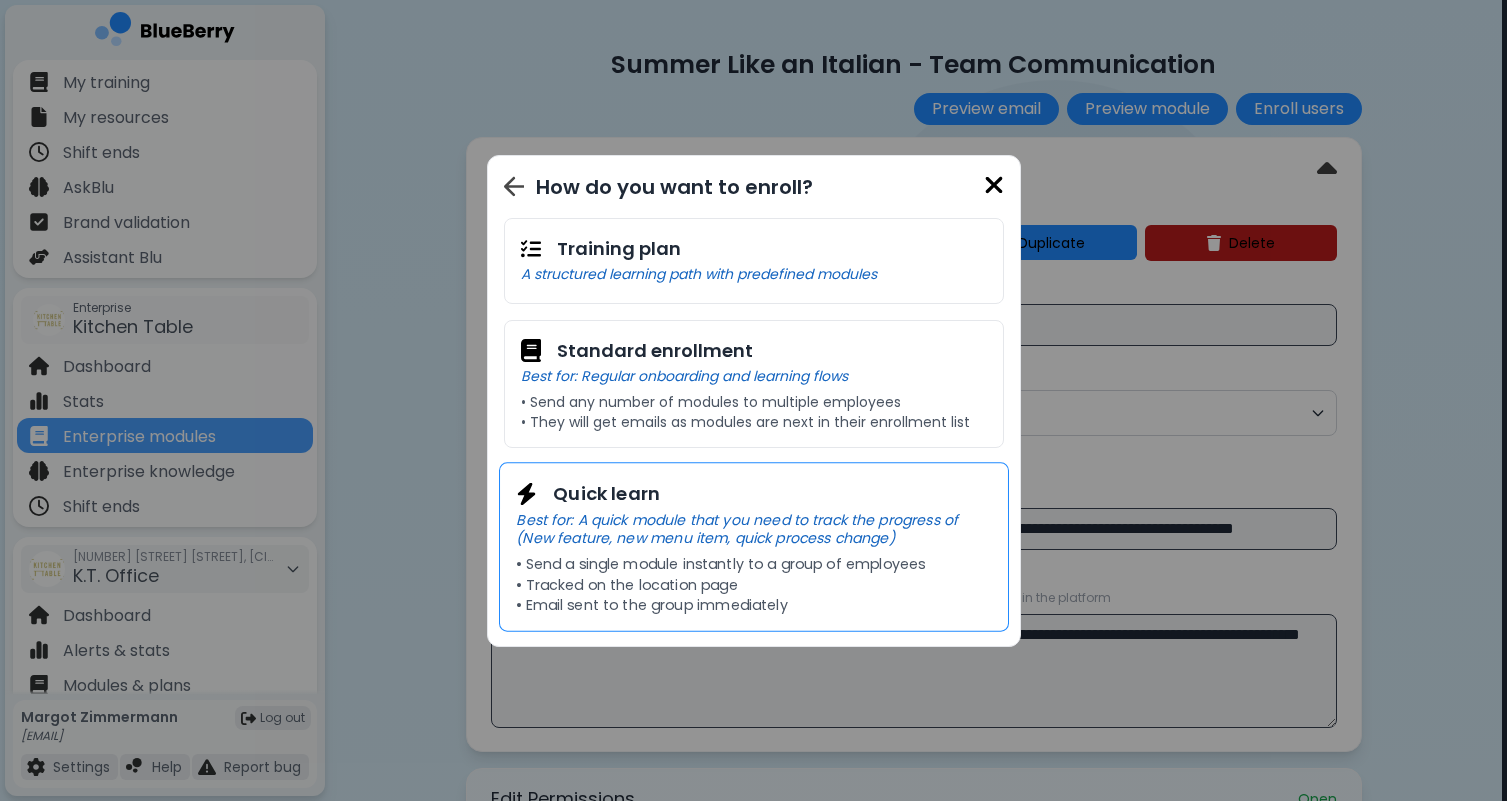 click on "• Tracked on the location page" at bounding box center (753, 584) 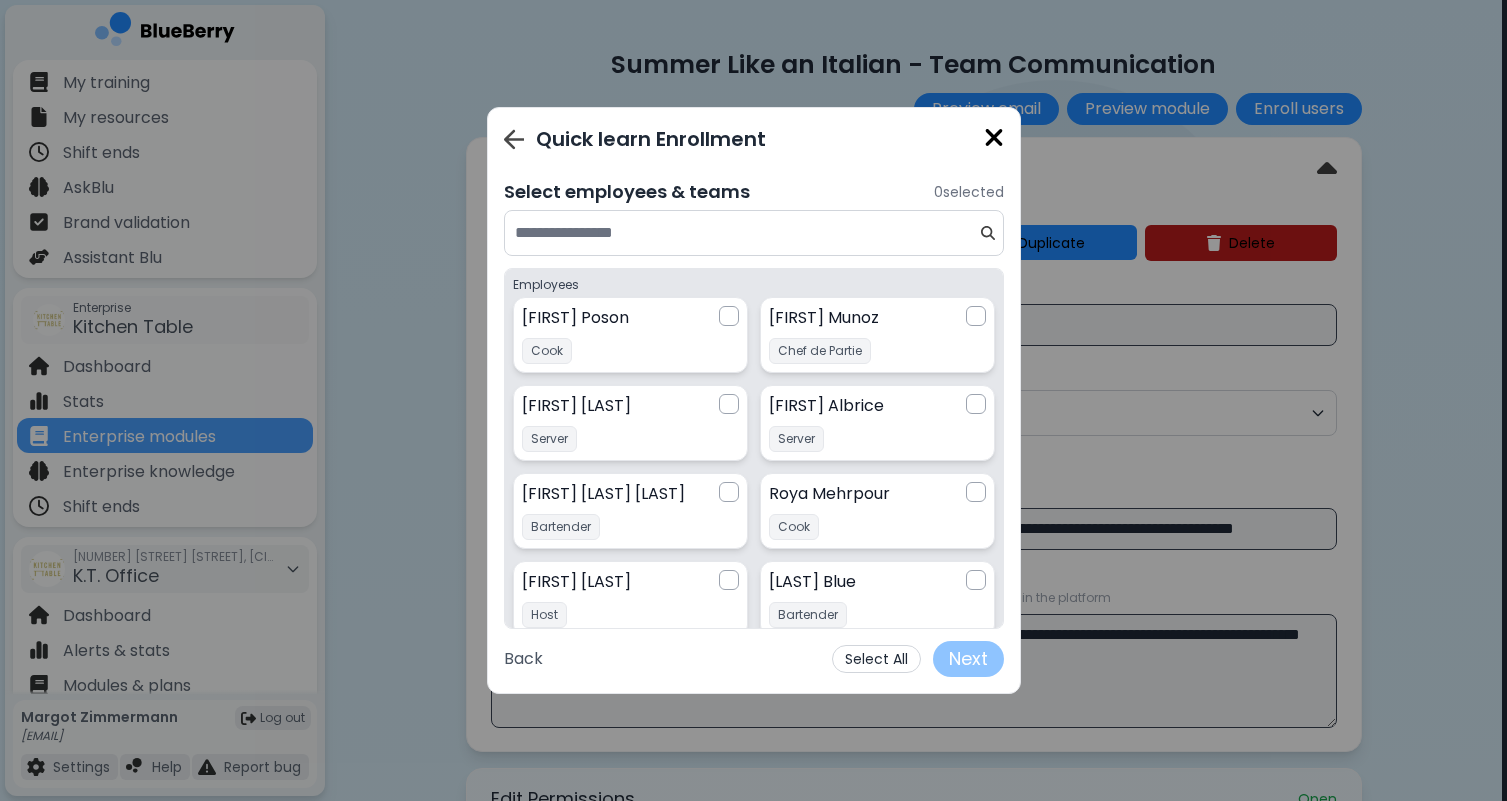 click on "Select All" at bounding box center [876, 659] 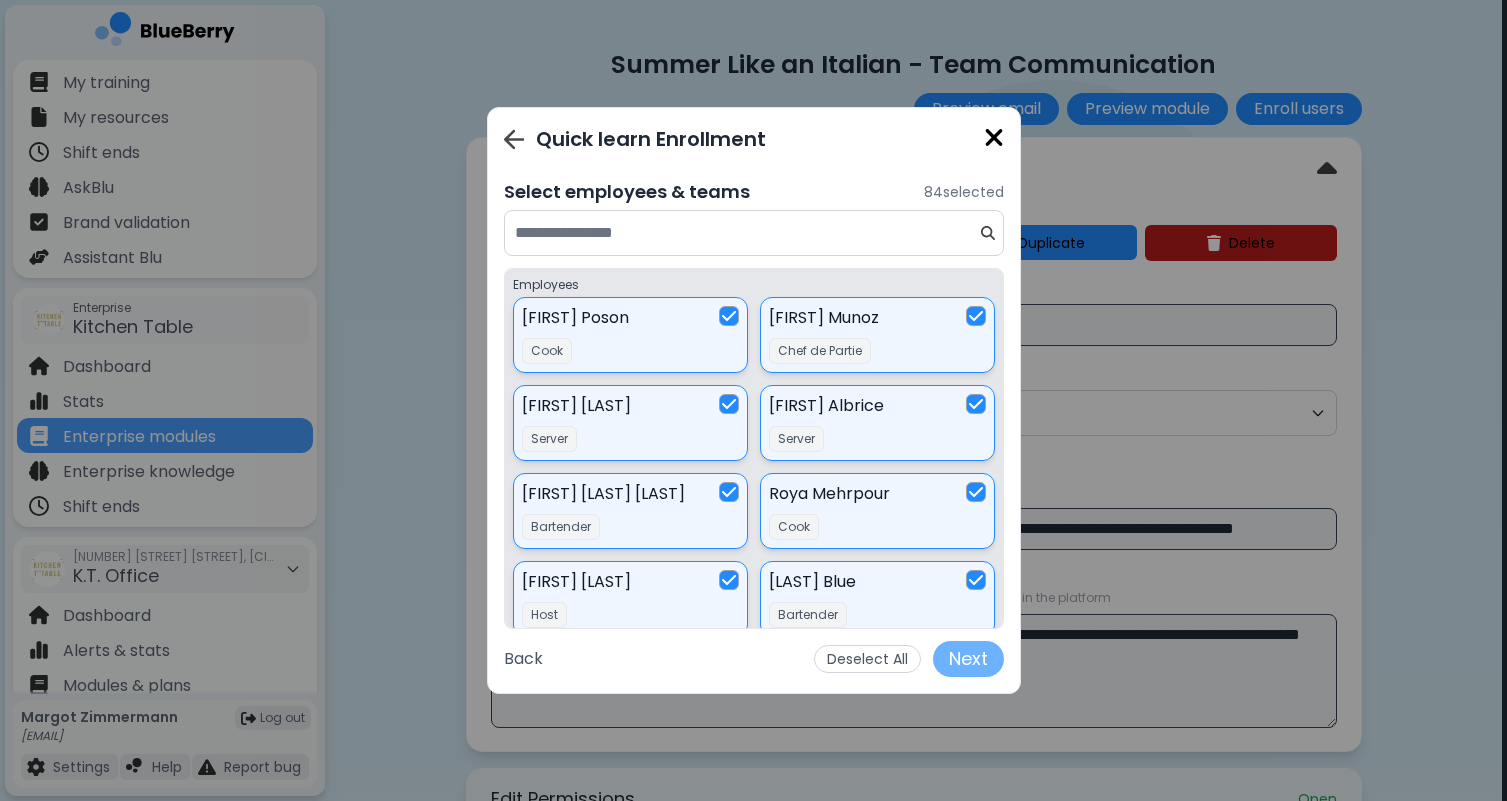 click on "Next" at bounding box center (968, 659) 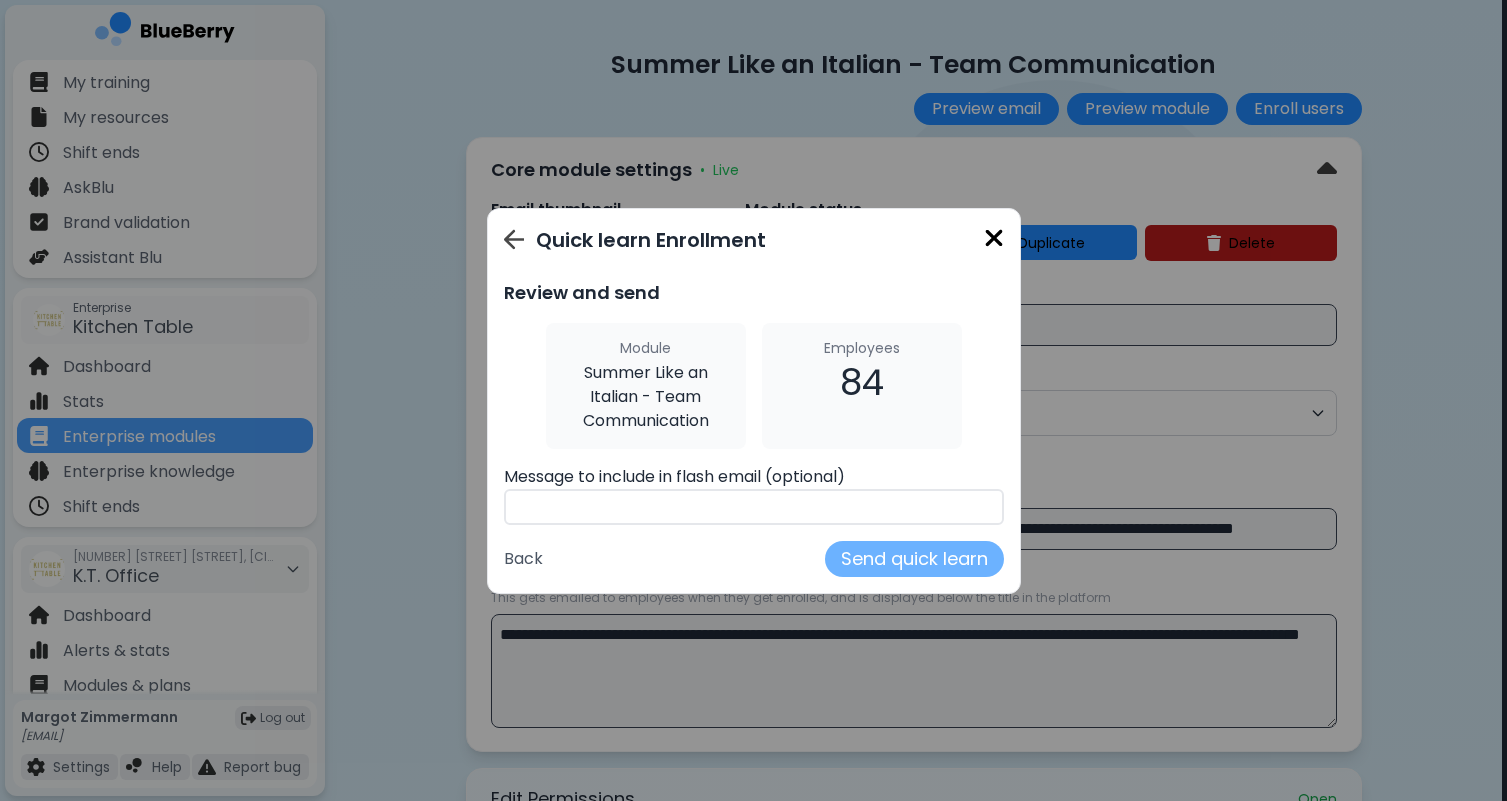 click on "Send quick learn" at bounding box center [914, 559] 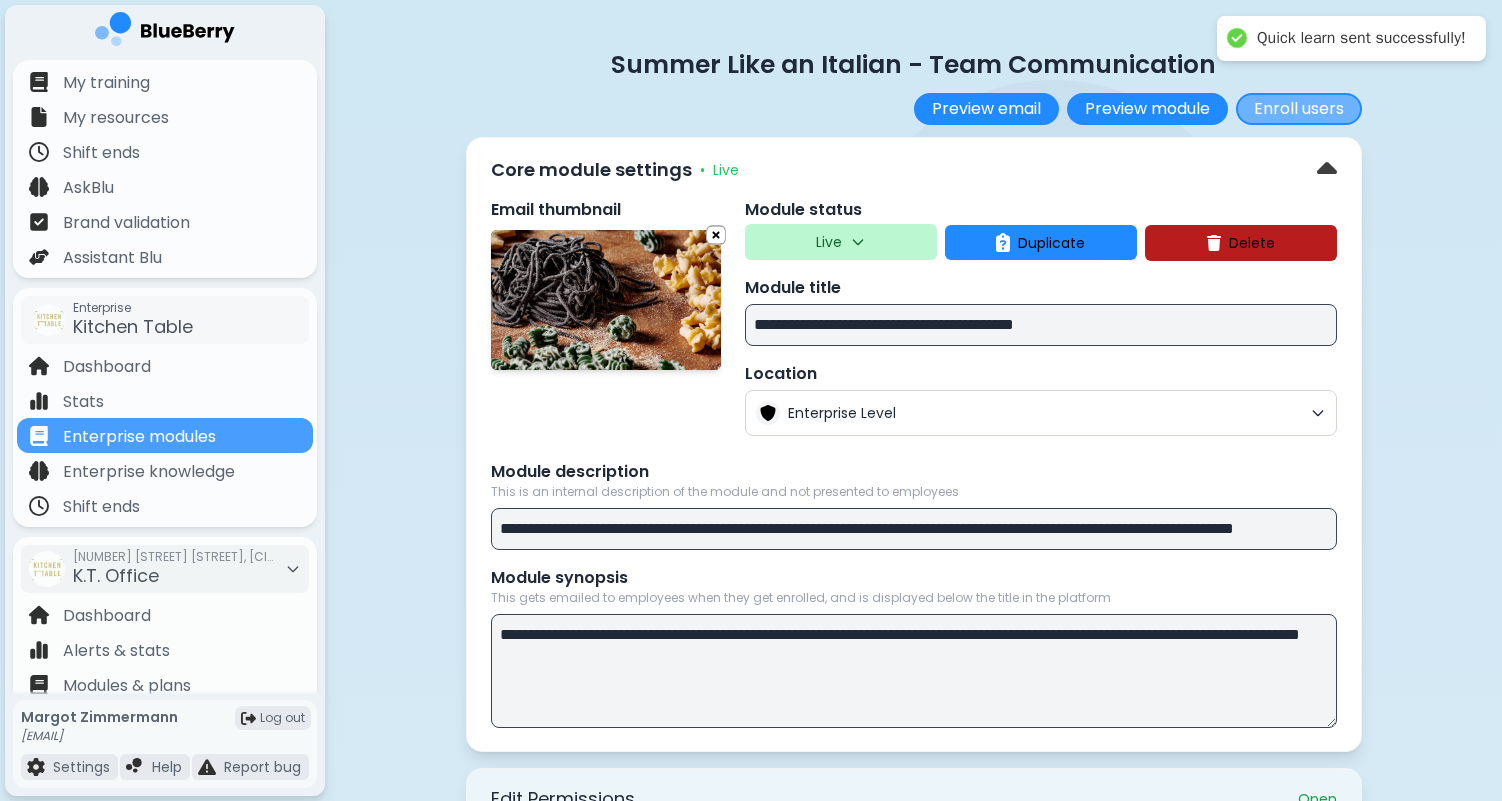 click on "Enroll users" at bounding box center (1299, 109) 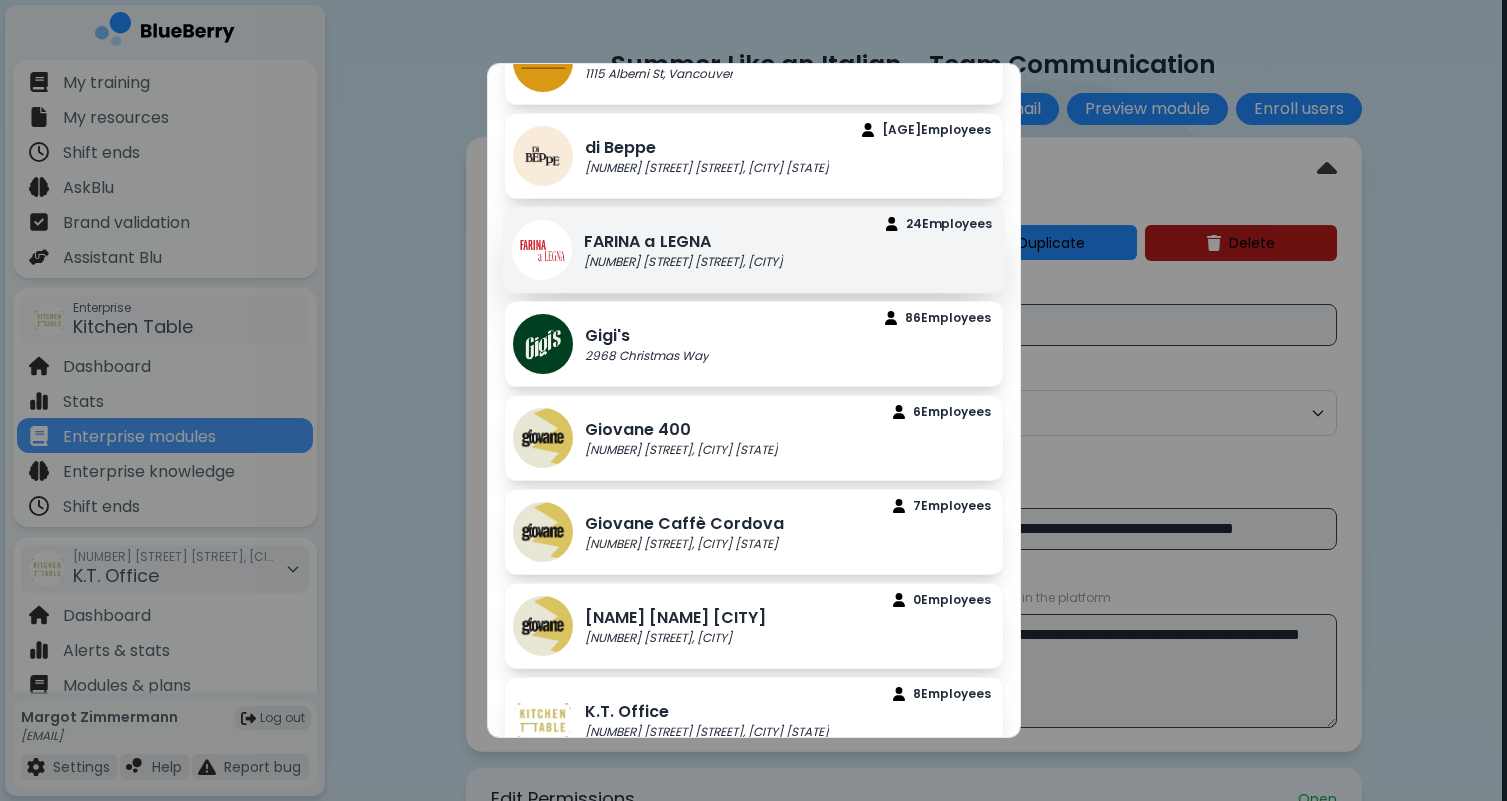 scroll, scrollTop: 307, scrollLeft: 0, axis: vertical 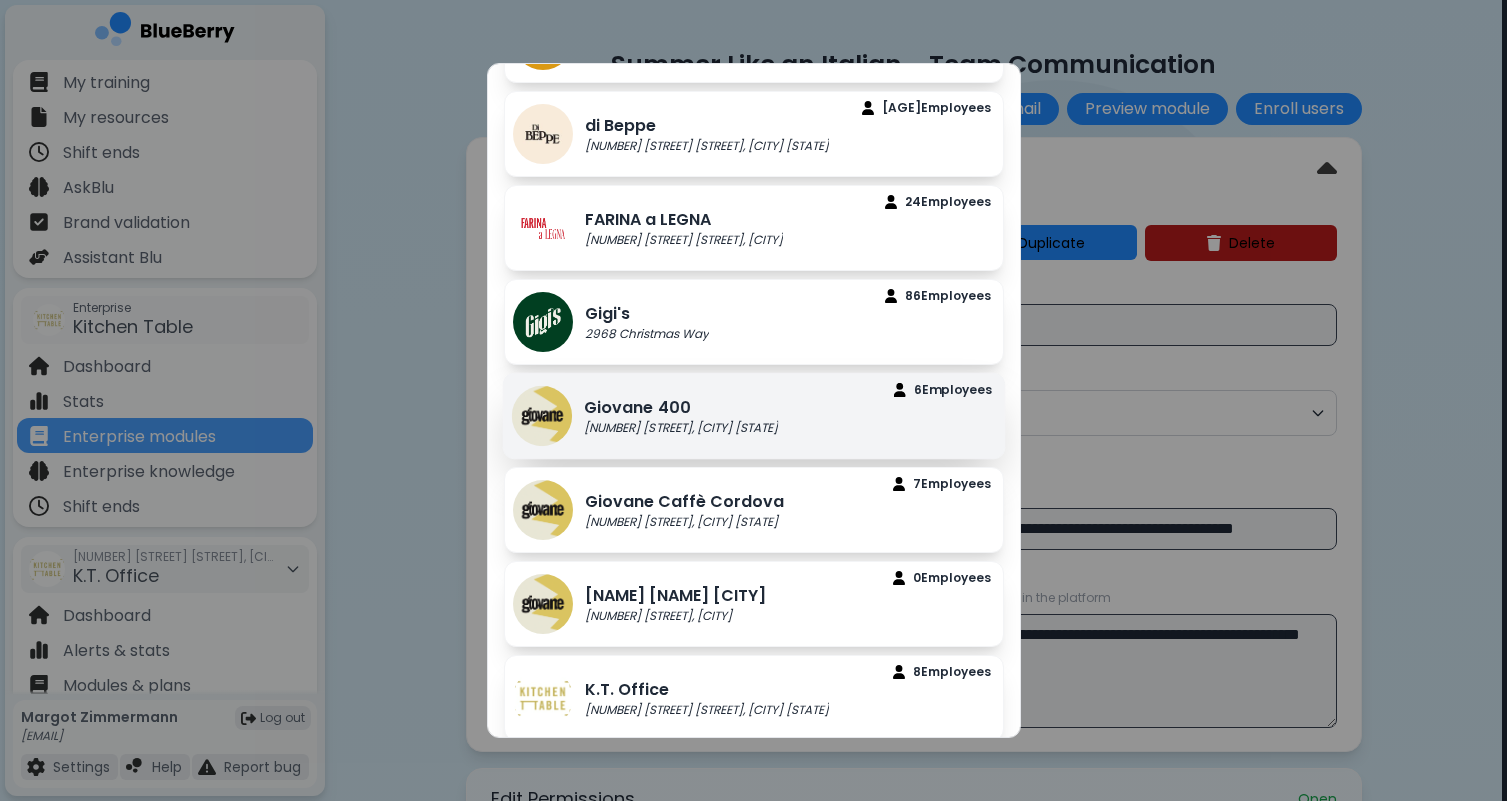 click on "[NAME] [NAME] [NUMBER] [STREET] [STREET], [CITY] [STATE] [NUMBER]  Employee s" at bounding box center [753, 416] 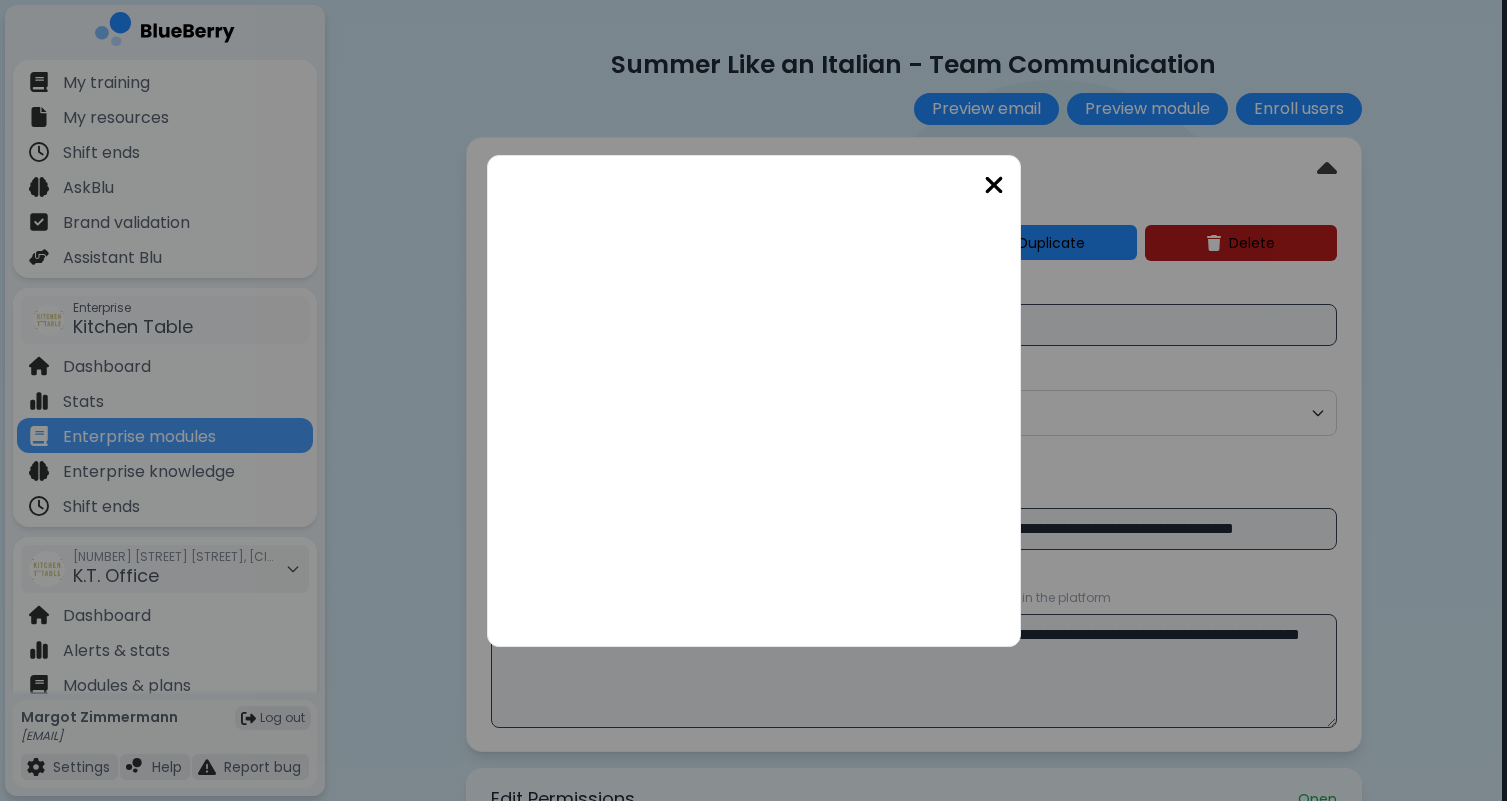 scroll, scrollTop: 0, scrollLeft: 0, axis: both 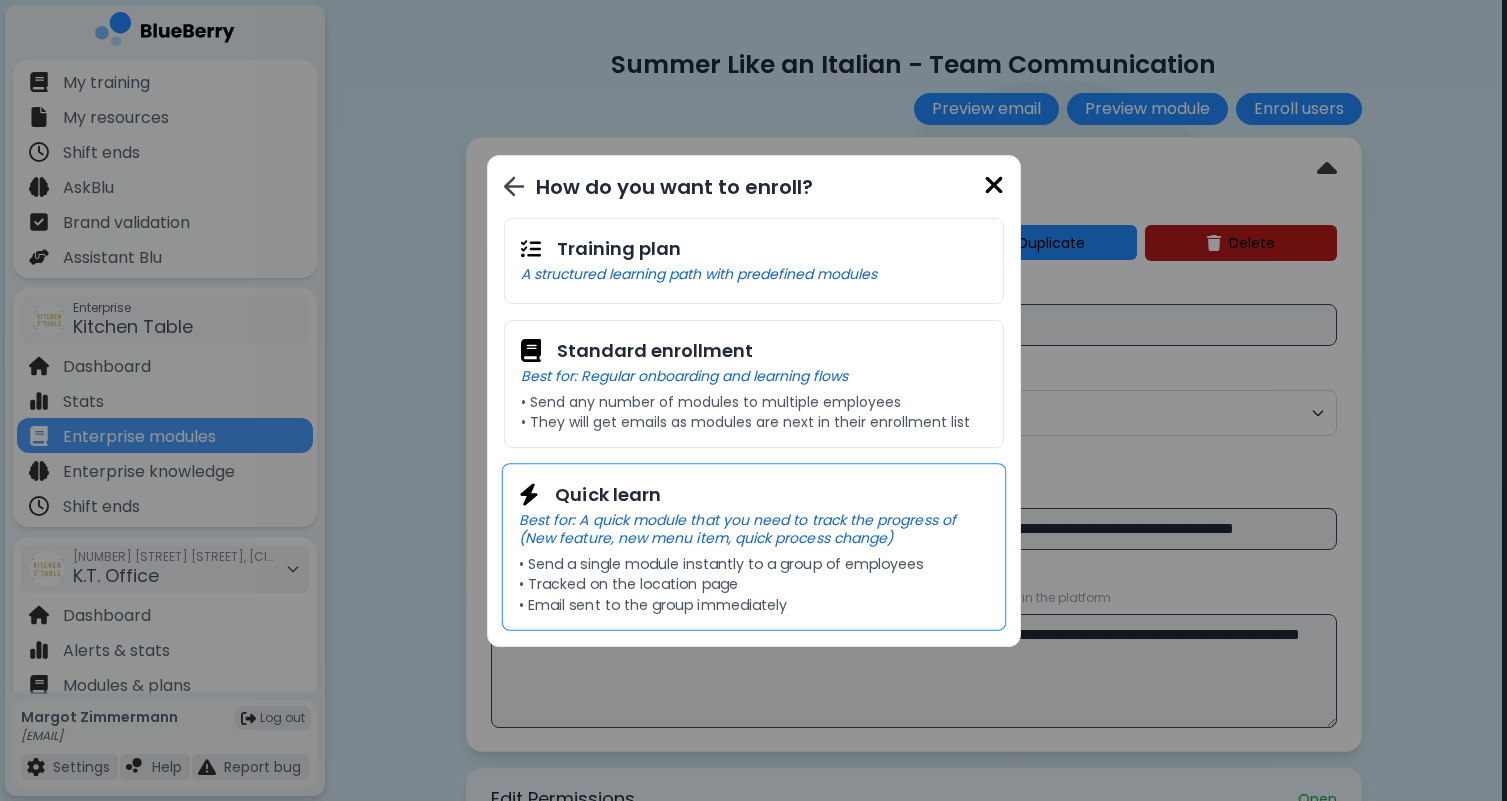 click on "Best for: A quick module that you need to track the progress of (New feature, new menu item, quick process change)" at bounding box center (753, 528) 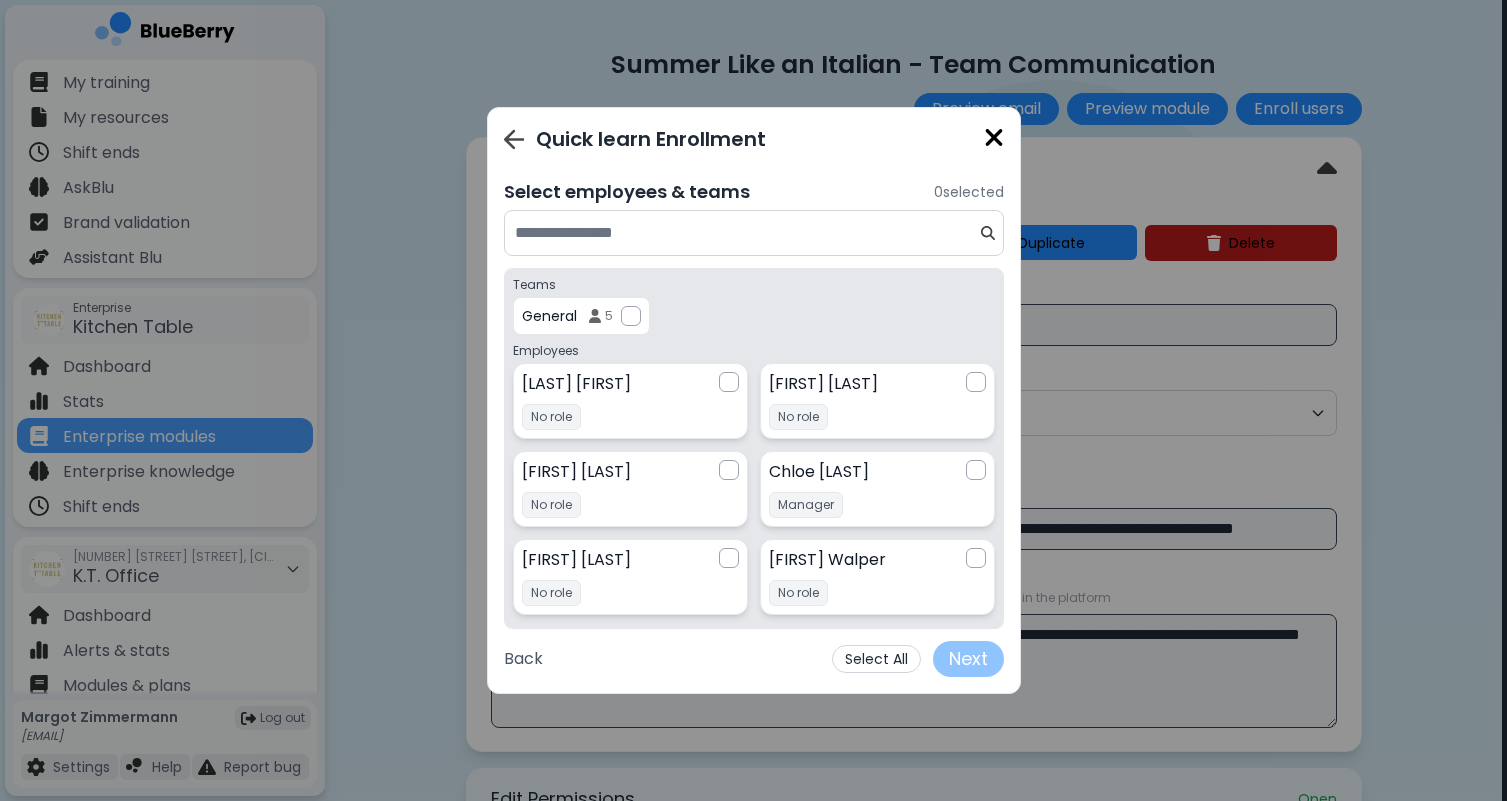 click on "Select All" at bounding box center (876, 659) 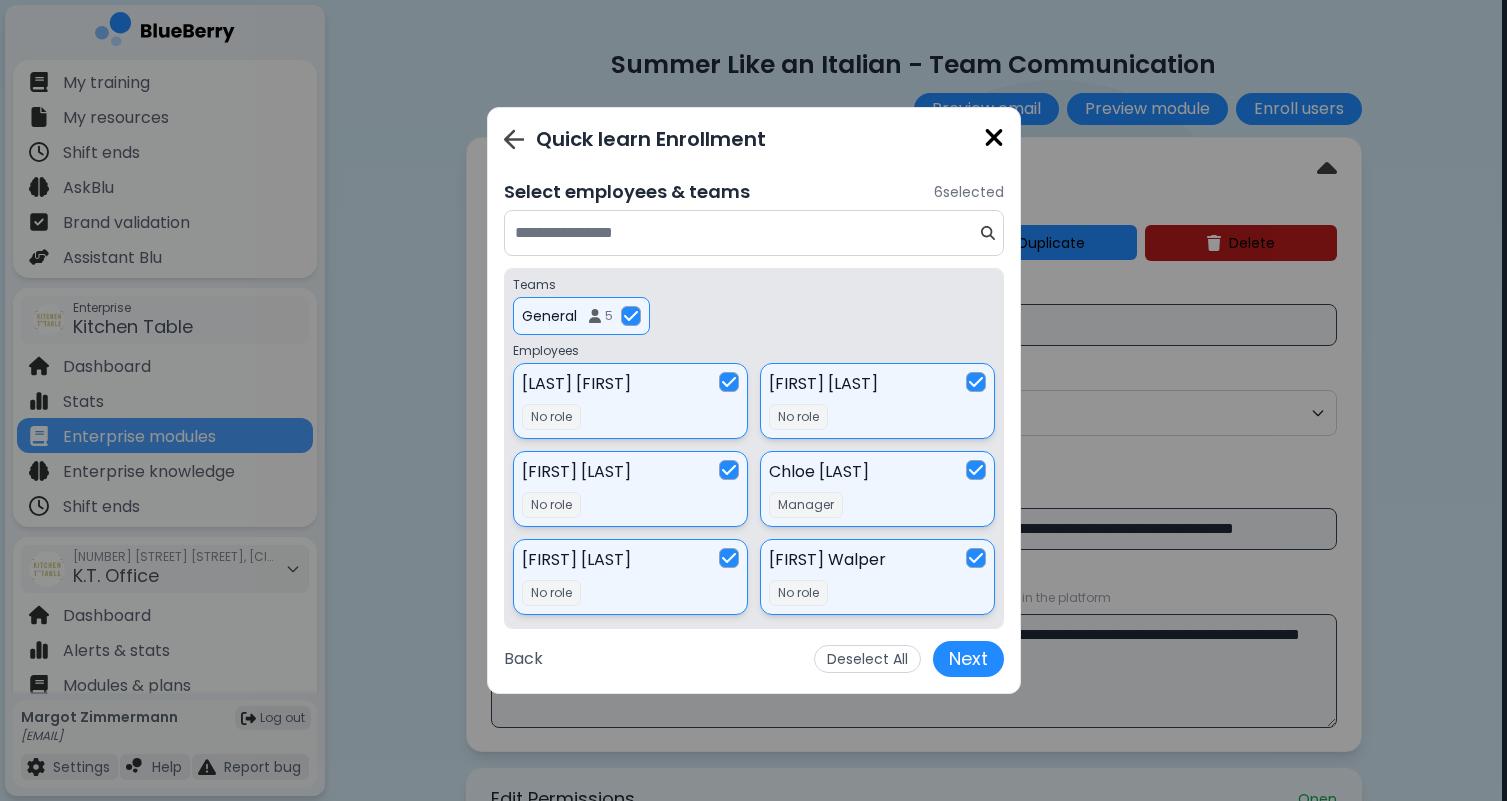 click at bounding box center [976, 558] 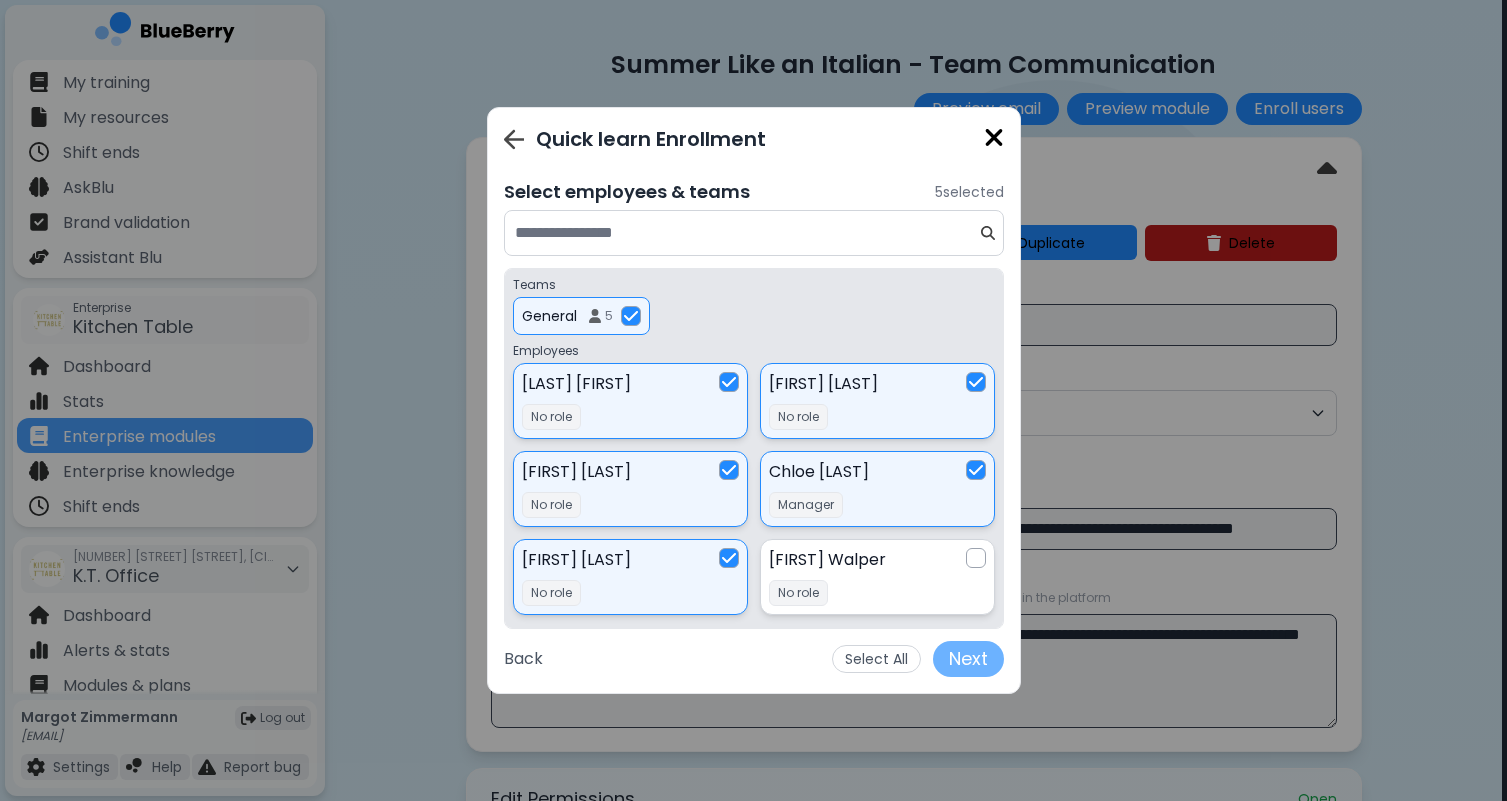 click on "Next" at bounding box center (968, 659) 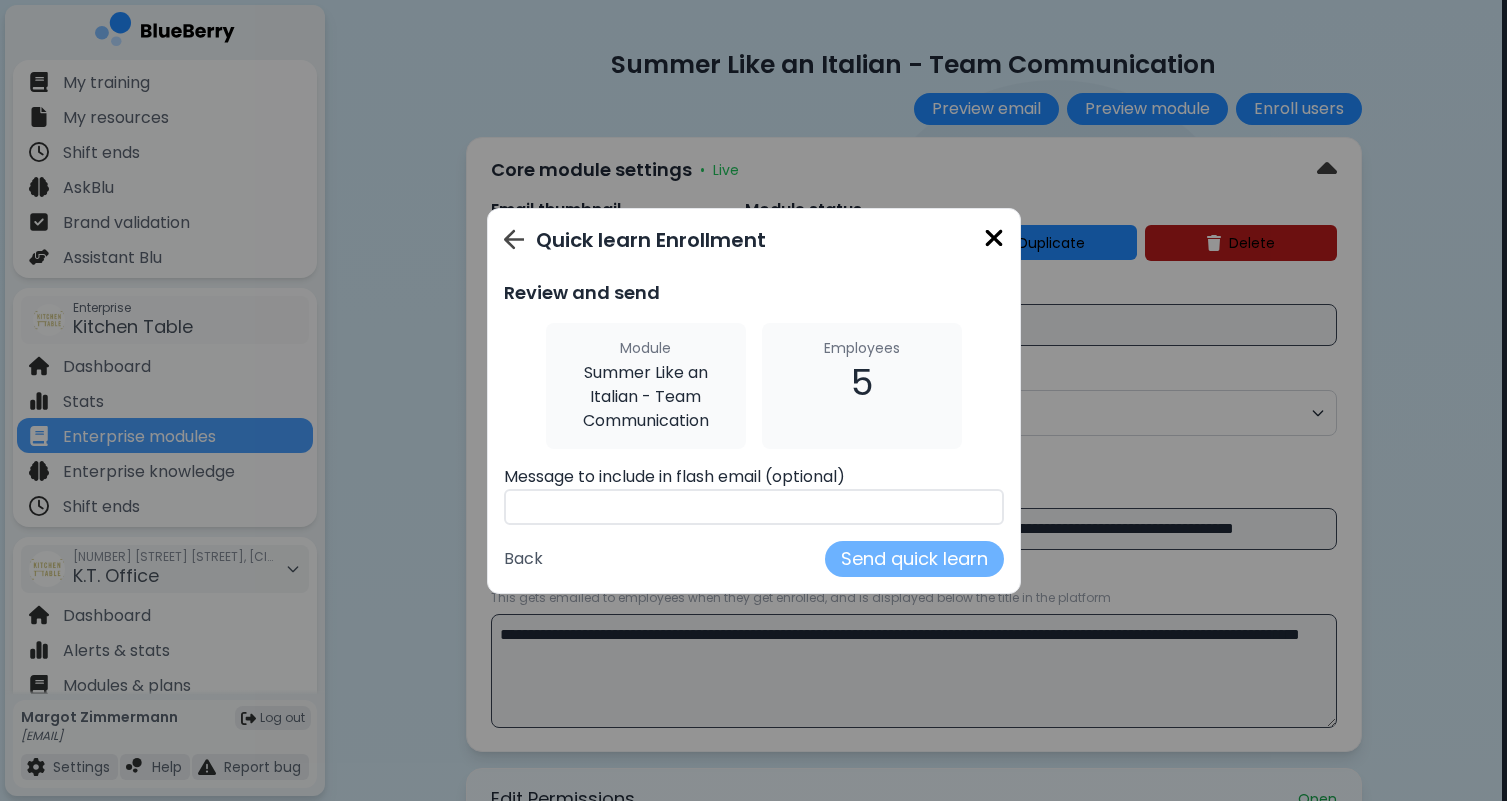 click on "Send quick learn" at bounding box center (914, 559) 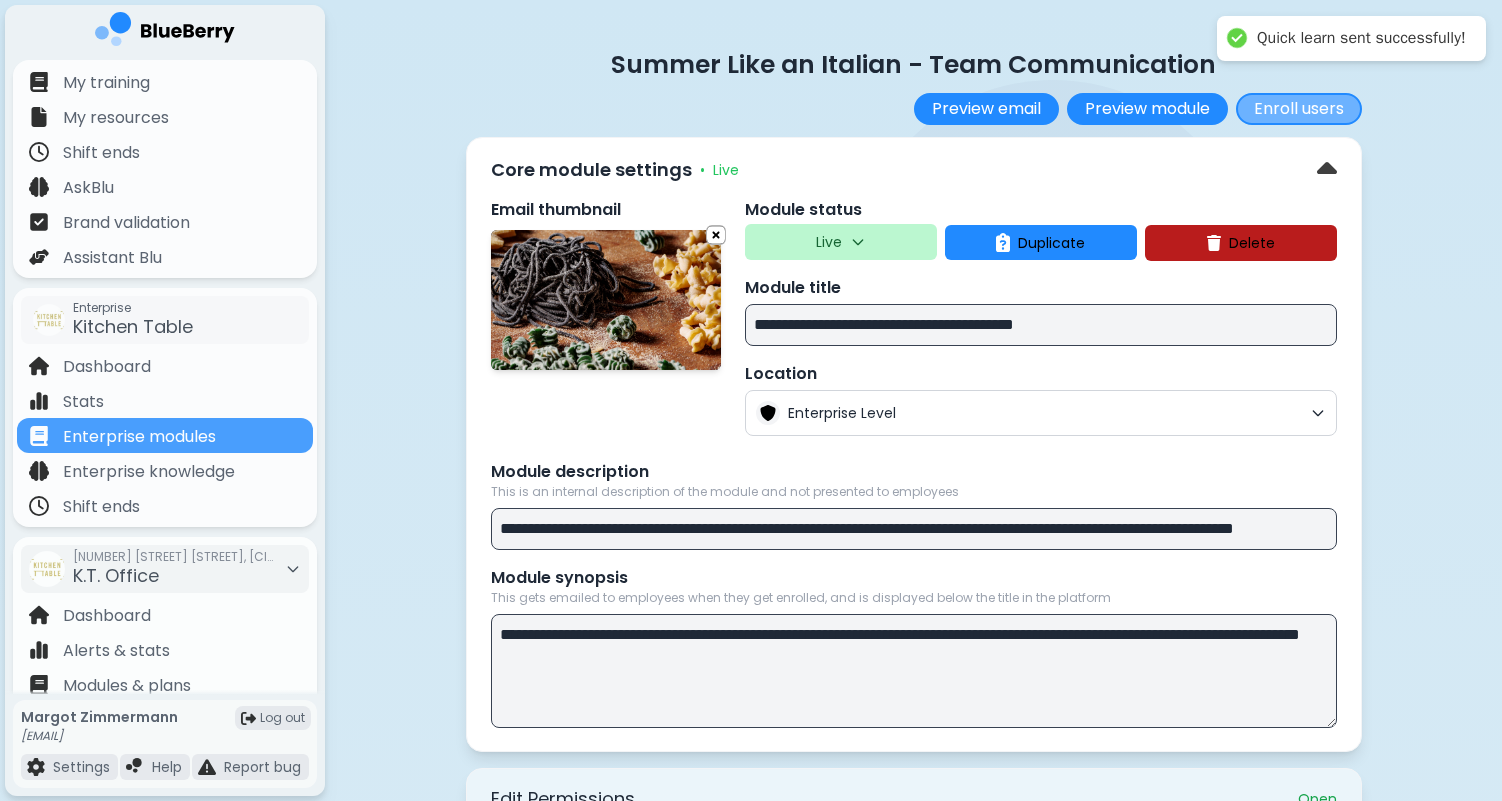 click on "Enroll users" at bounding box center [1299, 109] 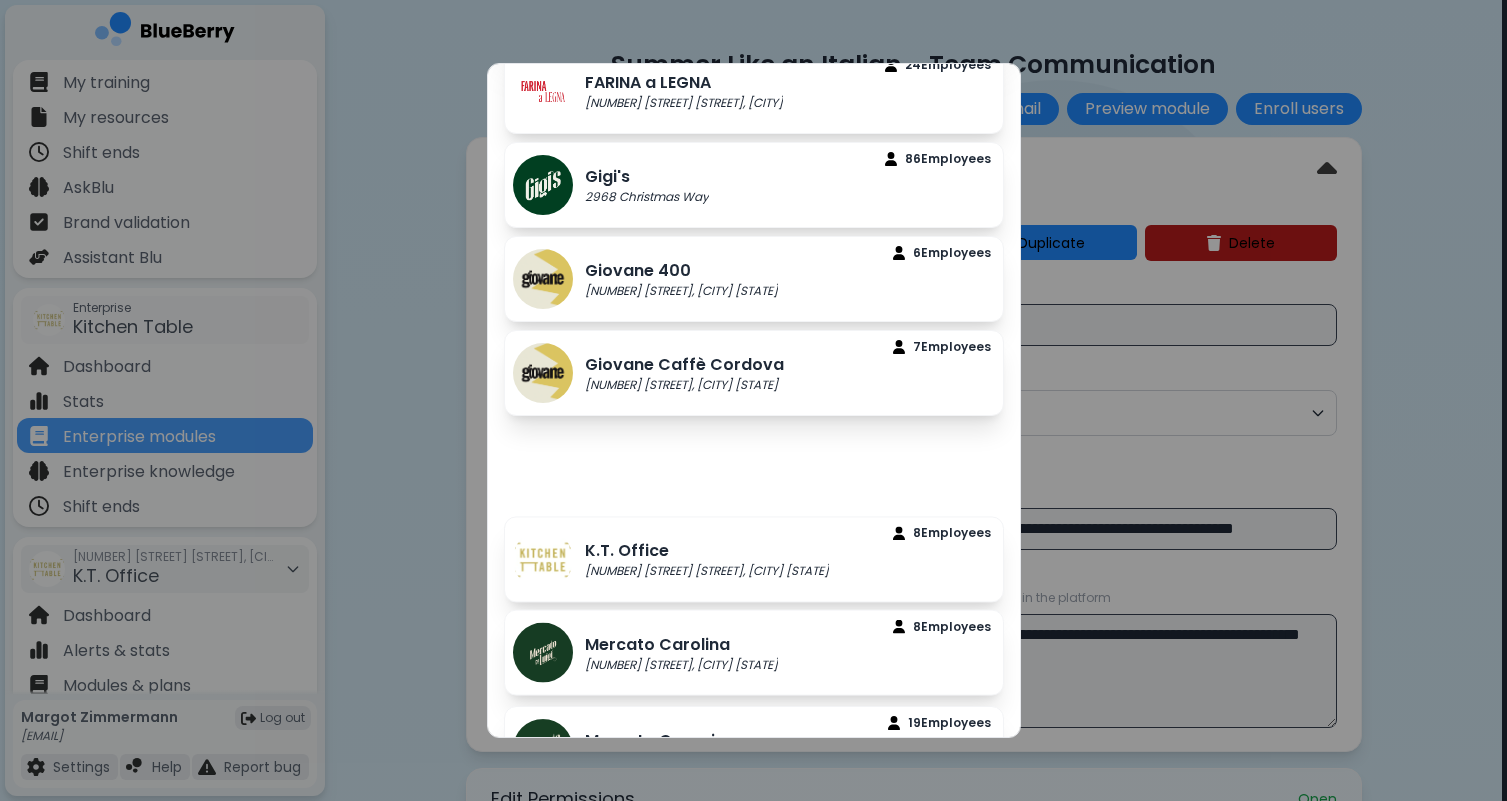 scroll, scrollTop: 454, scrollLeft: 0, axis: vertical 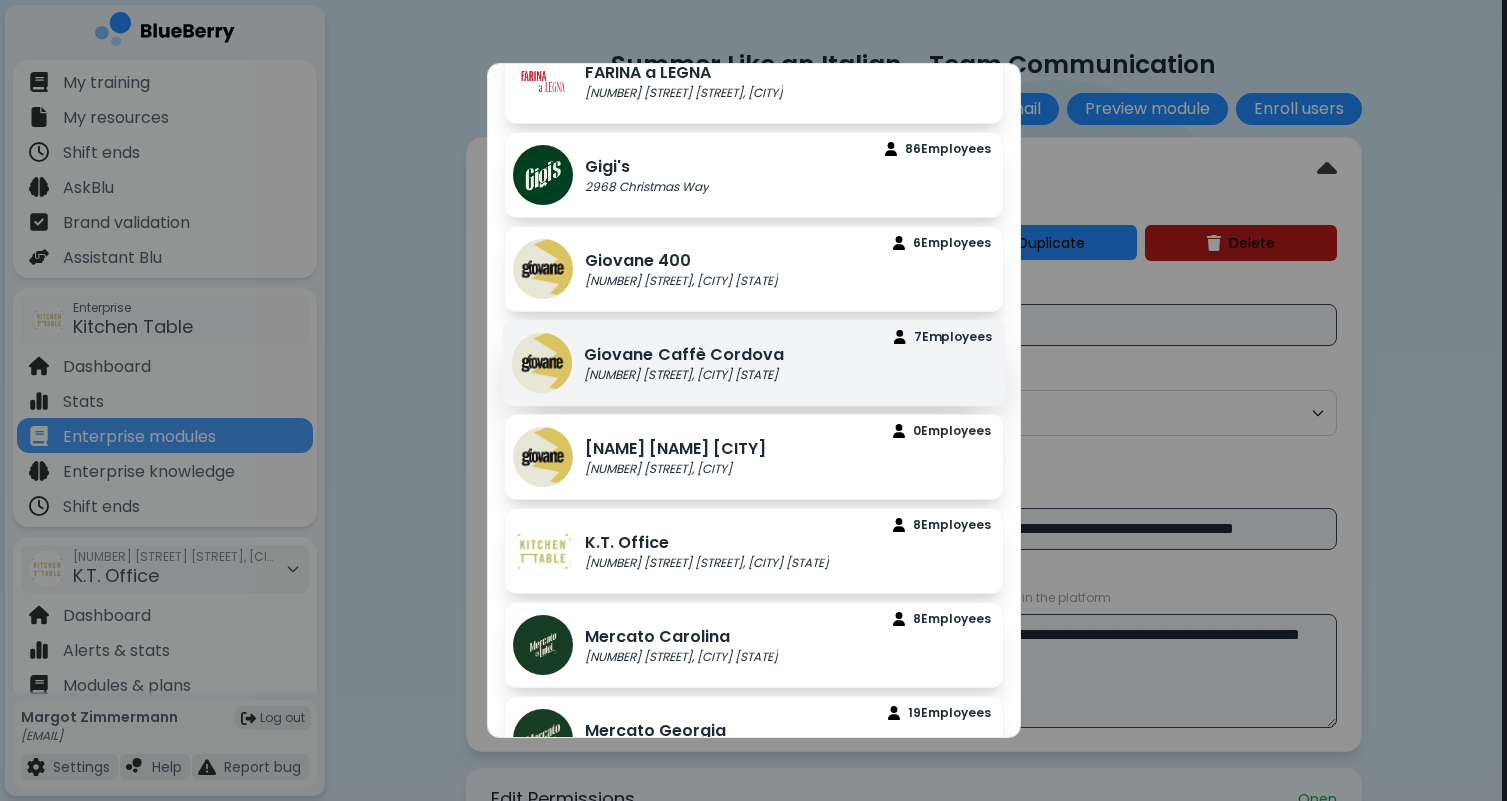 click on "[NAME] [NAME] [NUMBER] [STREET] [STREET], [CITY] [STATE] [NUMBER]  Employee s" at bounding box center [753, 363] 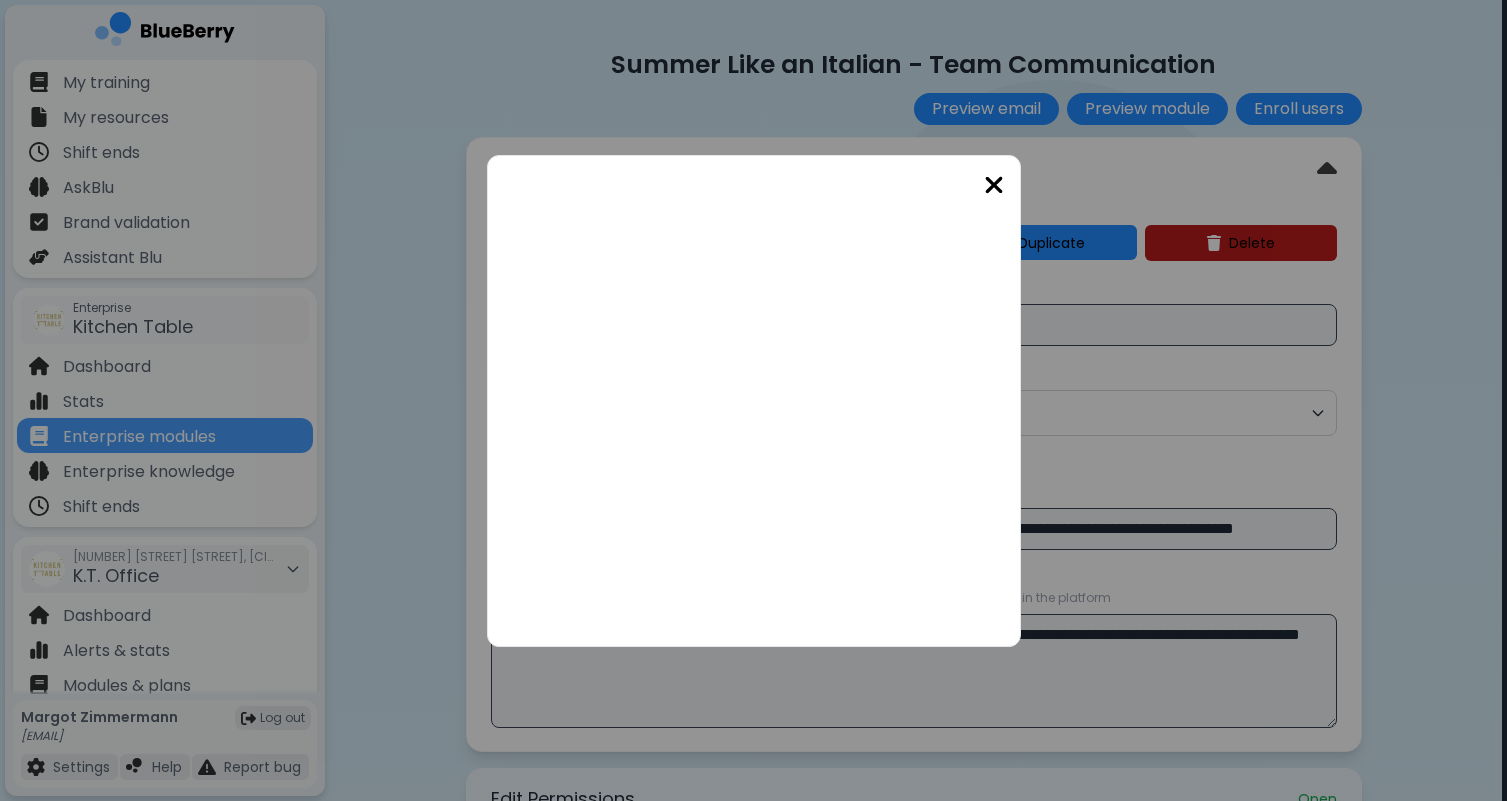 scroll, scrollTop: 0, scrollLeft: 0, axis: both 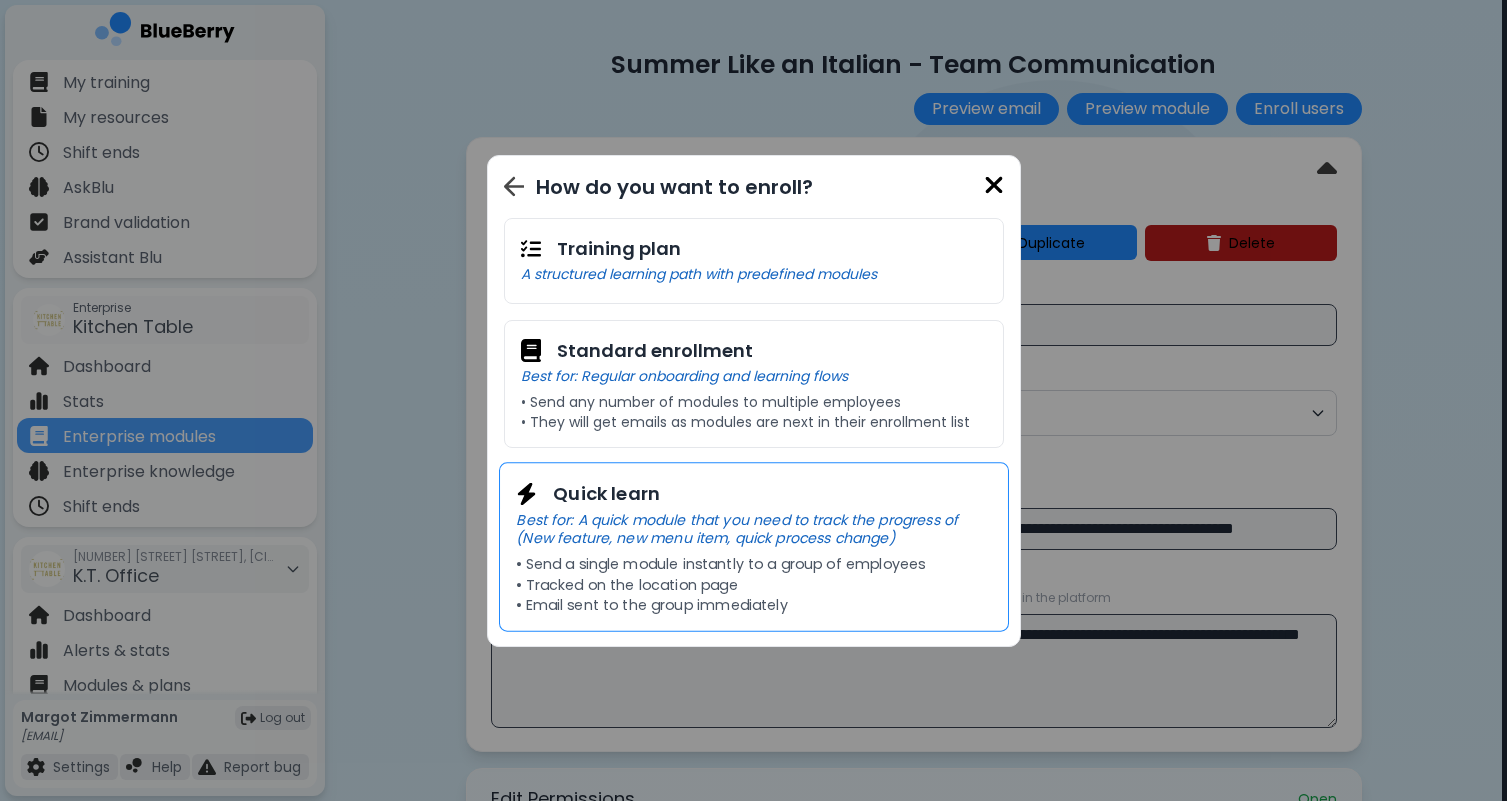 click on "Quick learn" at bounding box center [753, 493] 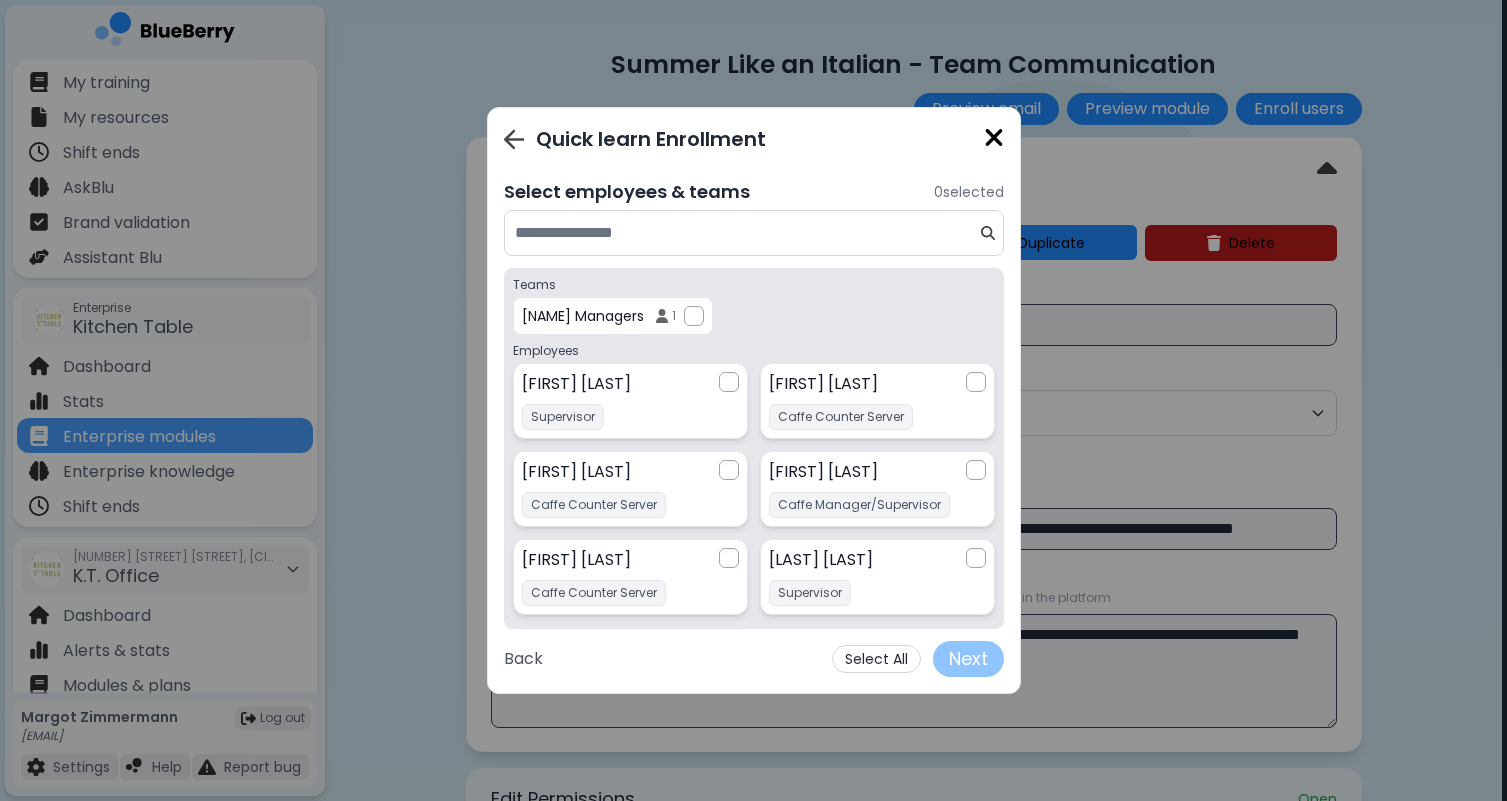 click on "Select All" at bounding box center (876, 659) 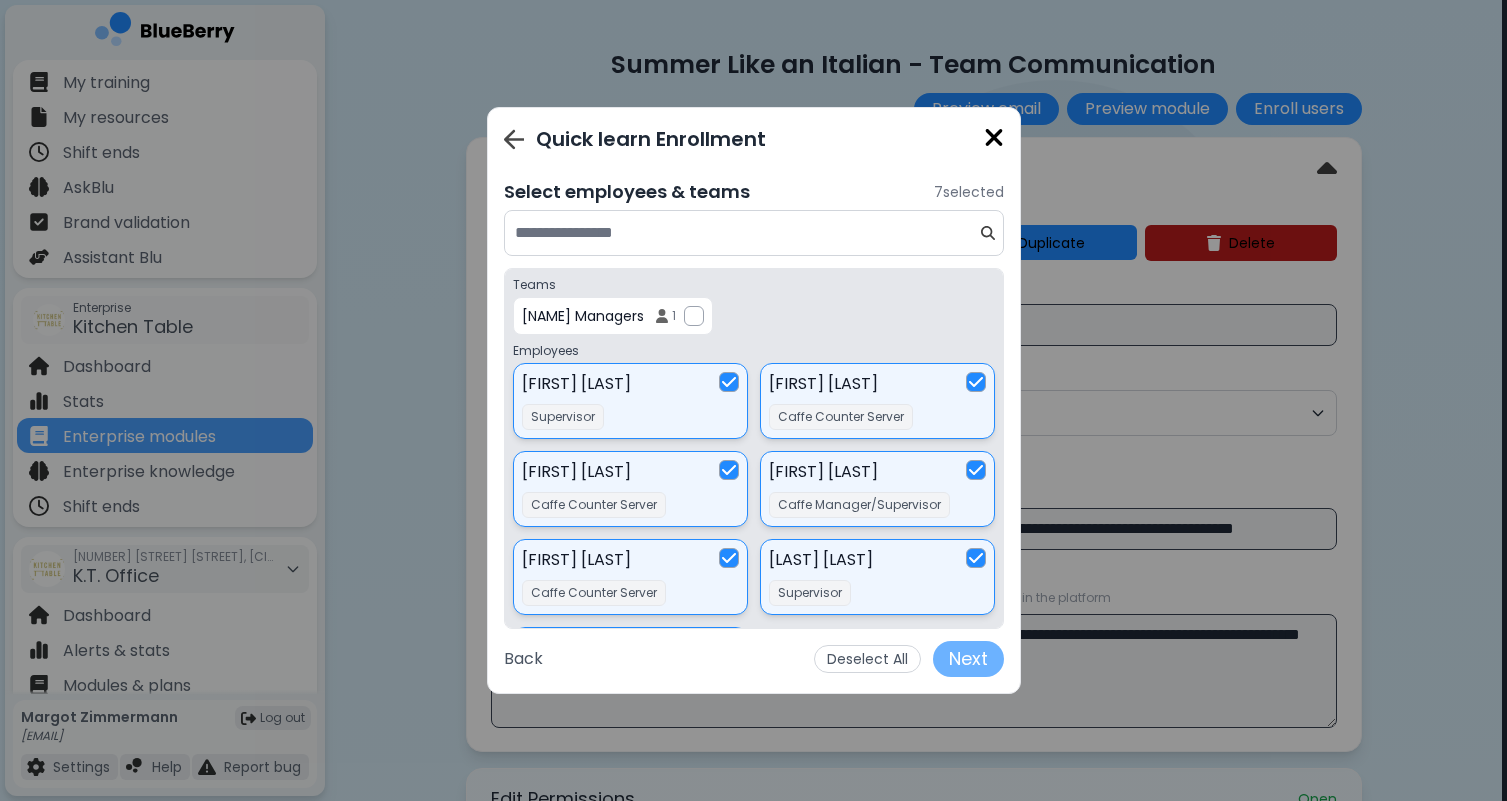 click on "Next" at bounding box center [968, 659] 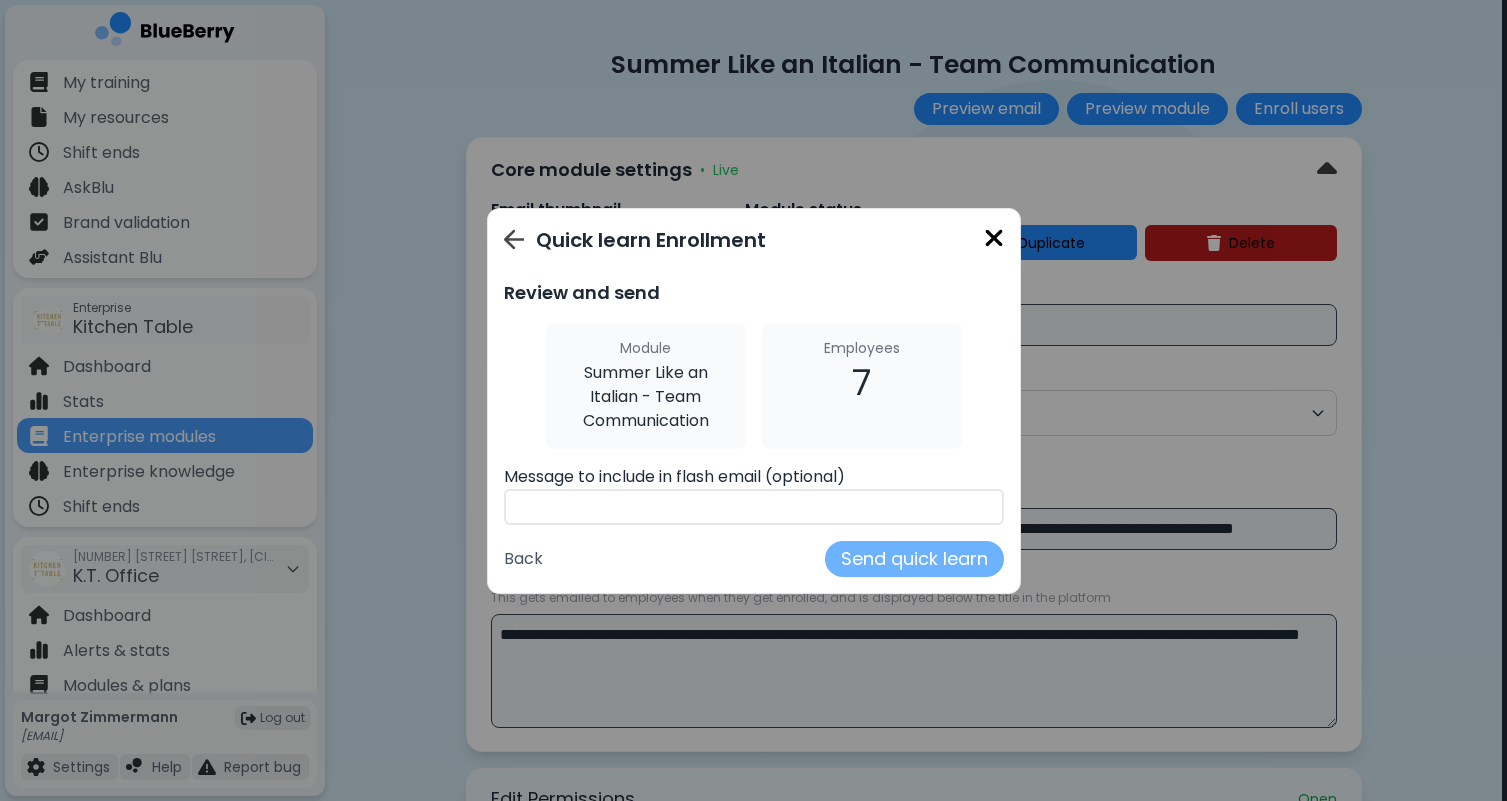 click on "Send quick learn" at bounding box center [914, 559] 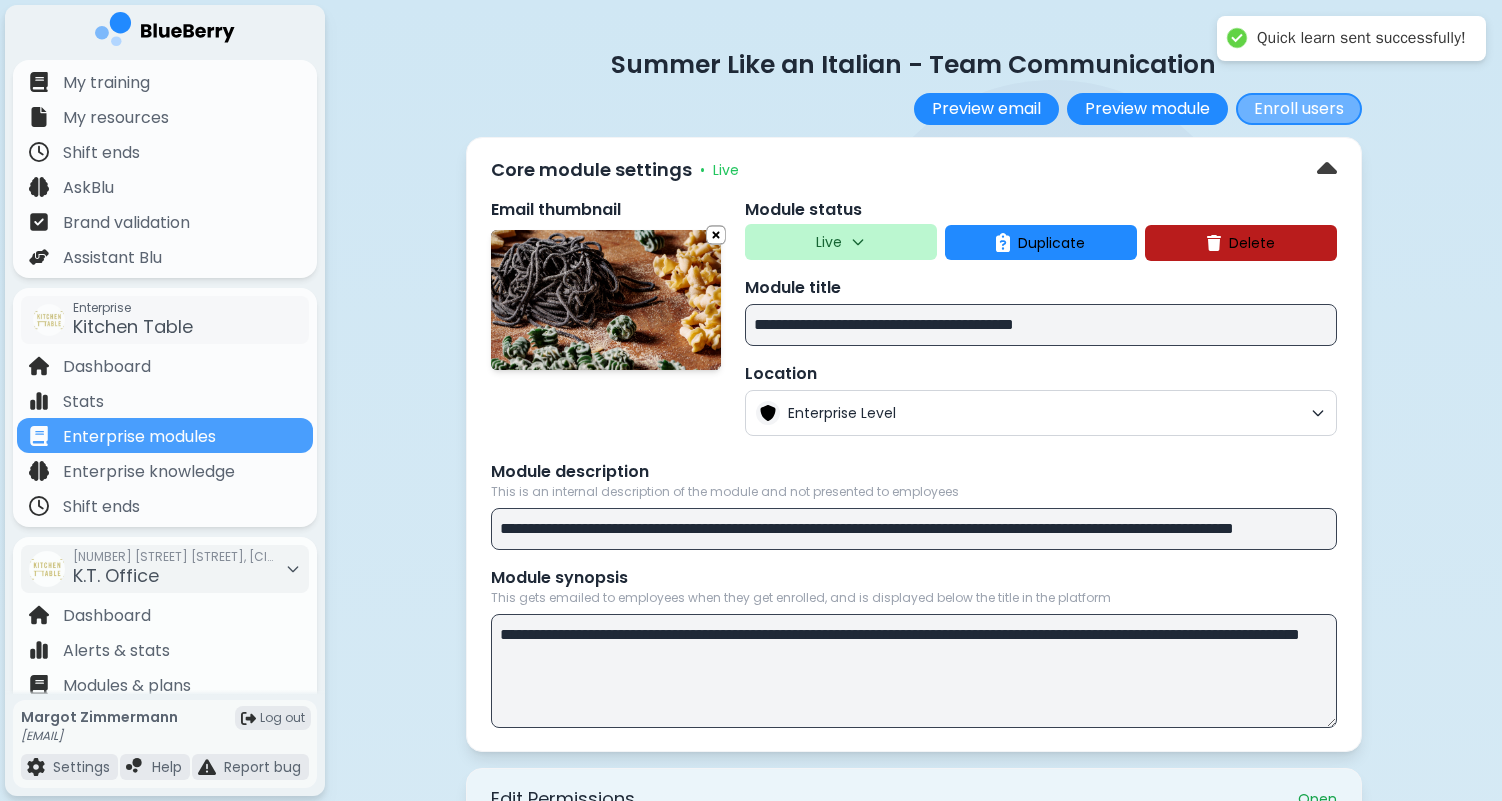 click on "Enroll users" at bounding box center [1299, 109] 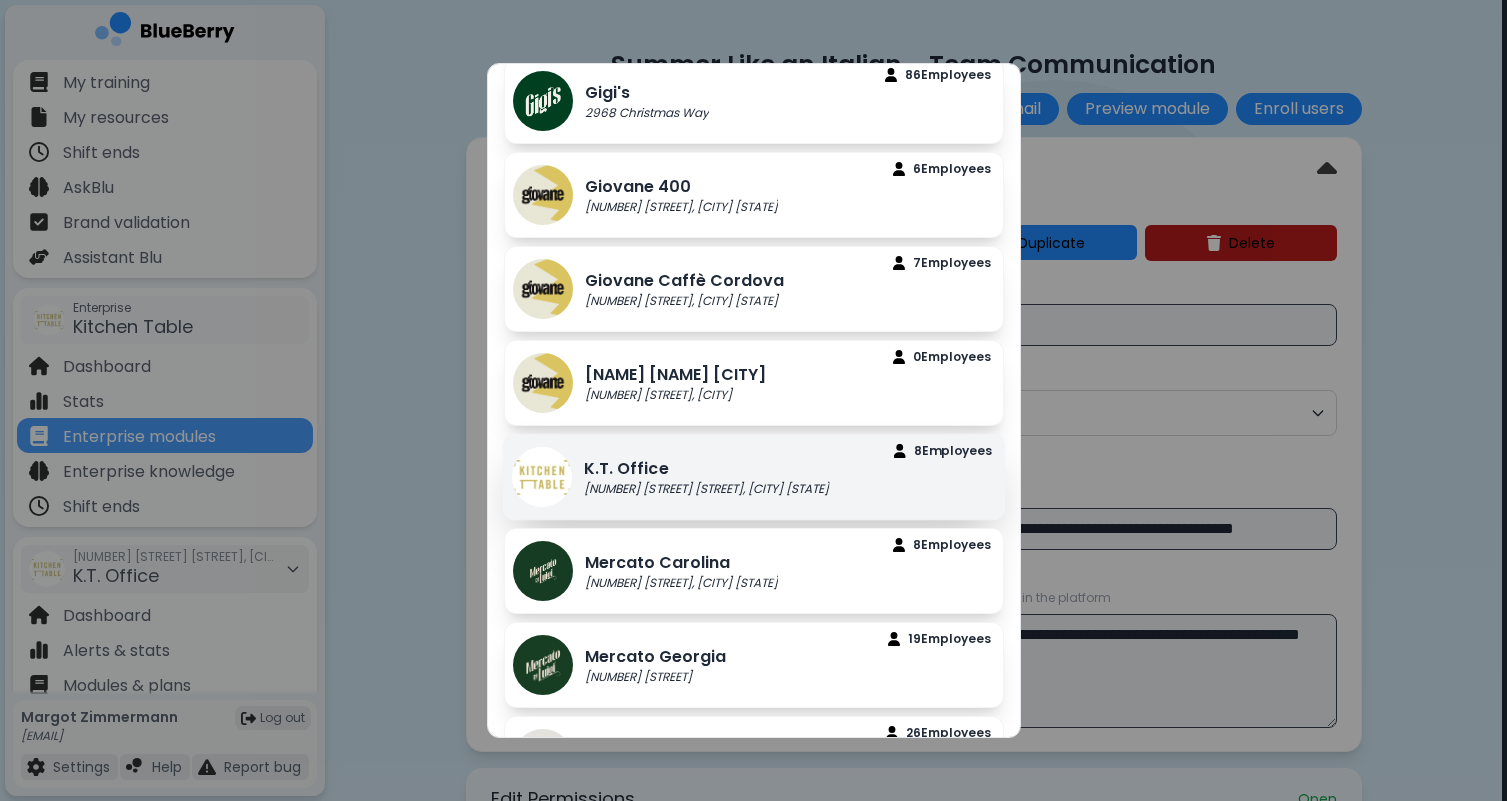 scroll, scrollTop: 536, scrollLeft: 0, axis: vertical 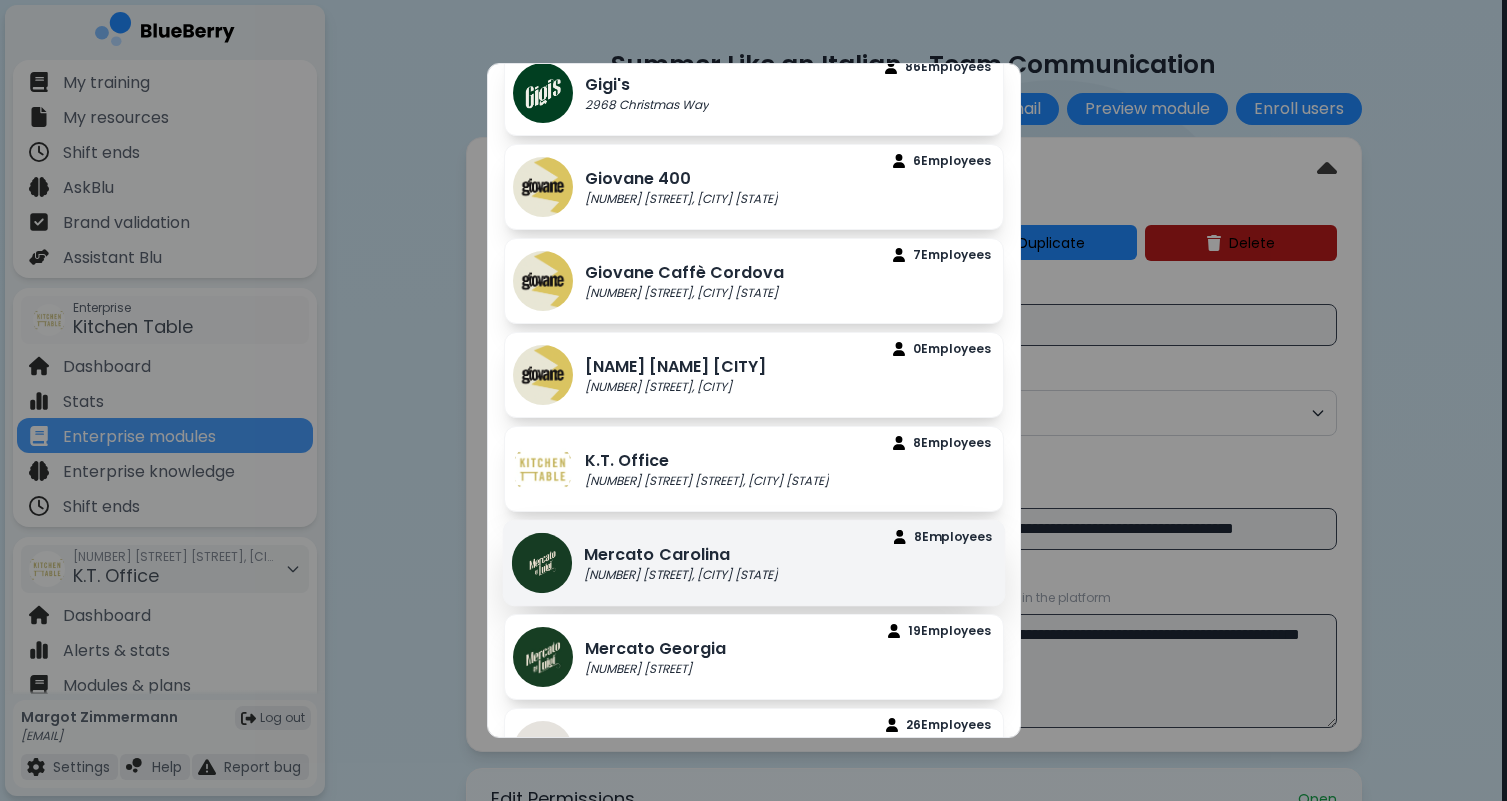 click on "[NAME] [CITY] [NUMBER] [STREET], [CITY] [STATE] [NUMBER]  Employee s" at bounding box center (753, 563) 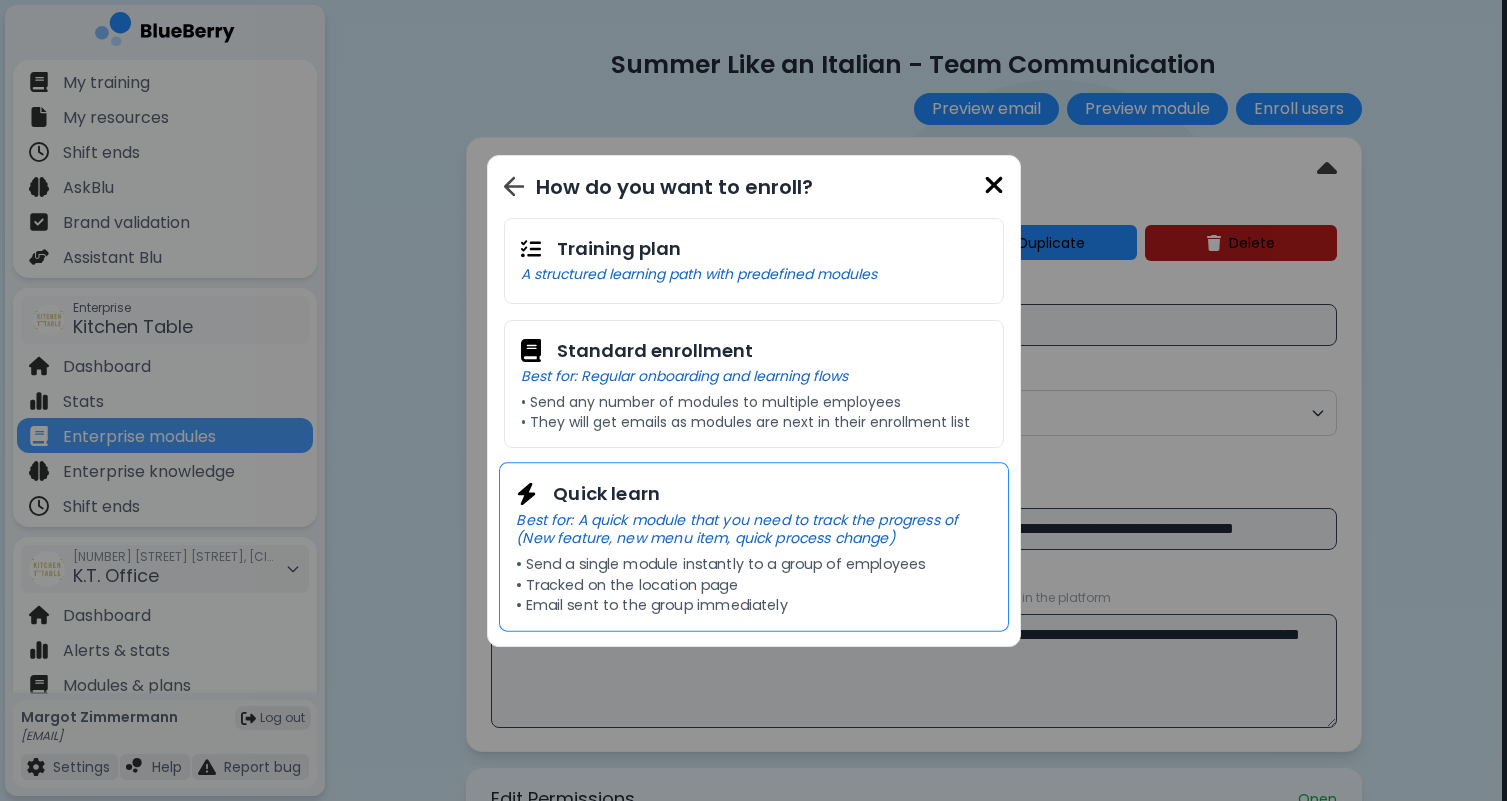 click on "Quick learn Best for: A quick module that you need to track the progress of (New feature, new menu item, quick process change) • Send a single module instantly to a group of employees • Tracked on the location page • Email sent to the group immediately" at bounding box center (754, 546) 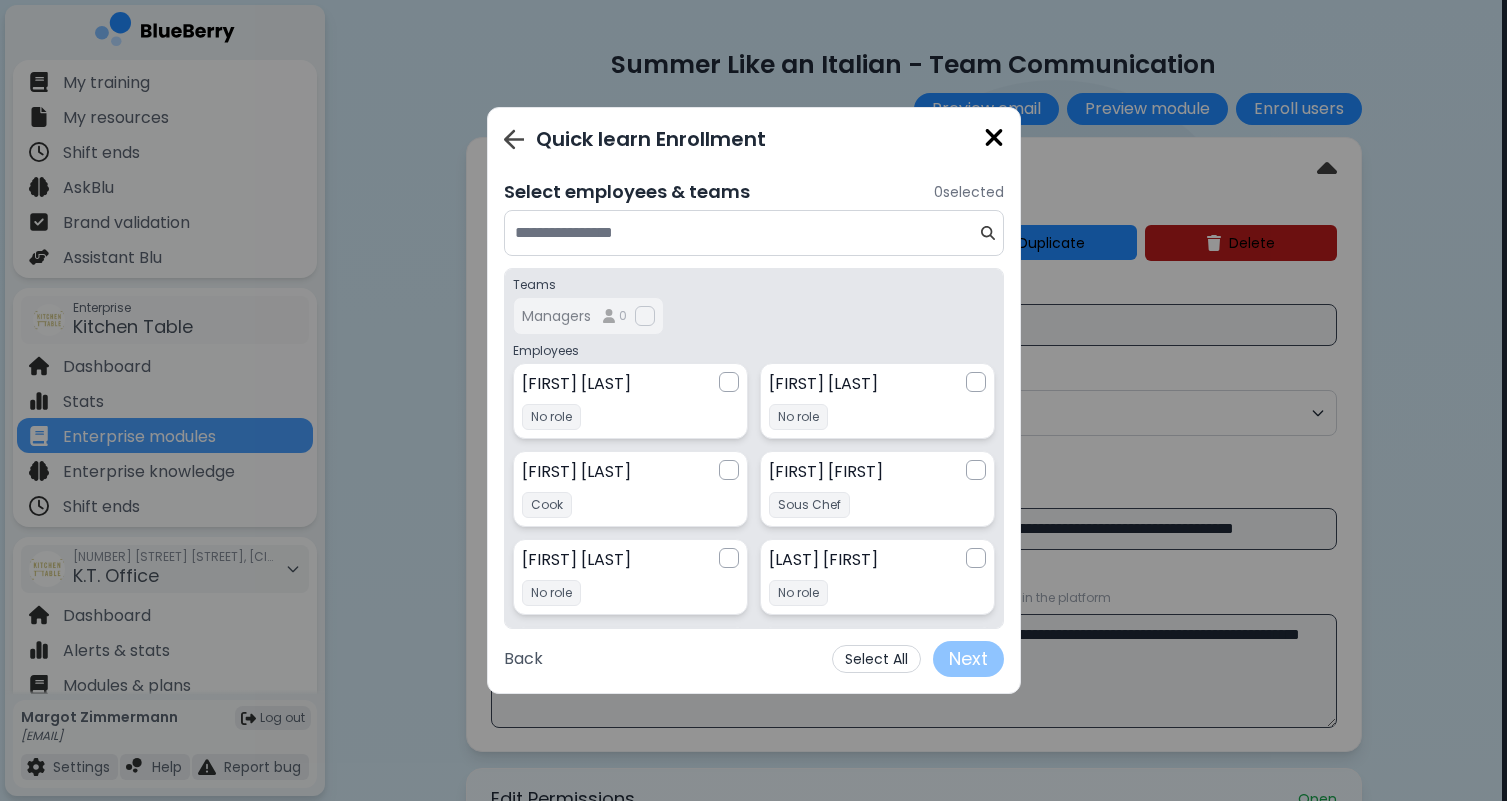 click on "Select All" at bounding box center [876, 659] 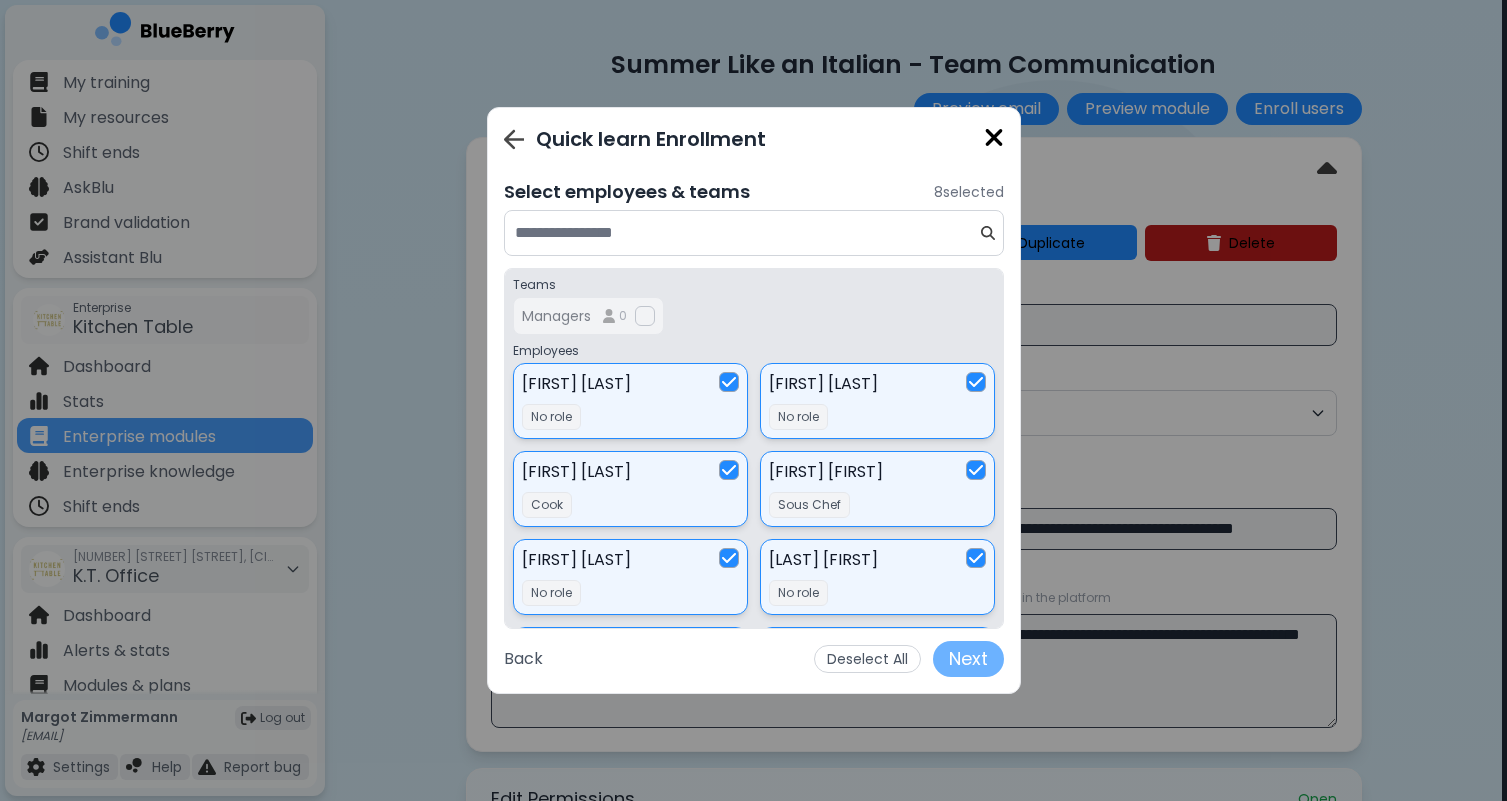 click on "Next" at bounding box center (968, 659) 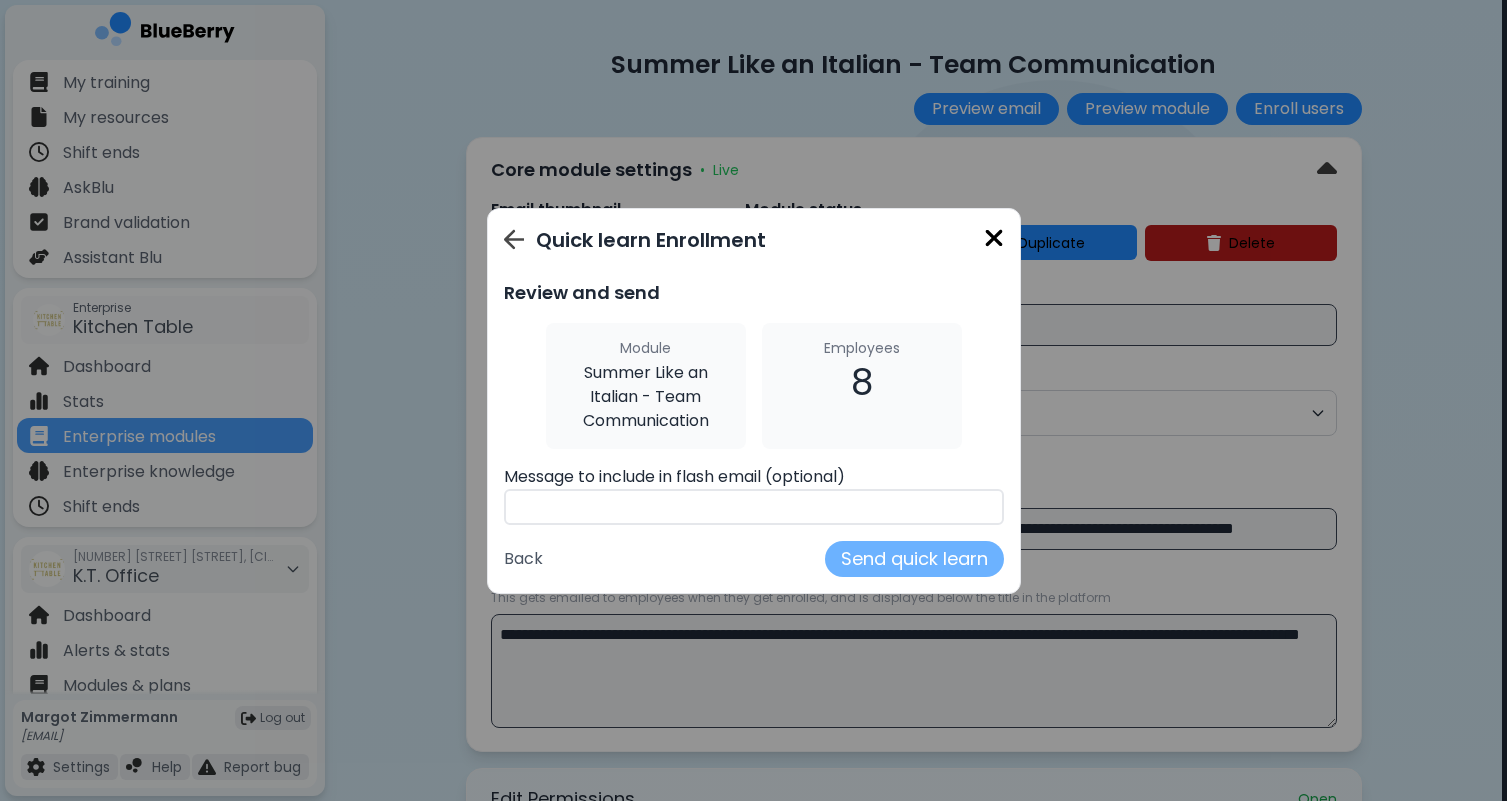 click on "Send quick learn" at bounding box center (914, 559) 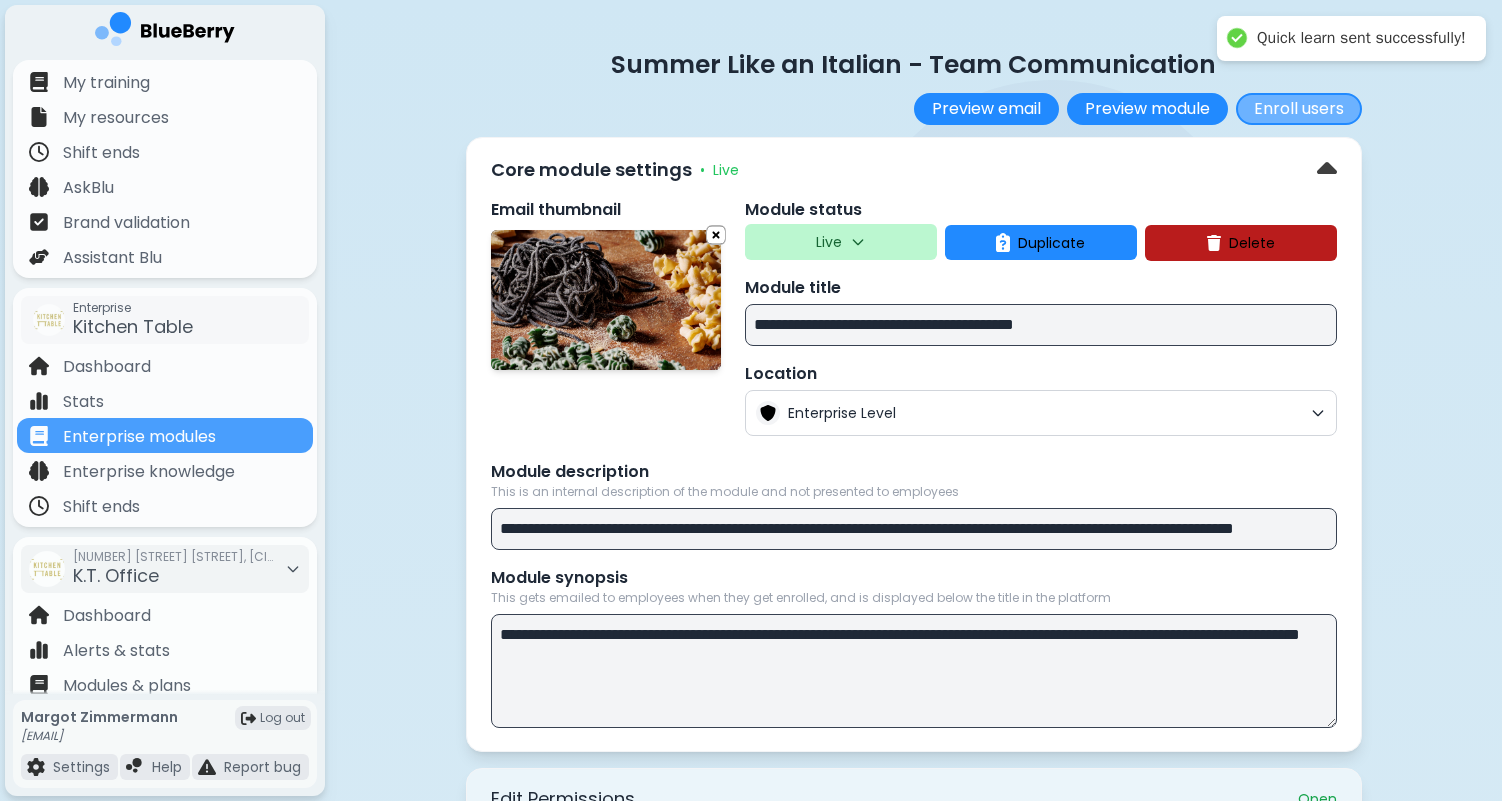 click on "Enroll users" at bounding box center [1299, 109] 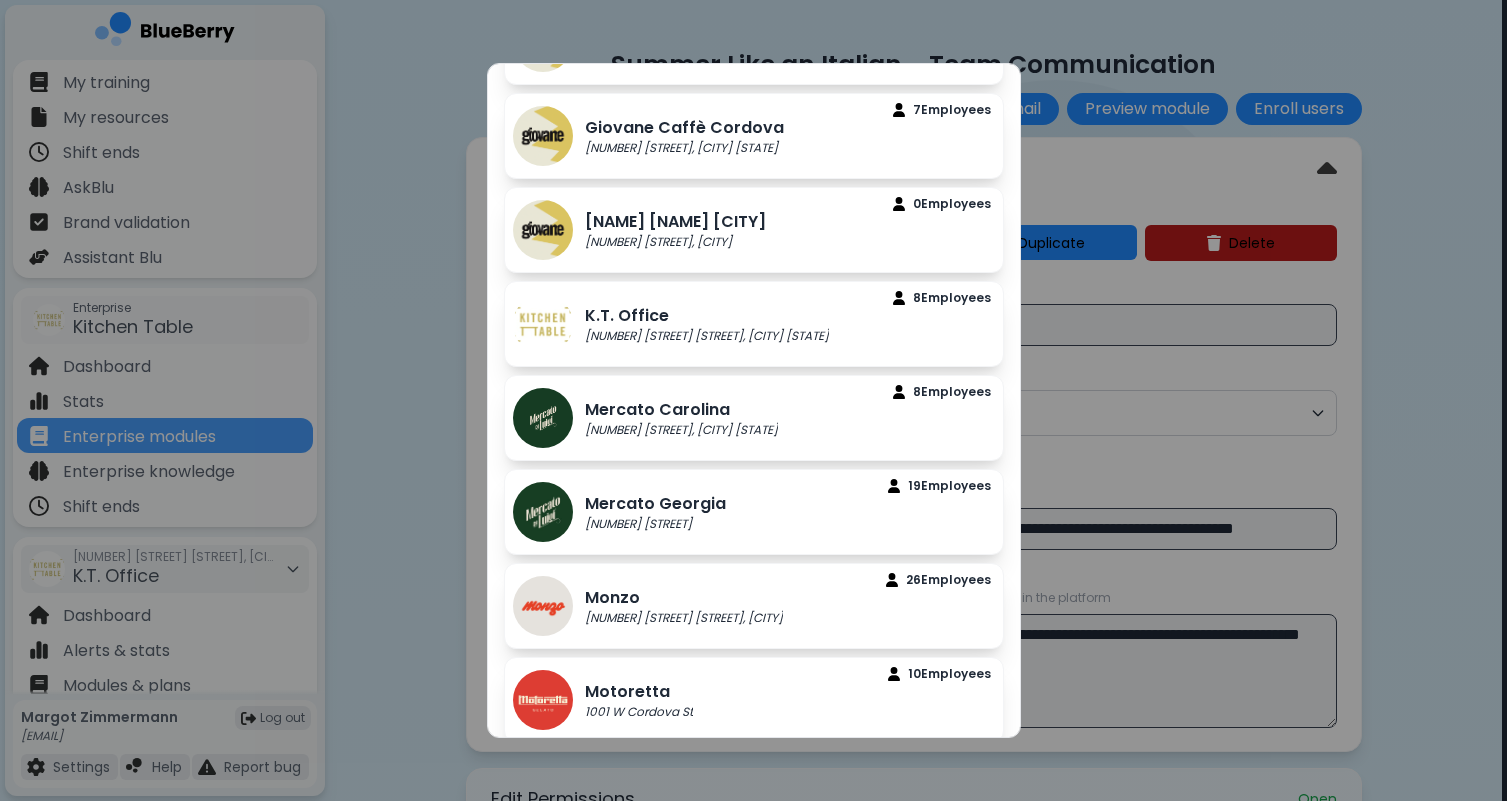 scroll, scrollTop: 698, scrollLeft: 0, axis: vertical 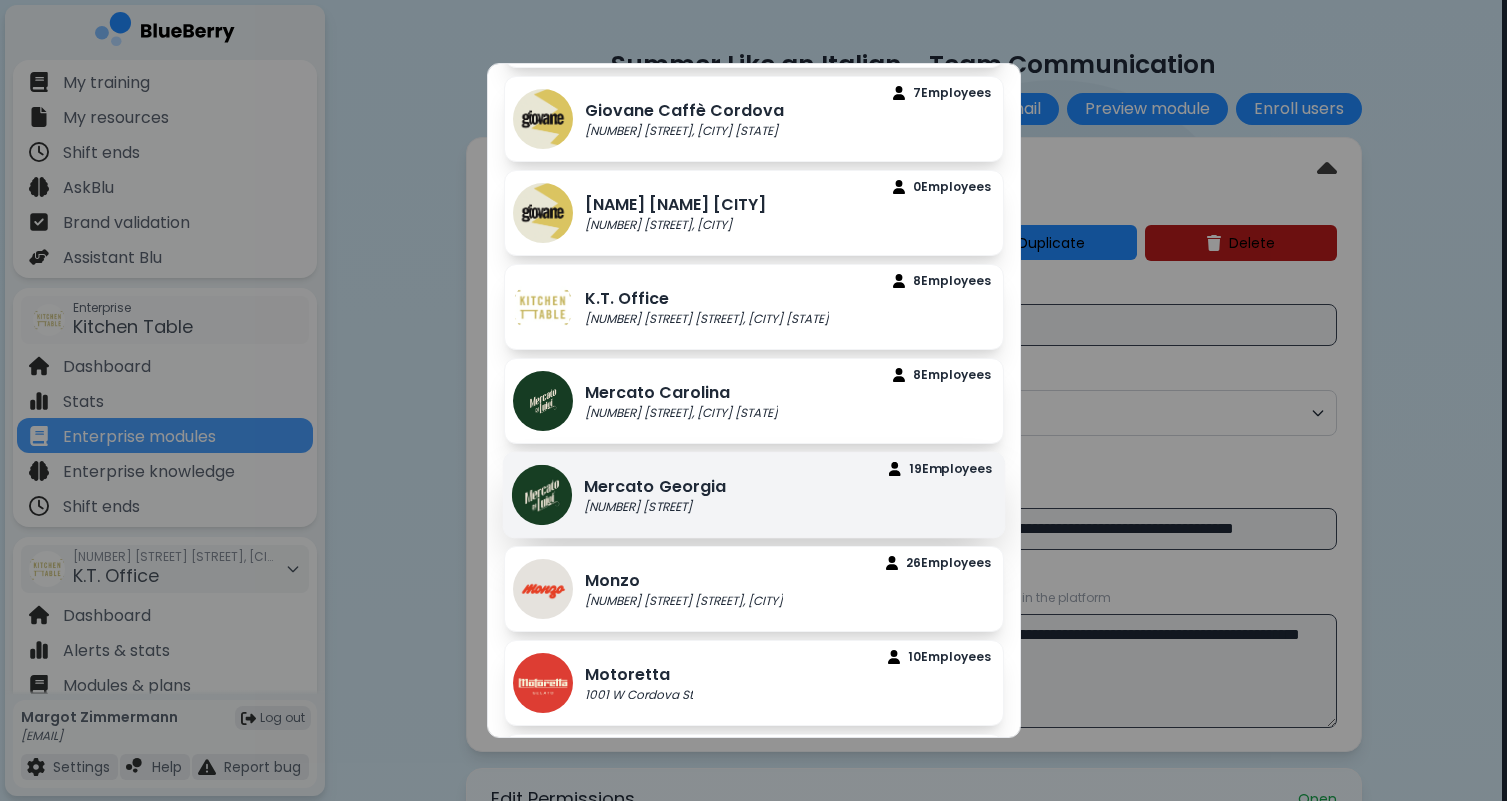 click on "[NAME] [CITY] [NUMBER] [STREET] [NUMBER] [STREET] [NUMBER]  Employee s" at bounding box center [753, 495] 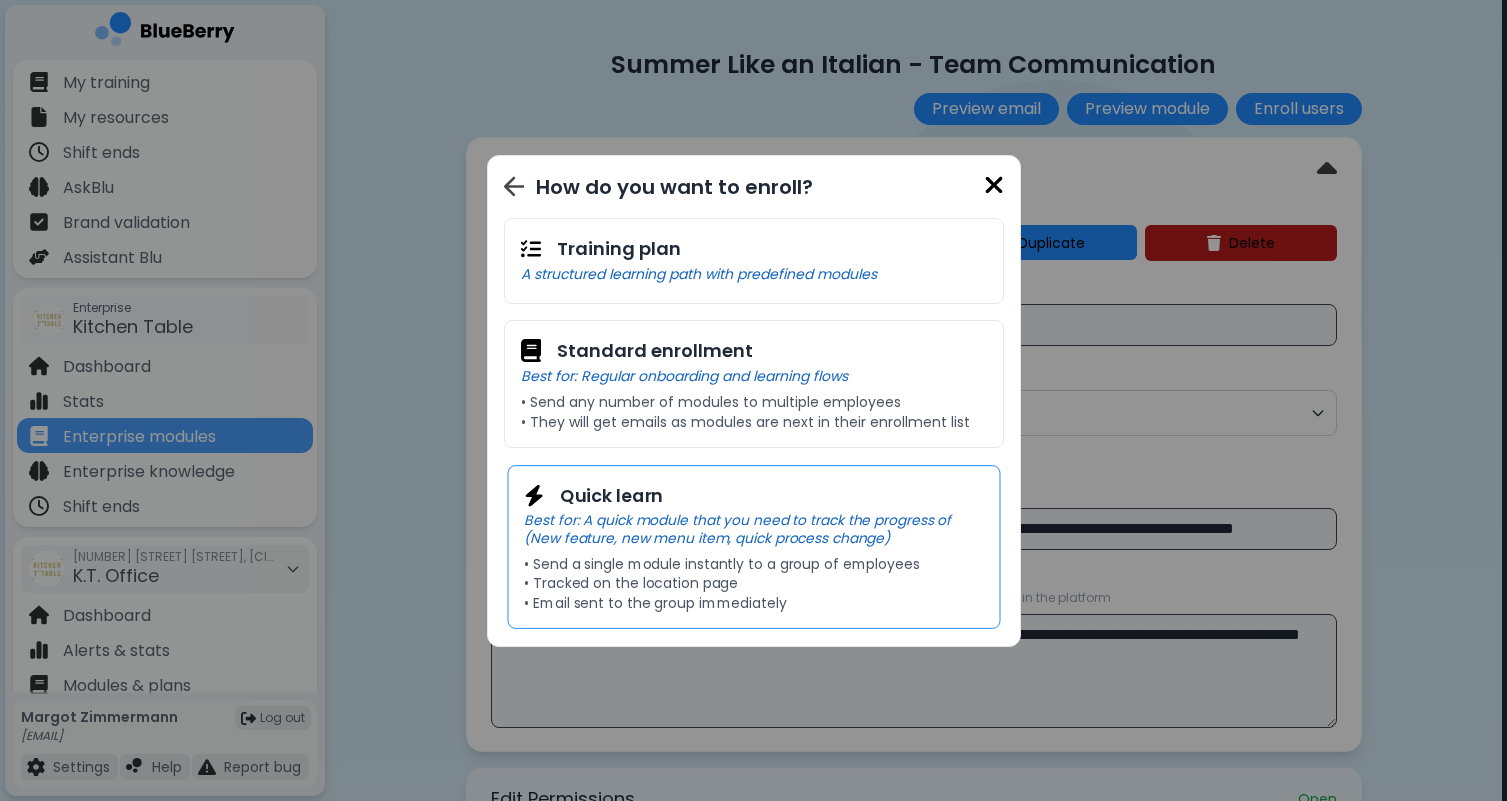 click on "Best for: A quick module that you need to track the progress of (New feature, new menu item, quick process change)" at bounding box center [753, 528] 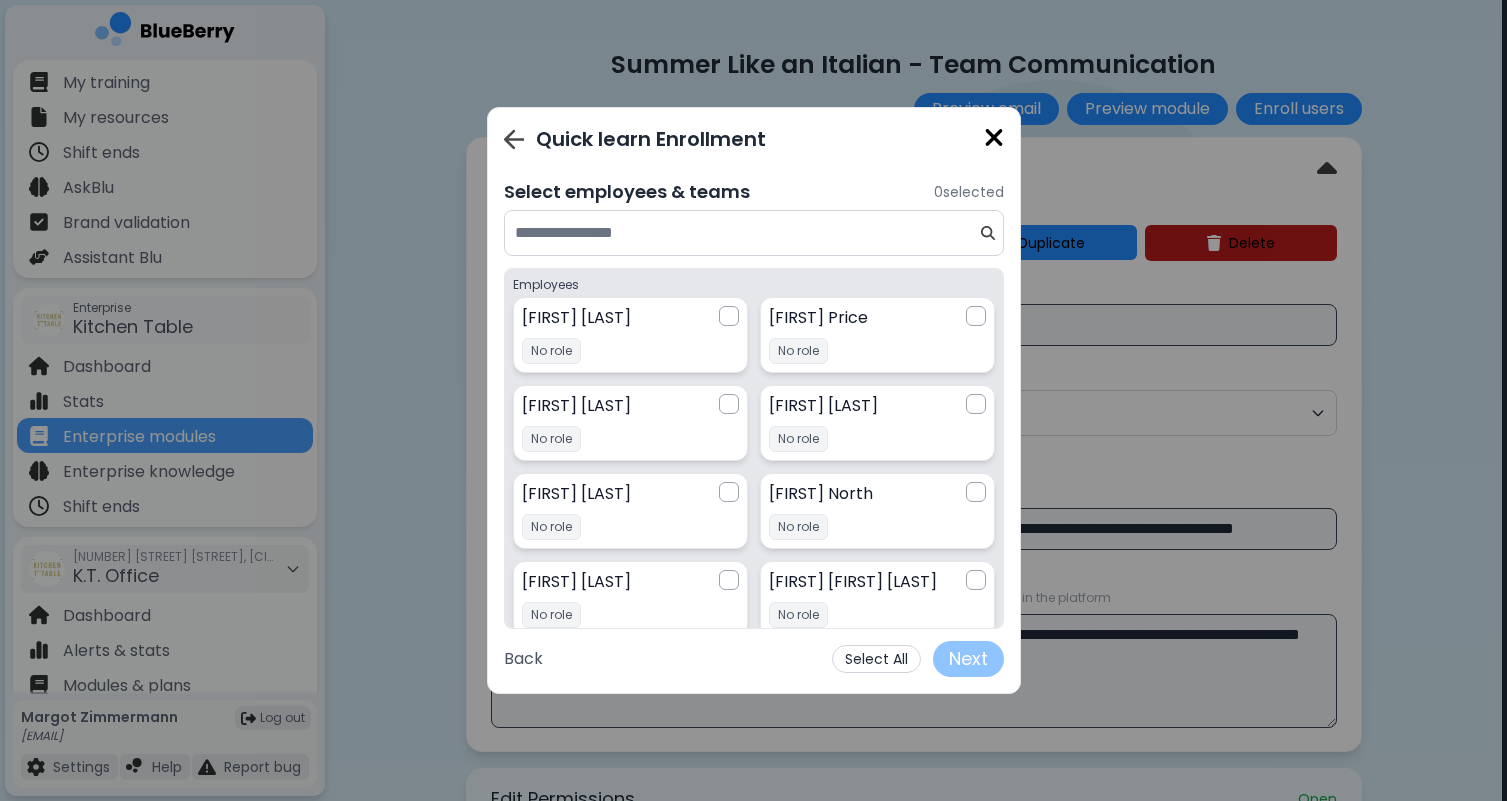 click on "Select All" at bounding box center (876, 659) 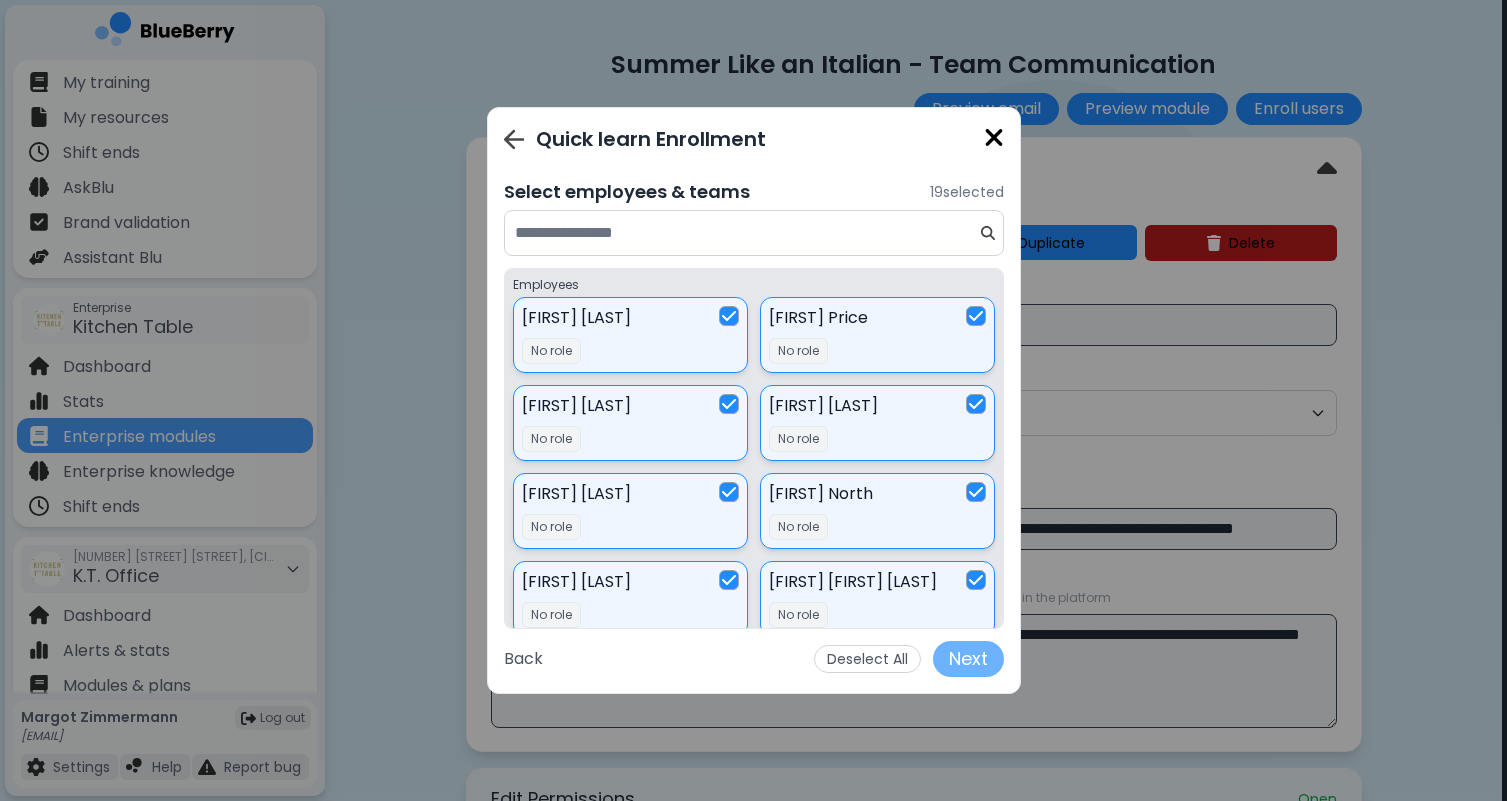 click on "Next" at bounding box center (968, 659) 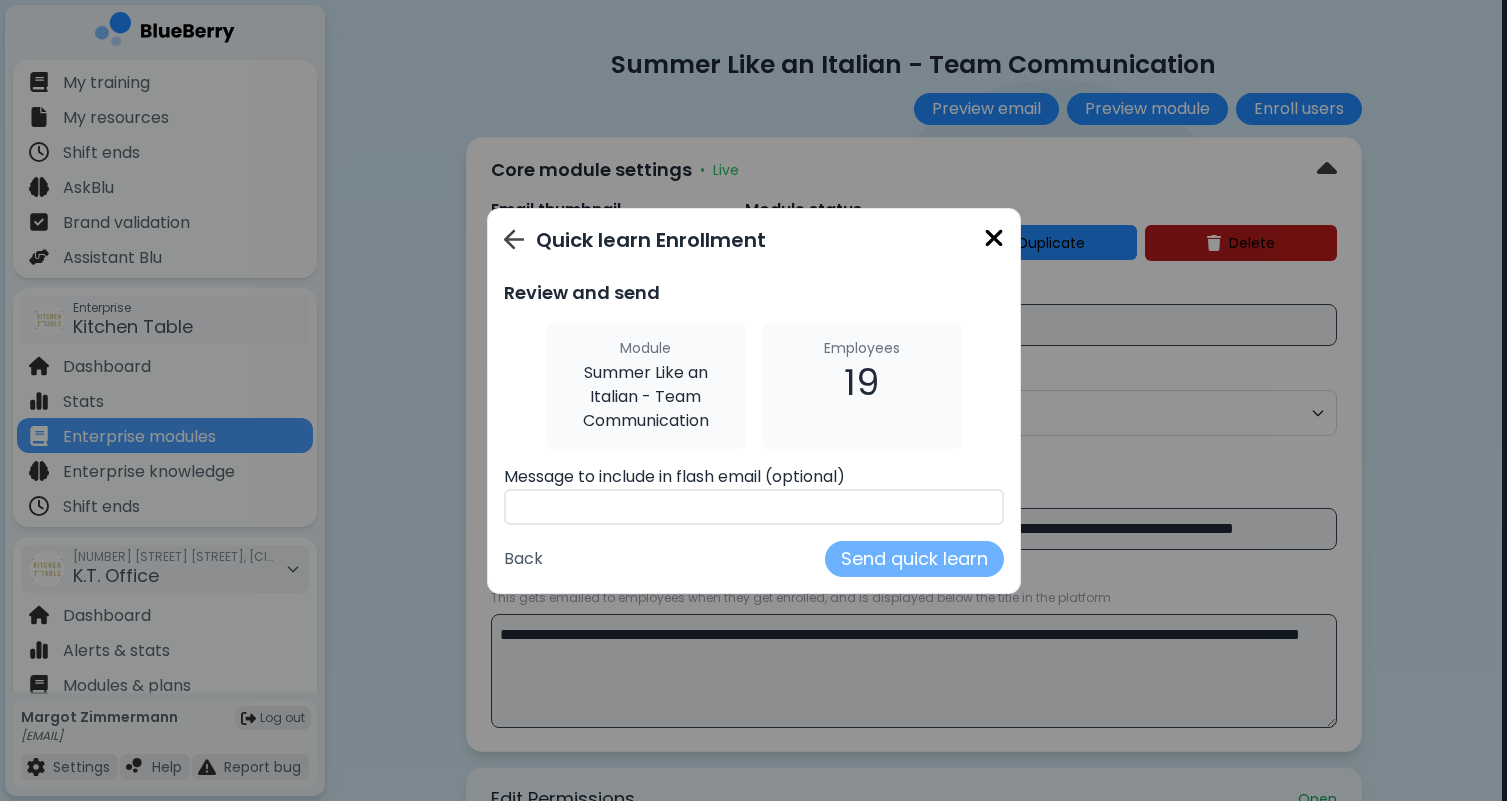 click on "Send quick learn" at bounding box center [914, 559] 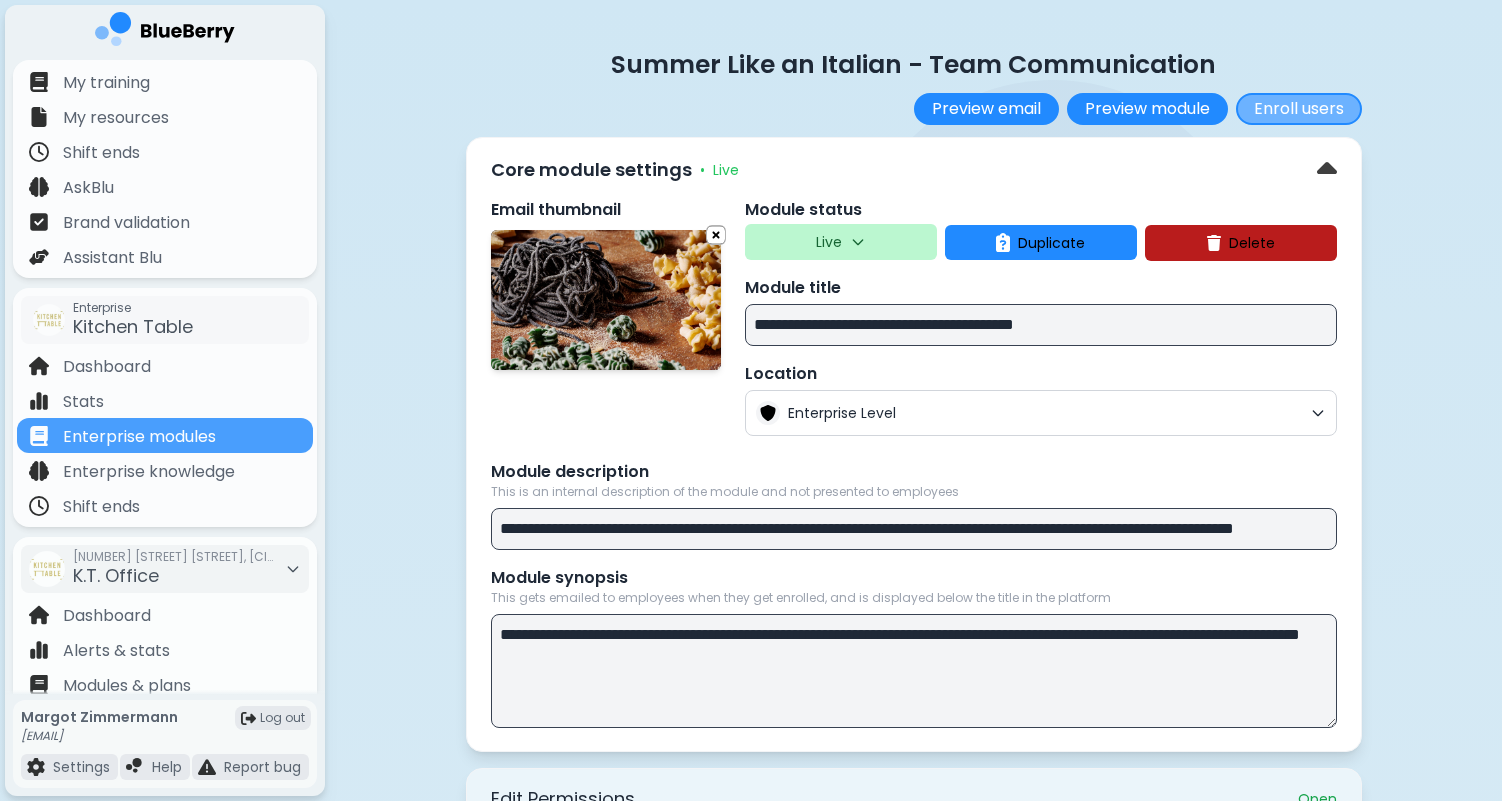click on "Enroll users" at bounding box center (1299, 109) 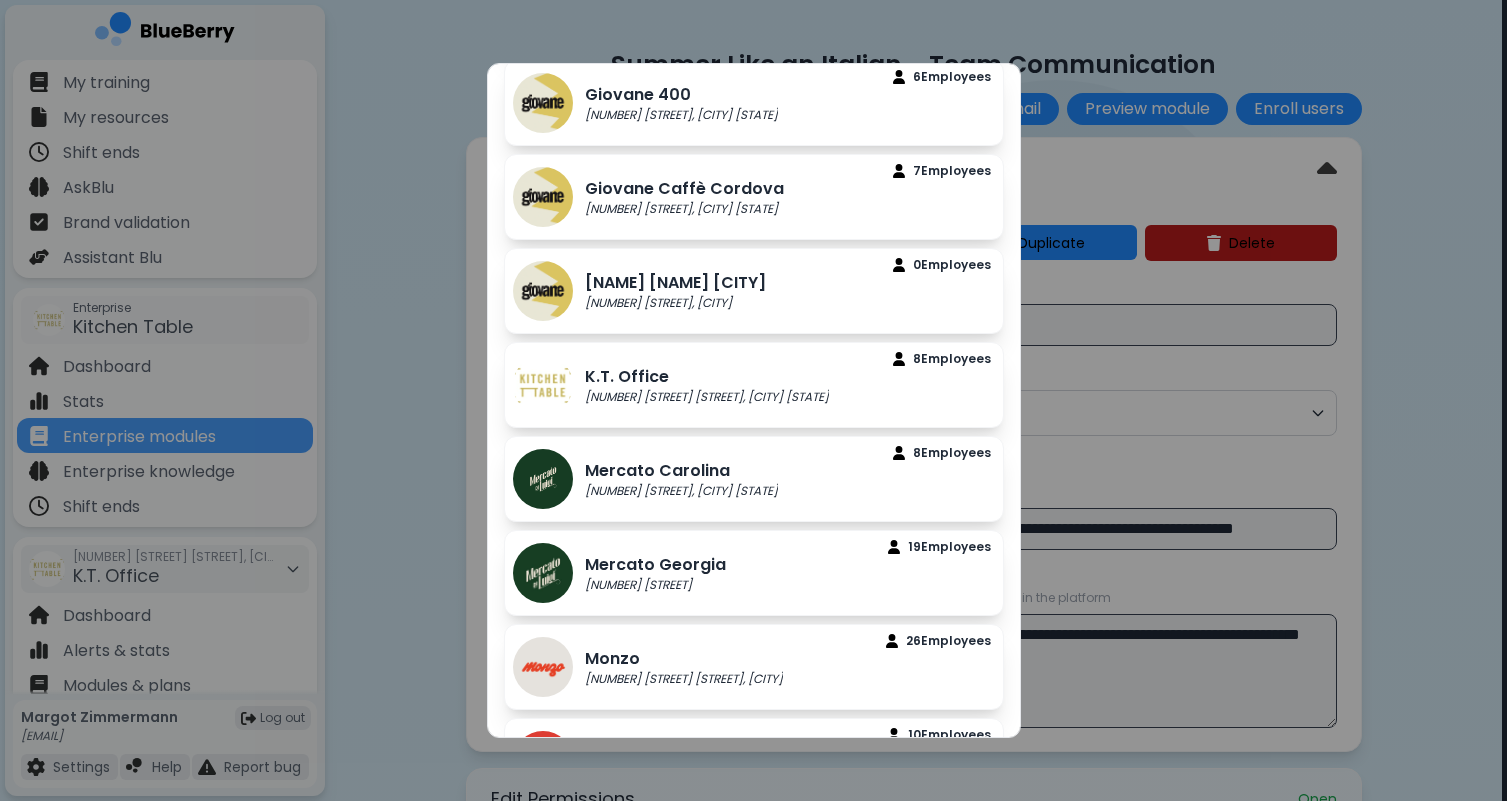 scroll, scrollTop: 663, scrollLeft: 0, axis: vertical 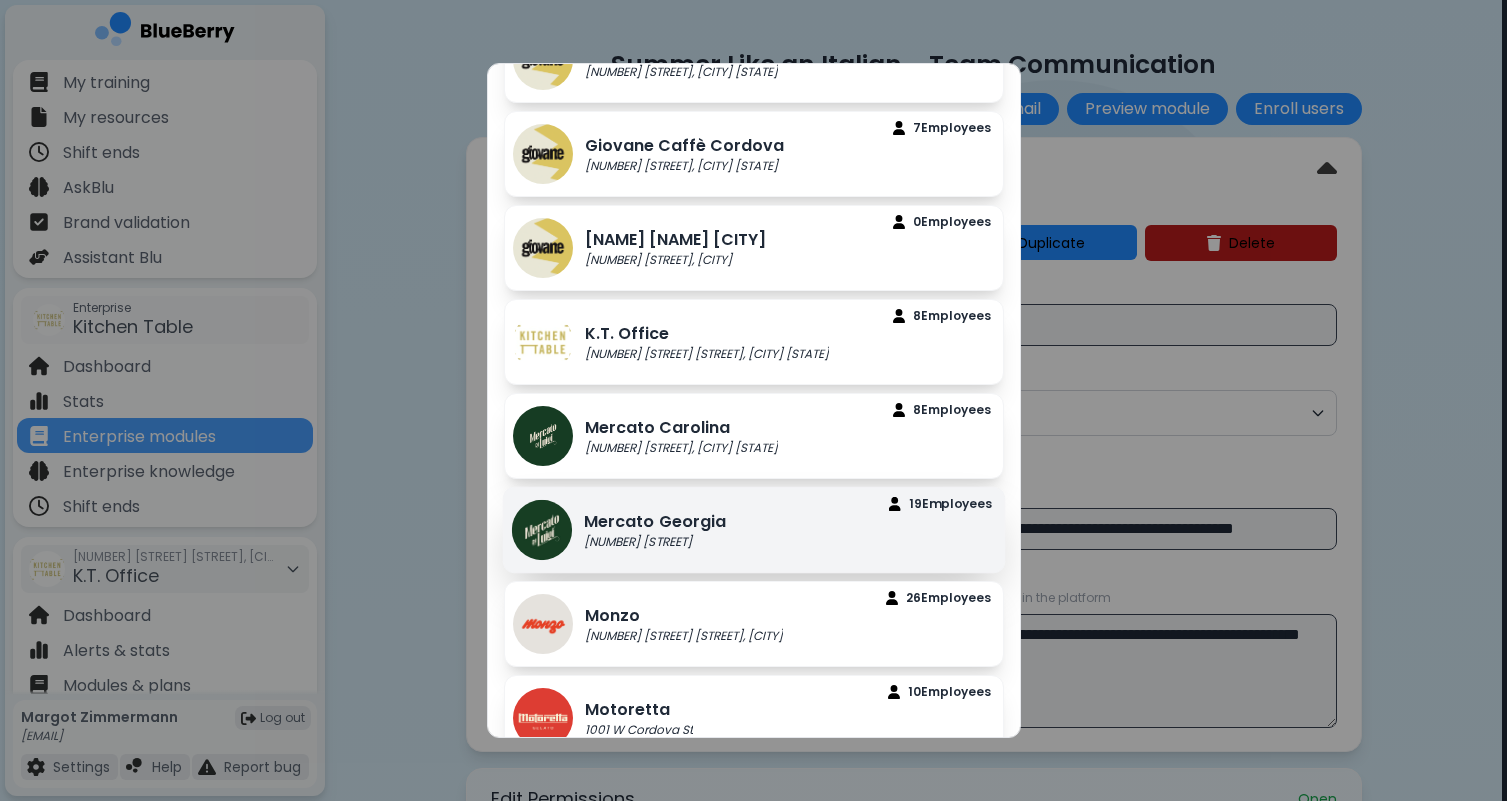 click on "[NAME] [CITY] [NUMBER] [STREET] [NUMBER] [STREET] [NUMBER]  Employee s" at bounding box center [753, 530] 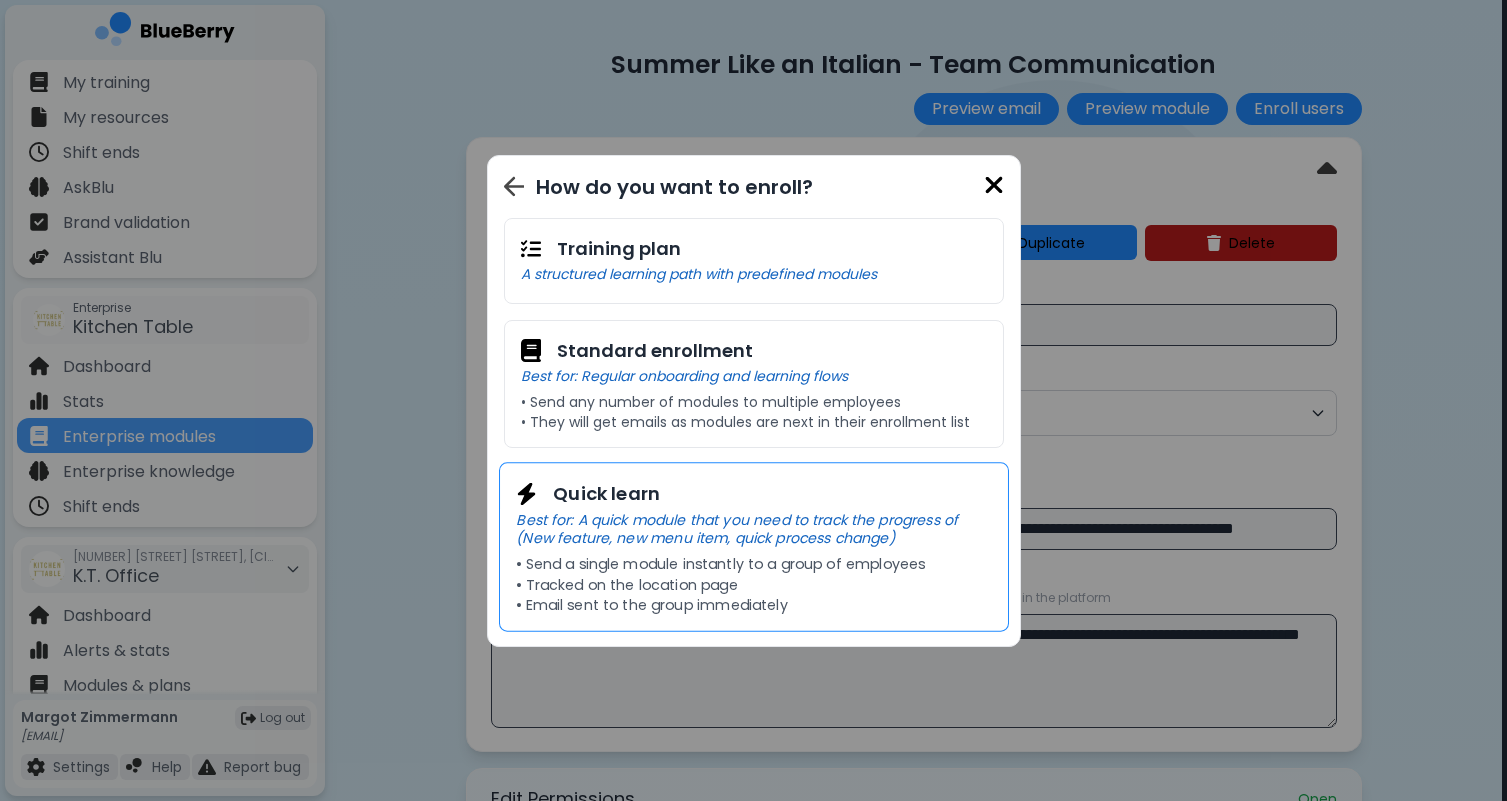 click on "Best for: A quick module that you need to track the progress of (New feature, new menu item, quick process change)" at bounding box center [753, 528] 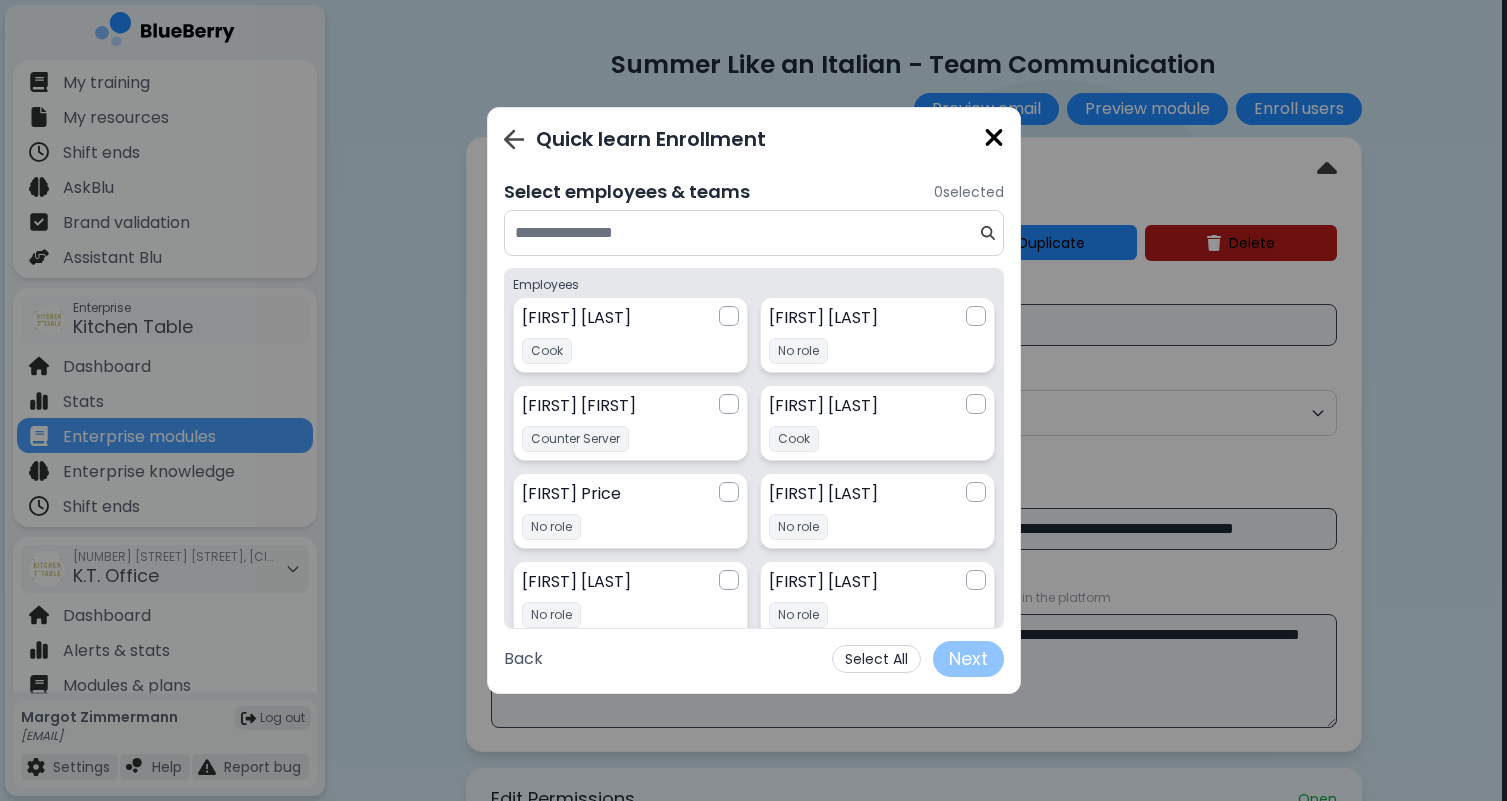 click on "Select All" at bounding box center [876, 659] 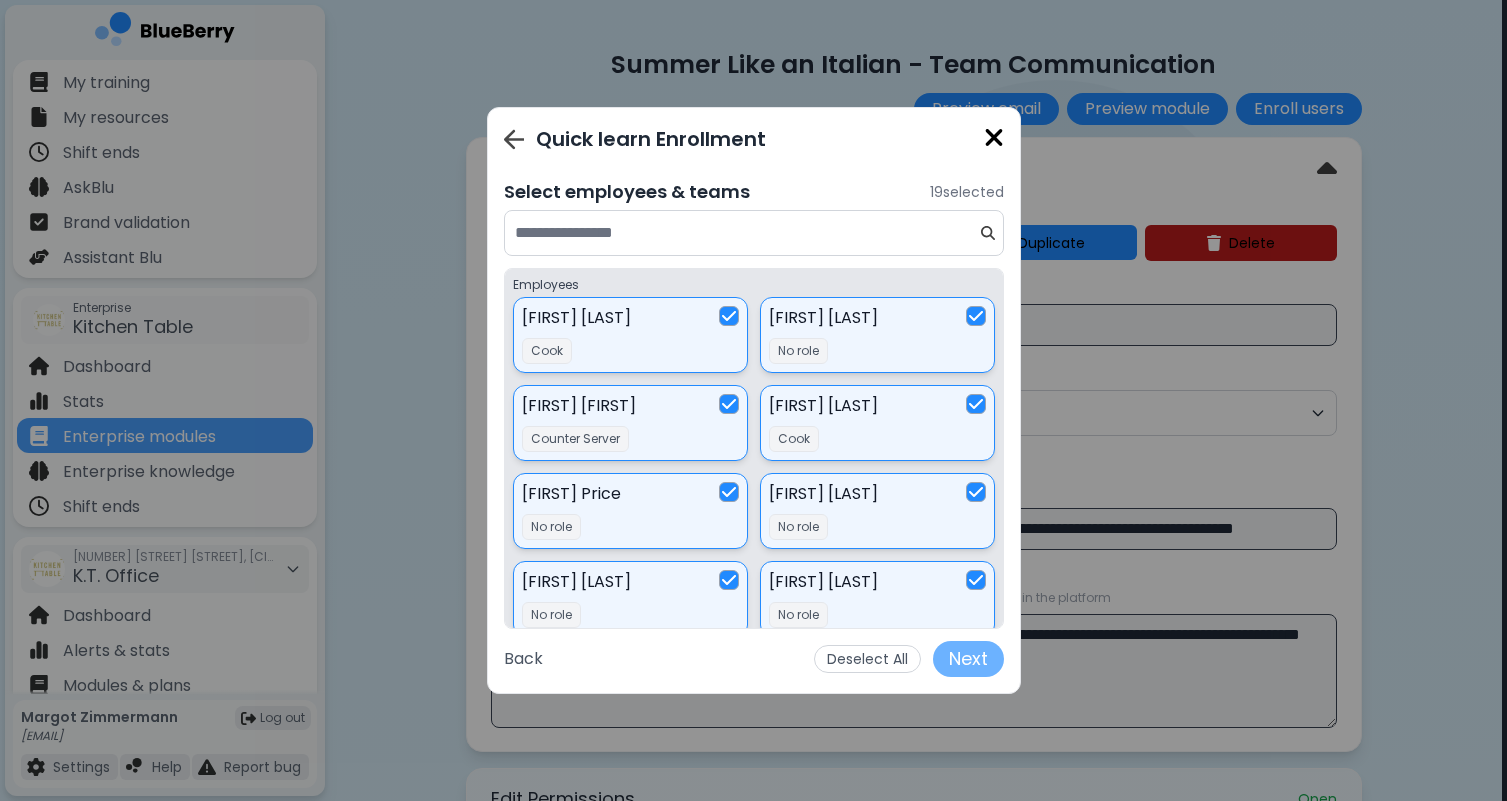 click on "Next" at bounding box center [968, 659] 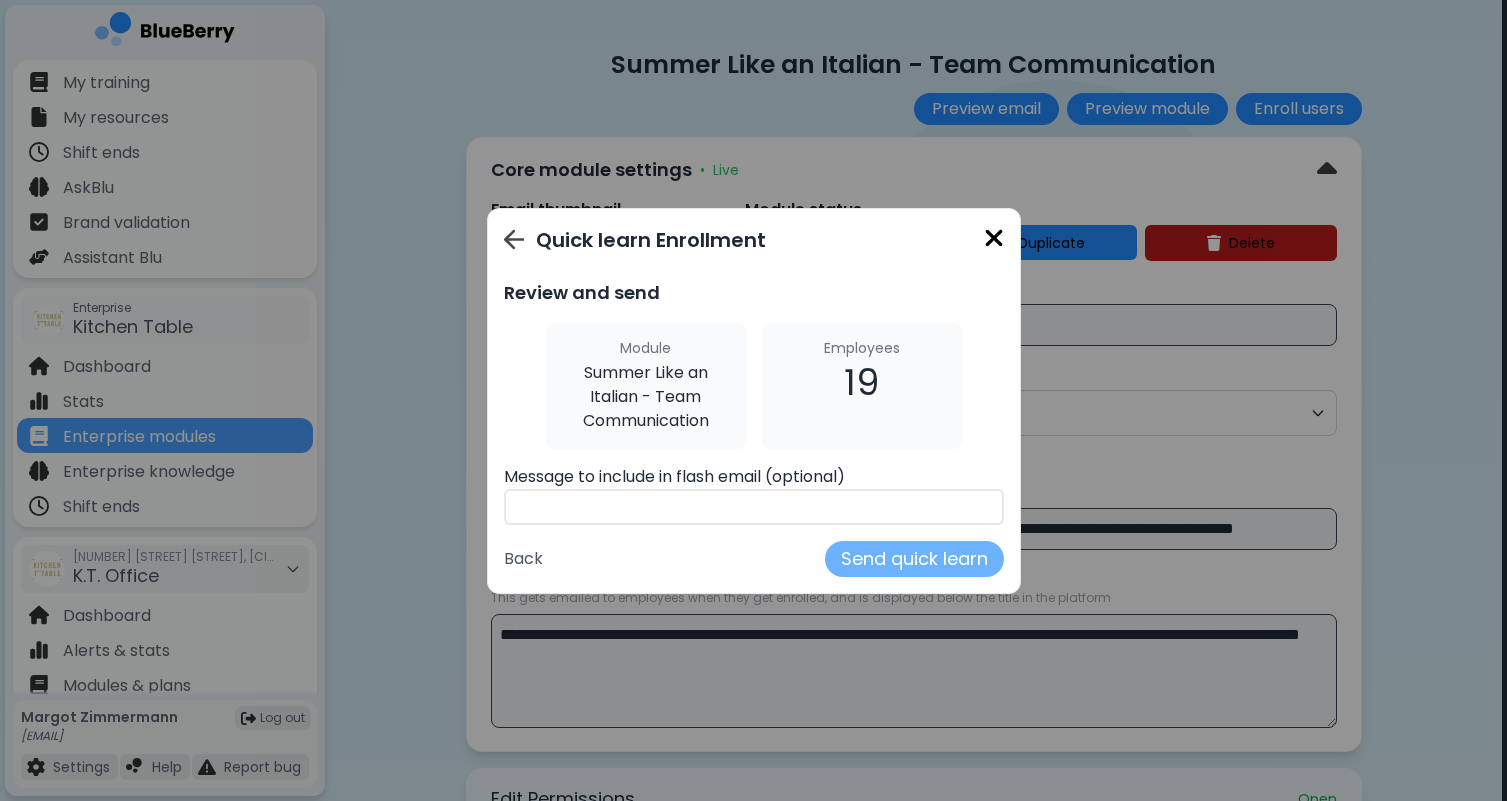 click on "Send quick learn" at bounding box center [914, 559] 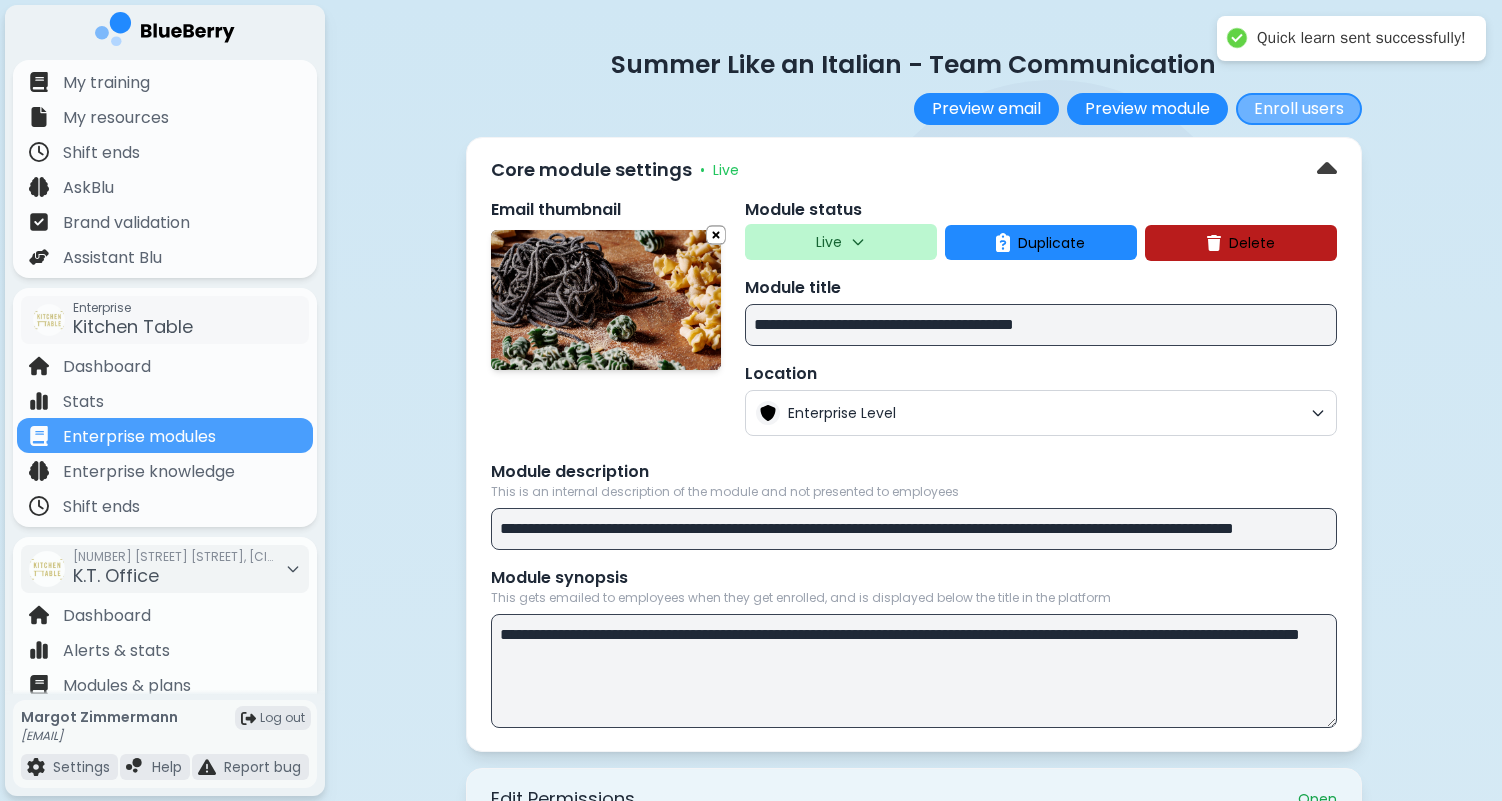 click on "Enroll users" at bounding box center [1299, 109] 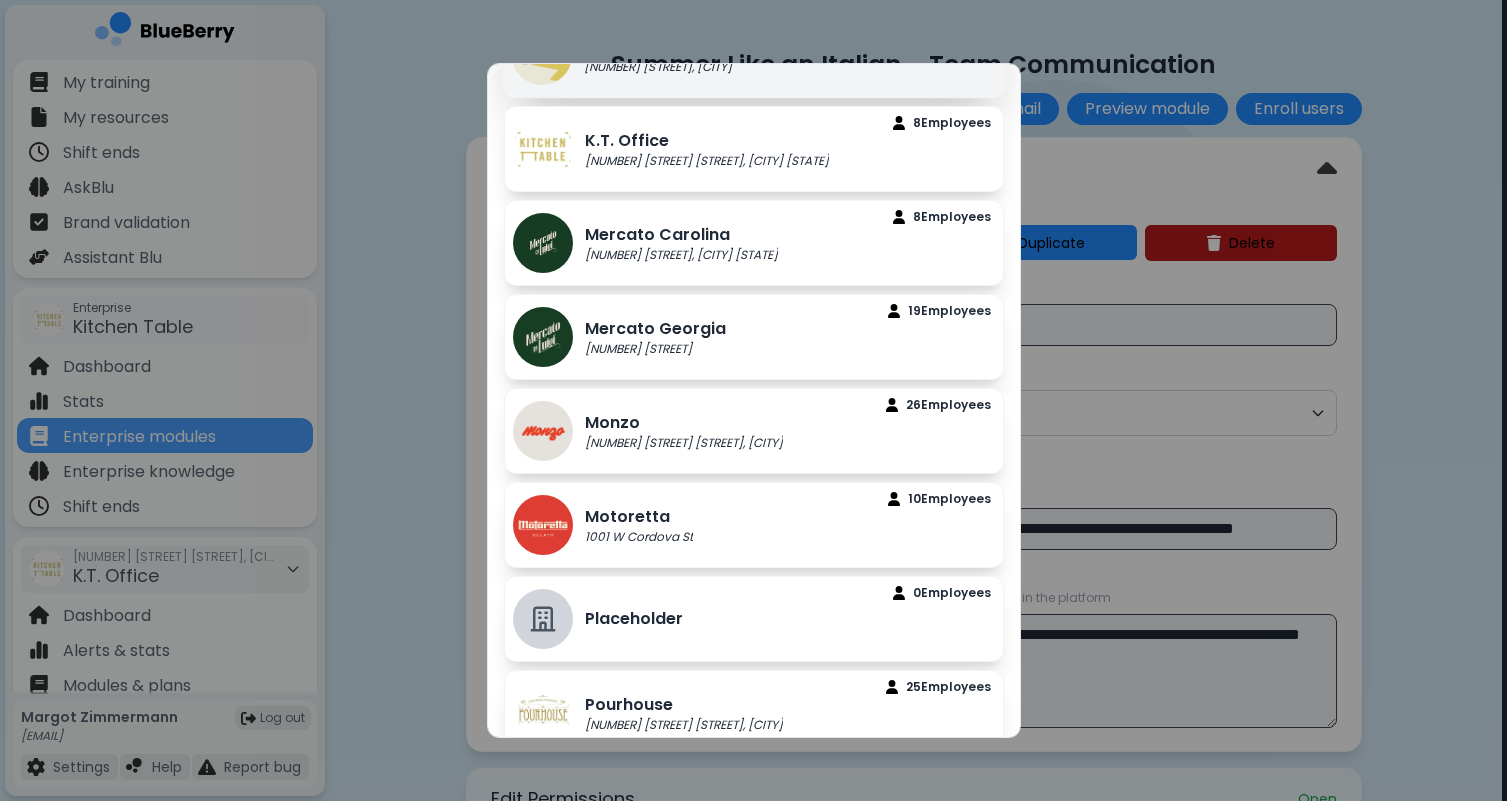 scroll, scrollTop: 985, scrollLeft: 0, axis: vertical 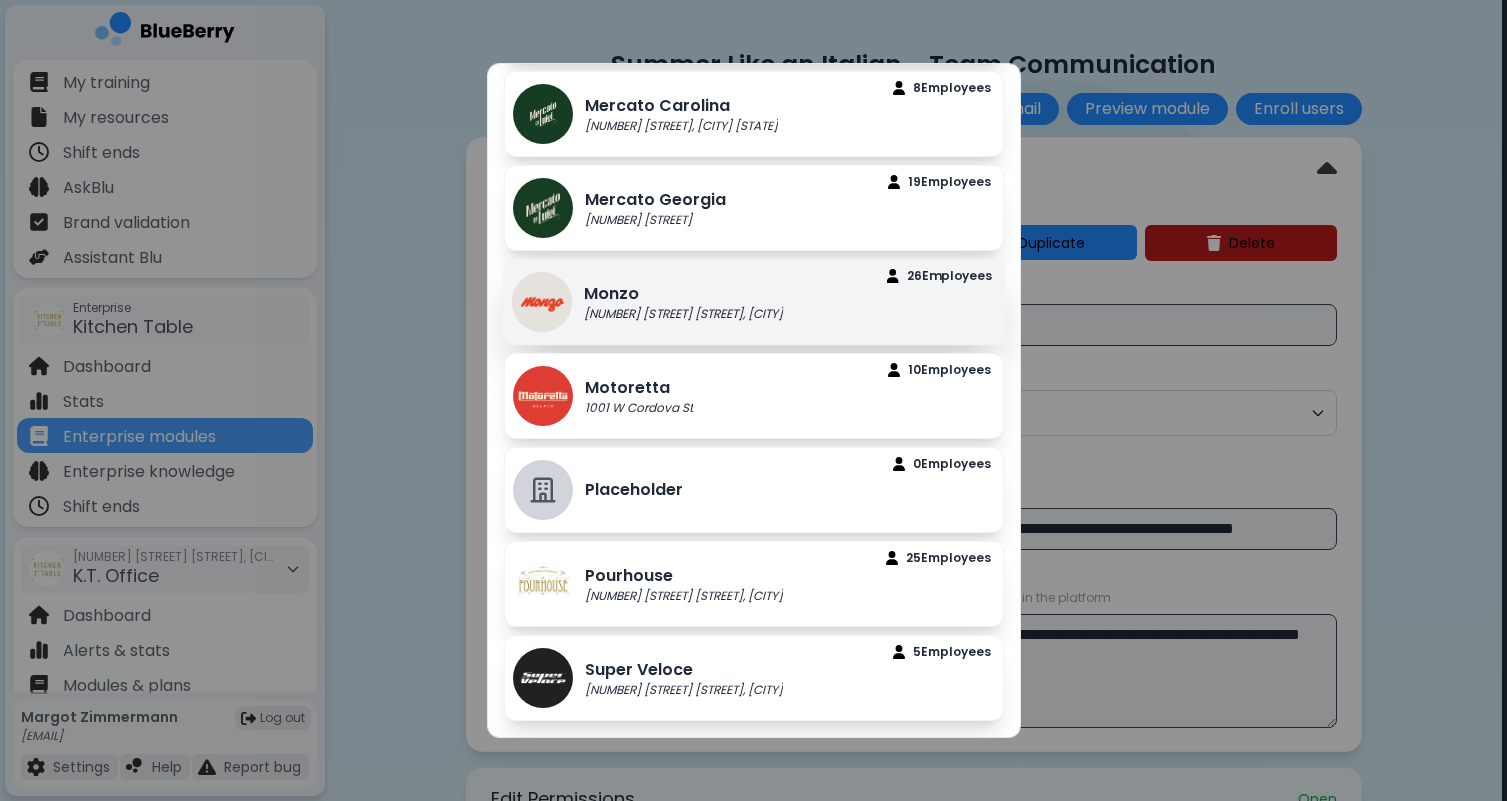 click on "[LAST] [NUMBER] [STREET], [CITY] [STATE]  Employee s" at bounding box center [753, 302] 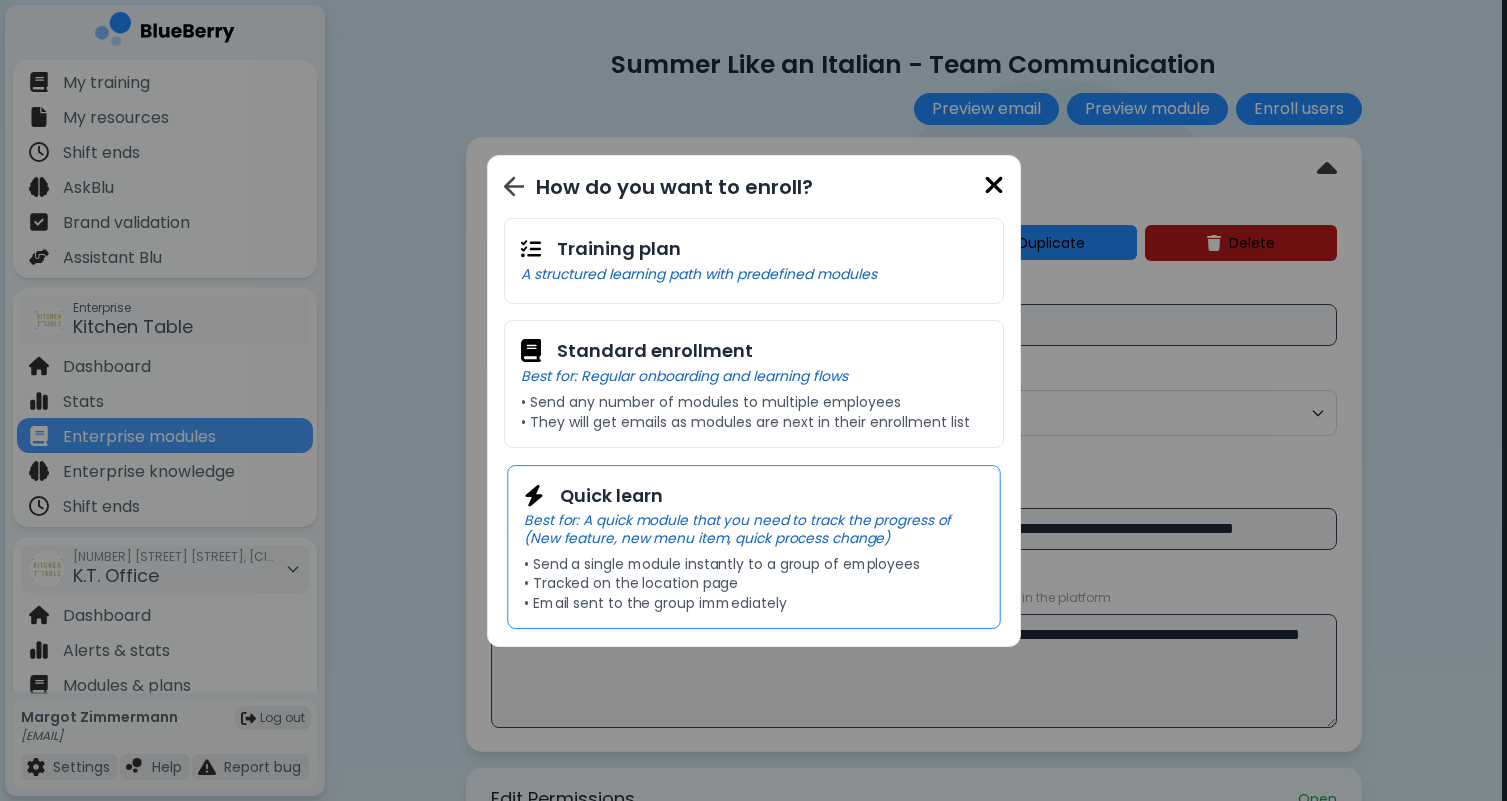 click on "Best for: A quick module that you need to track the progress of (New feature, new menu item, quick process change)" at bounding box center (754, 529) 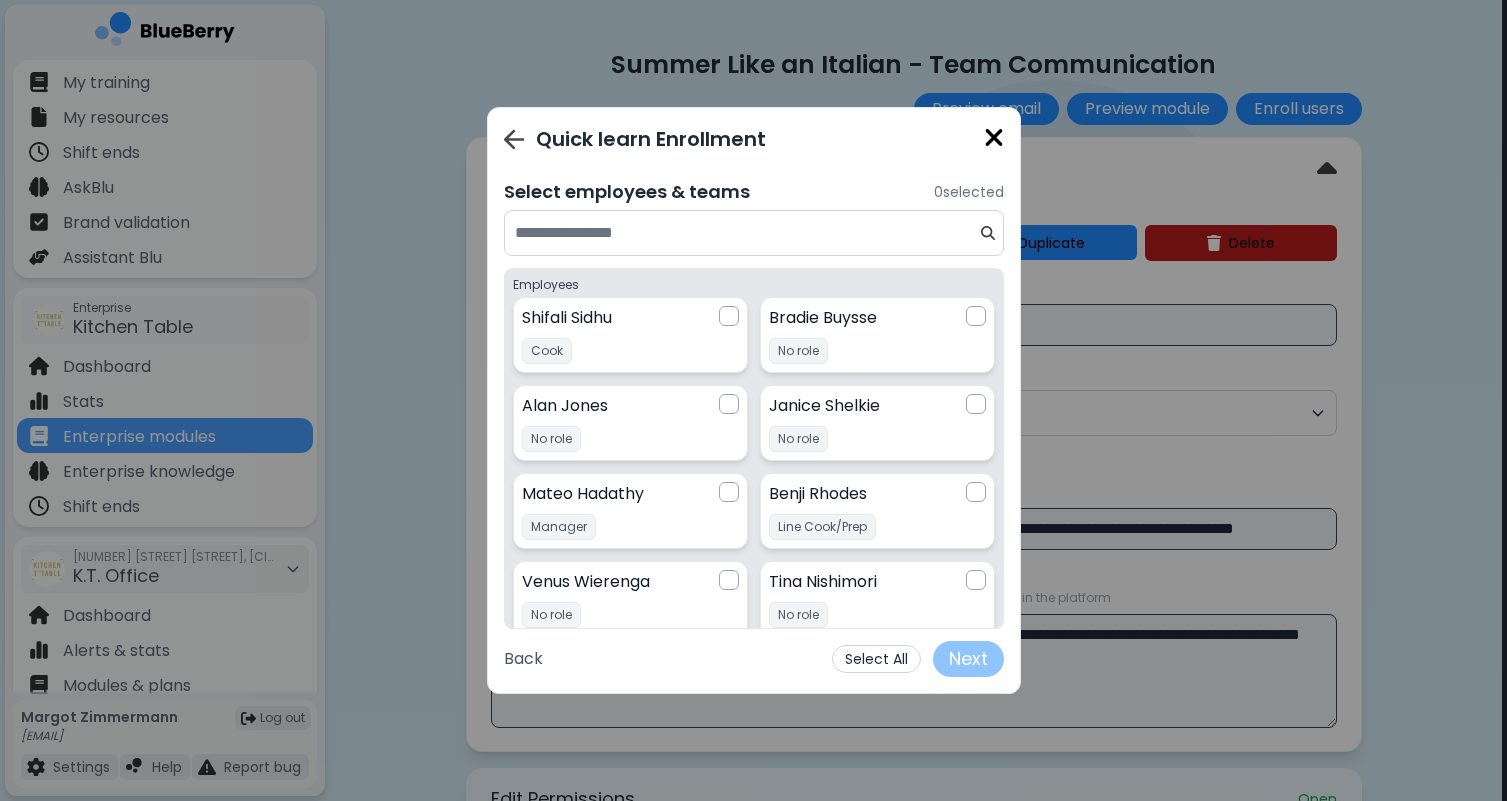 click on "Select All" at bounding box center (876, 659) 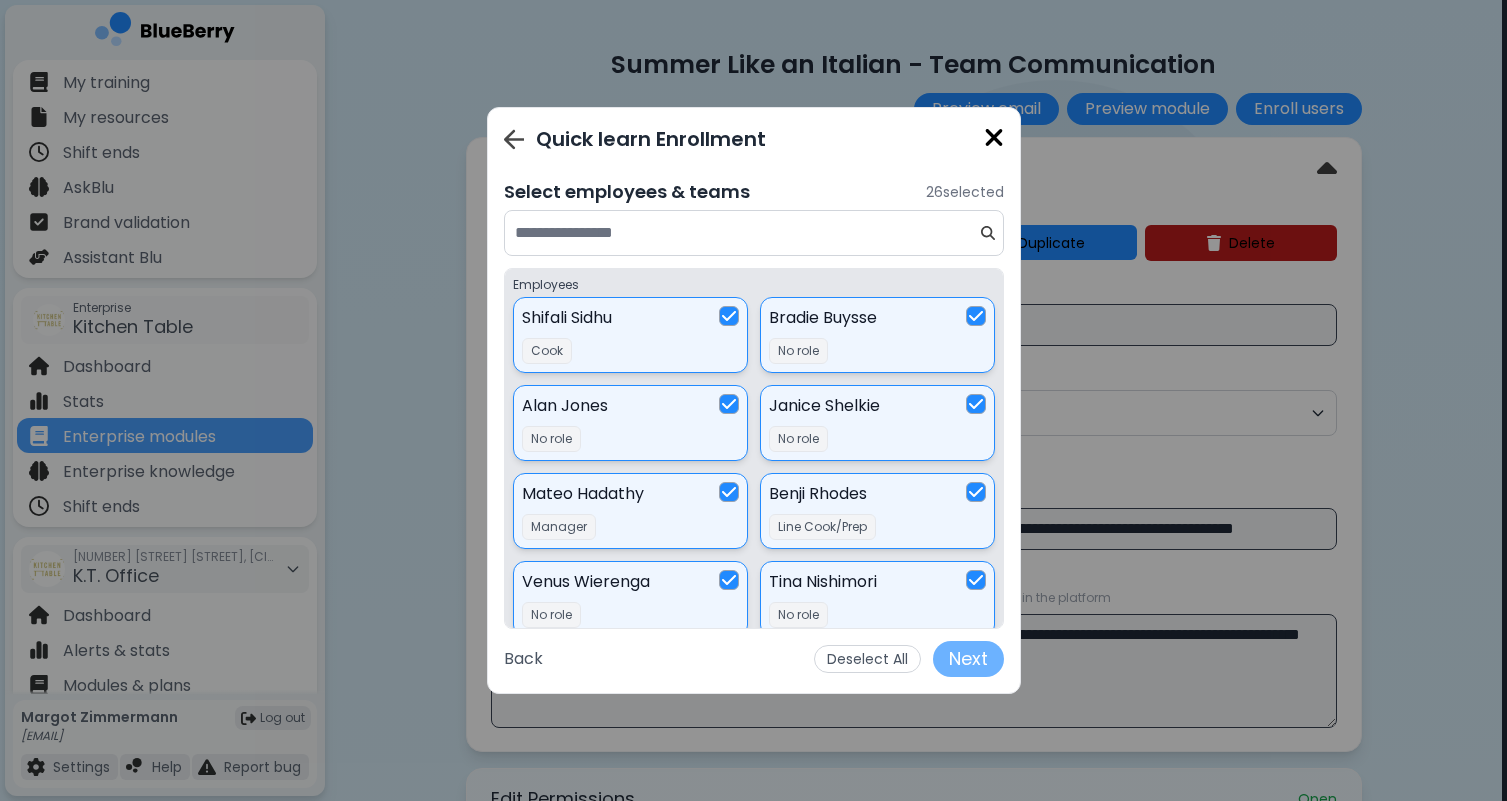 click on "Next" at bounding box center [968, 659] 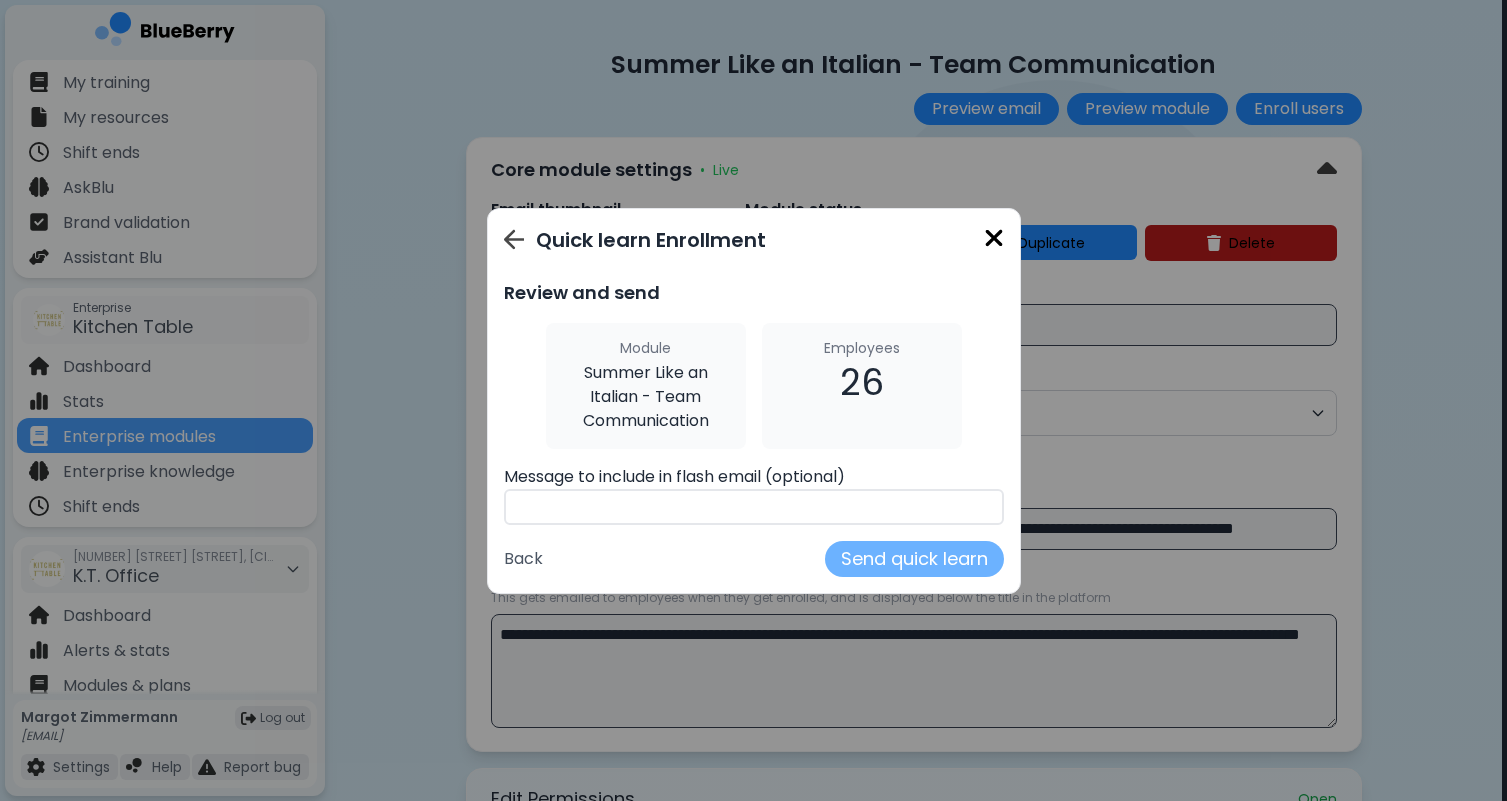 click on "Send quick learn" at bounding box center (914, 559) 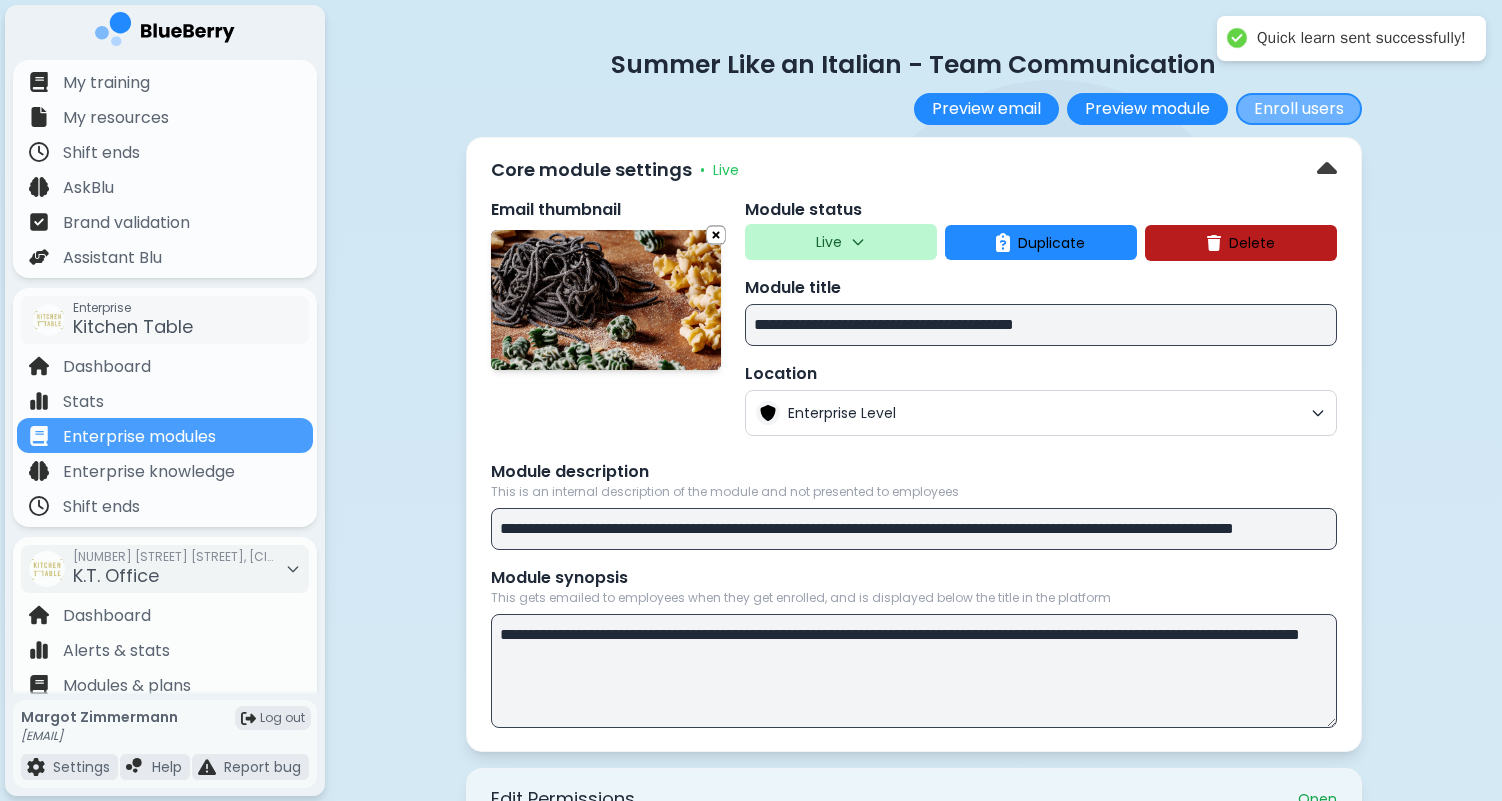 click on "Enroll users" at bounding box center (1299, 109) 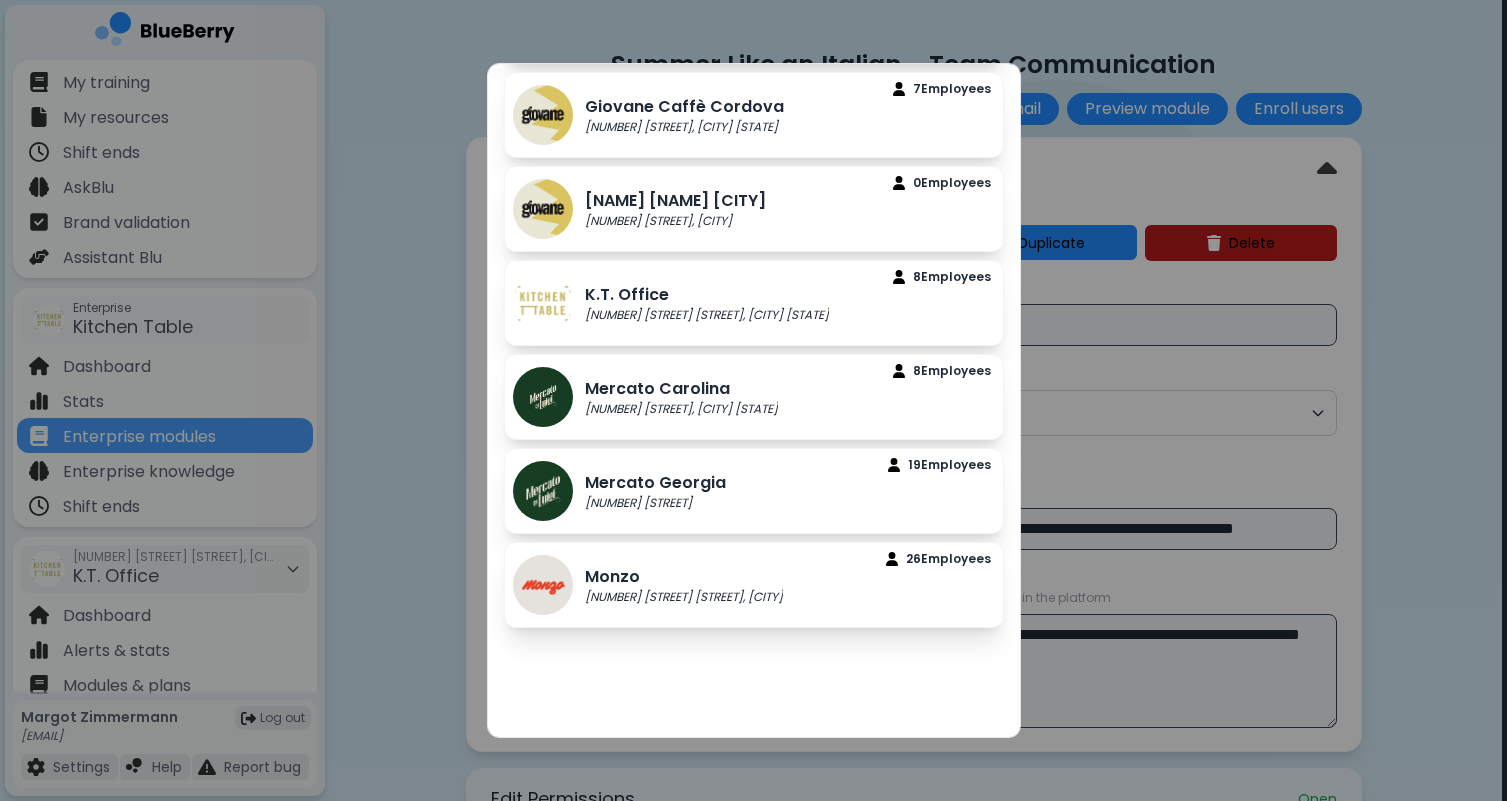 scroll, scrollTop: 887, scrollLeft: 0, axis: vertical 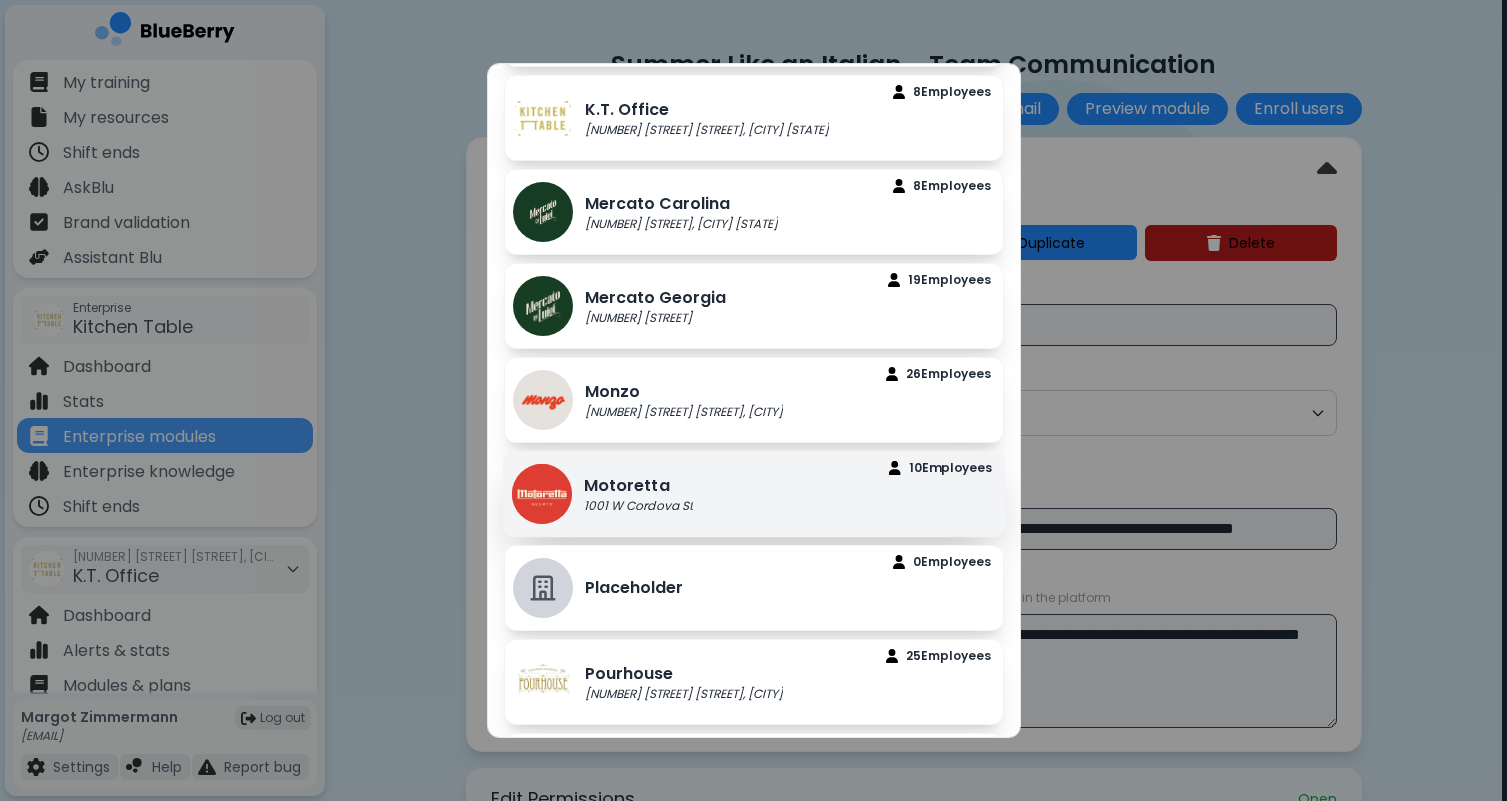 click on "[NAME] [NUMBER] [STREET] [NUMBER]  Employee s" at bounding box center (753, 494) 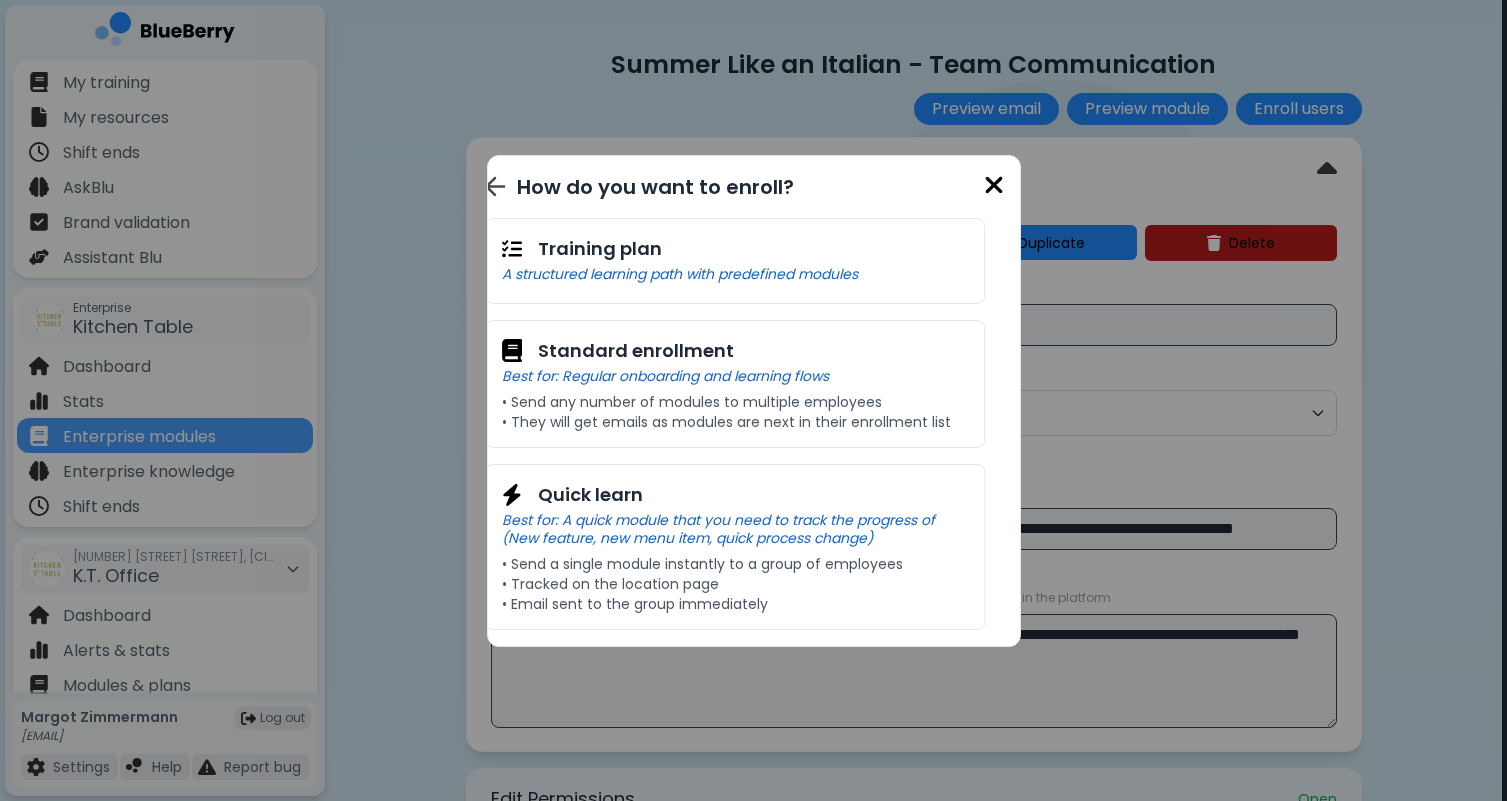 scroll, scrollTop: 0, scrollLeft: 0, axis: both 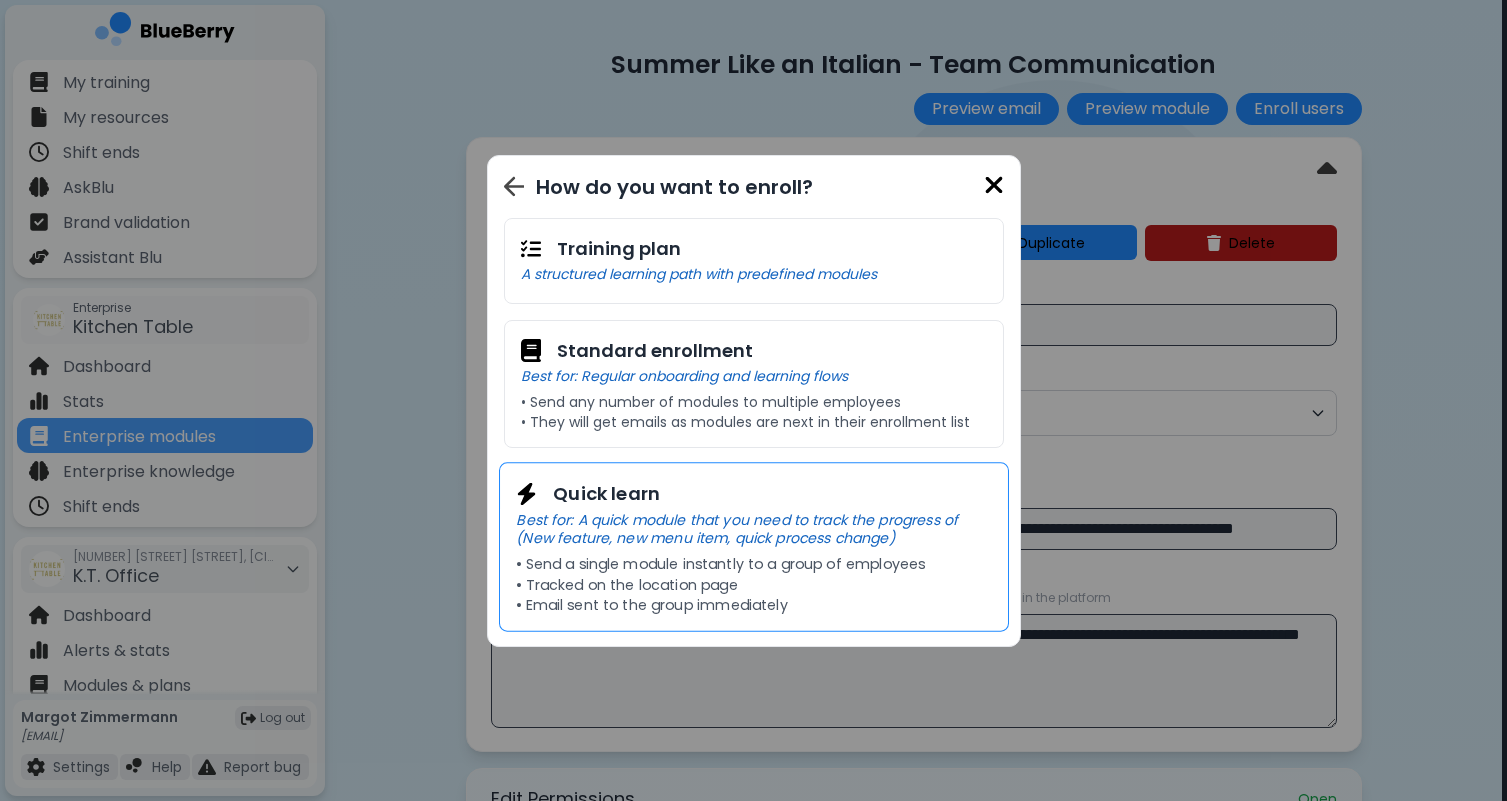 click on "• Send a single module instantly to a group of employees" at bounding box center [753, 564] 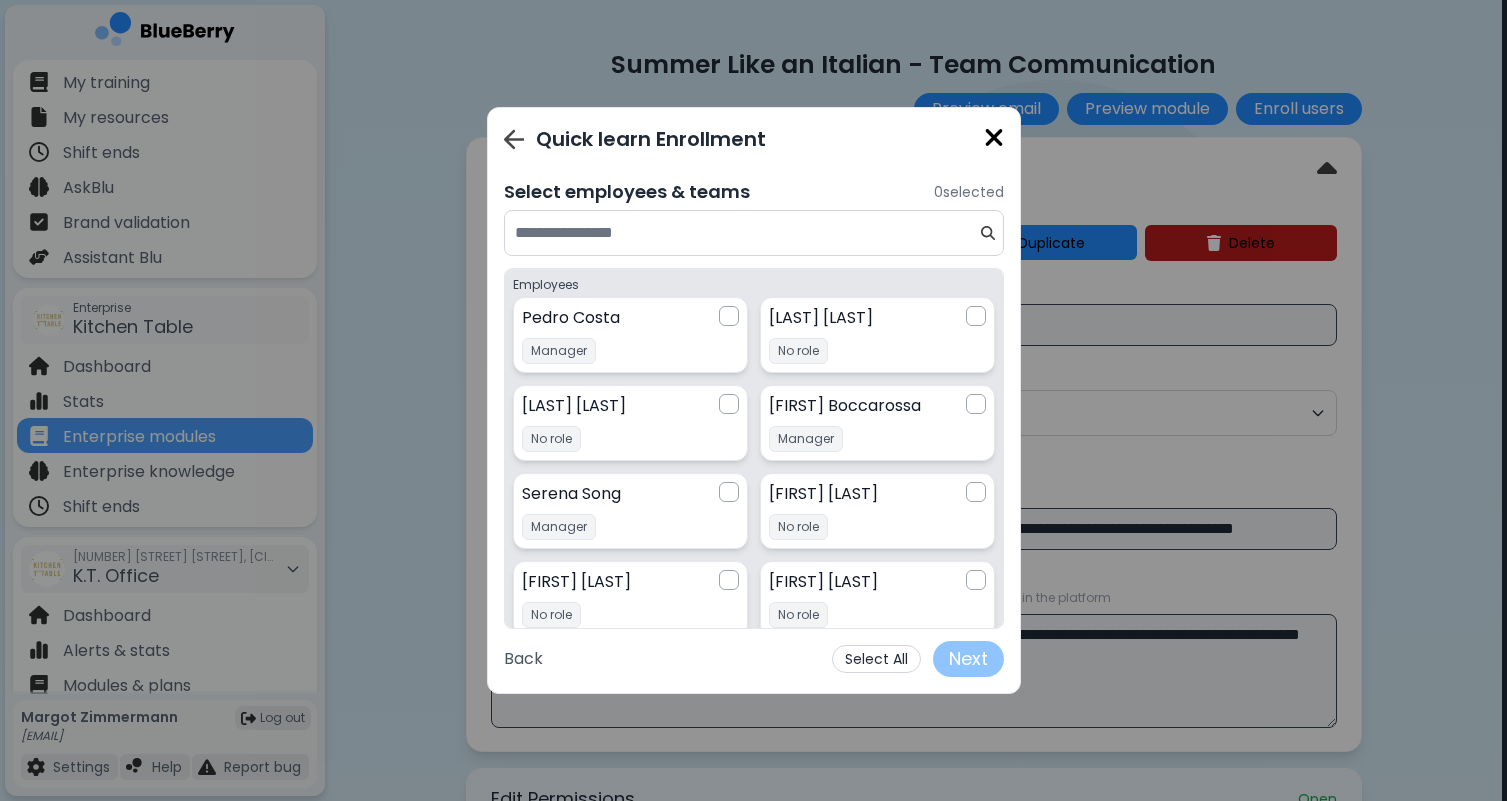 click on "Select All" at bounding box center (876, 659) 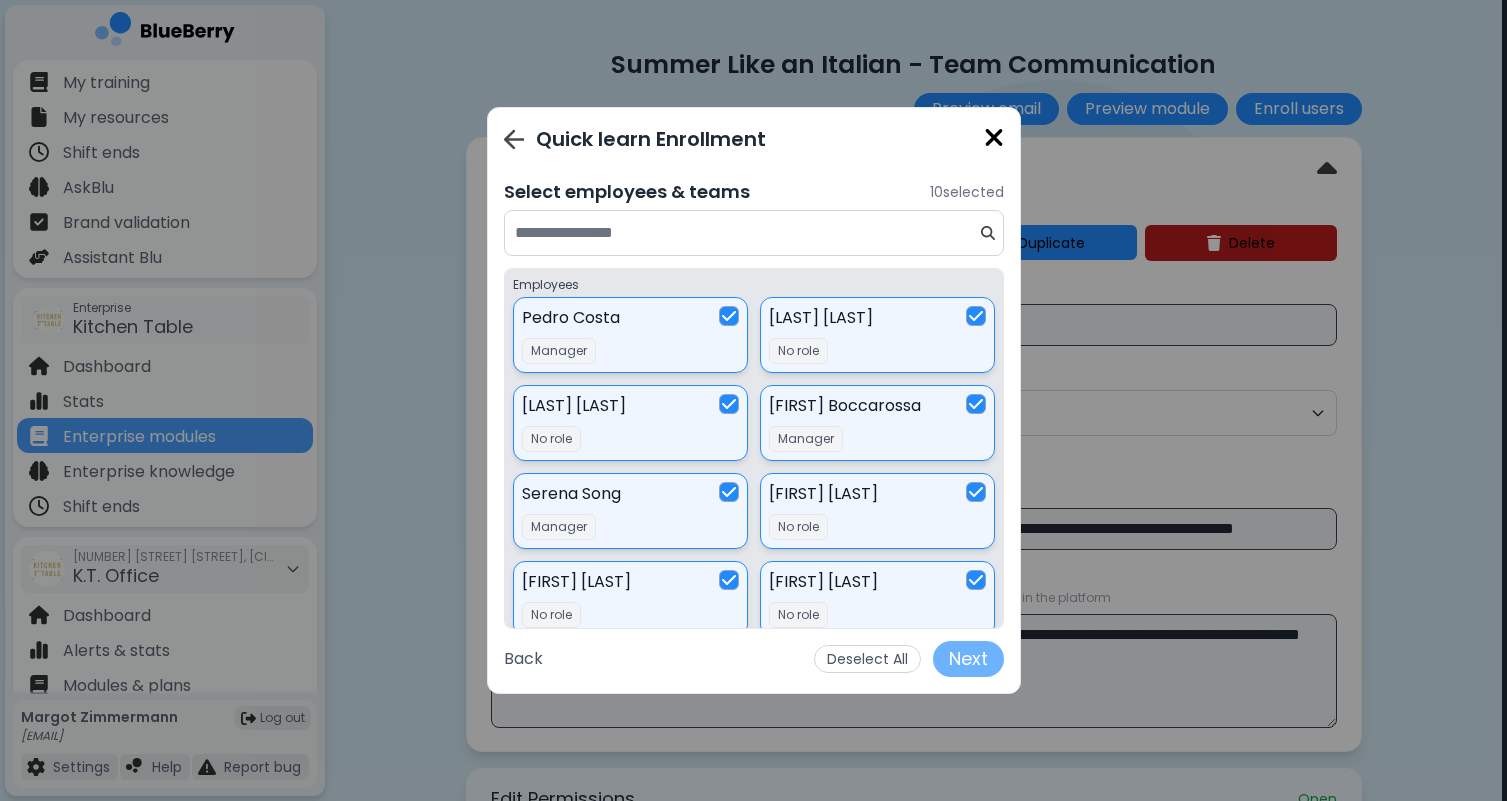 click on "Next" at bounding box center [968, 659] 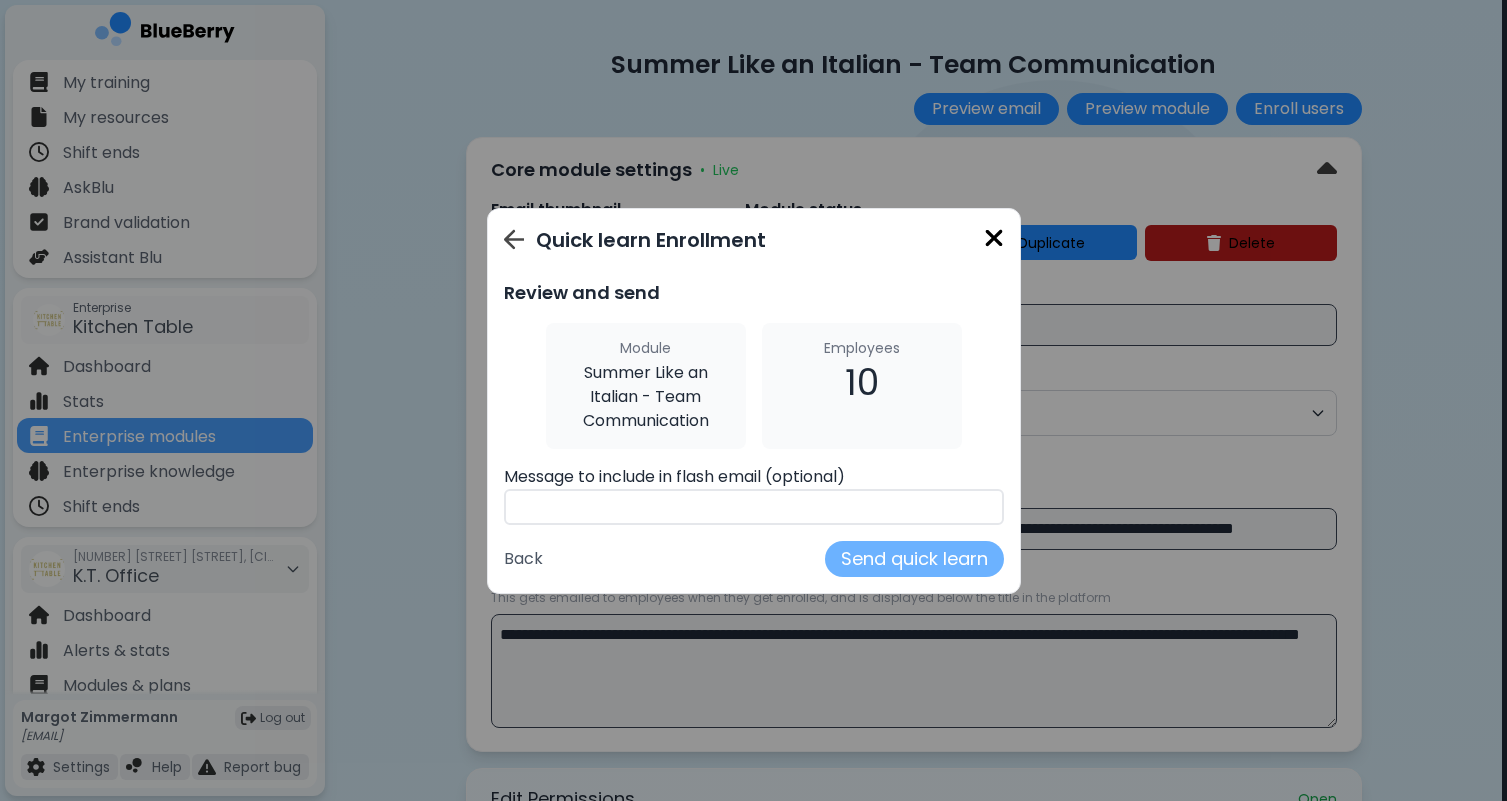 click on "Send quick learn" at bounding box center (914, 559) 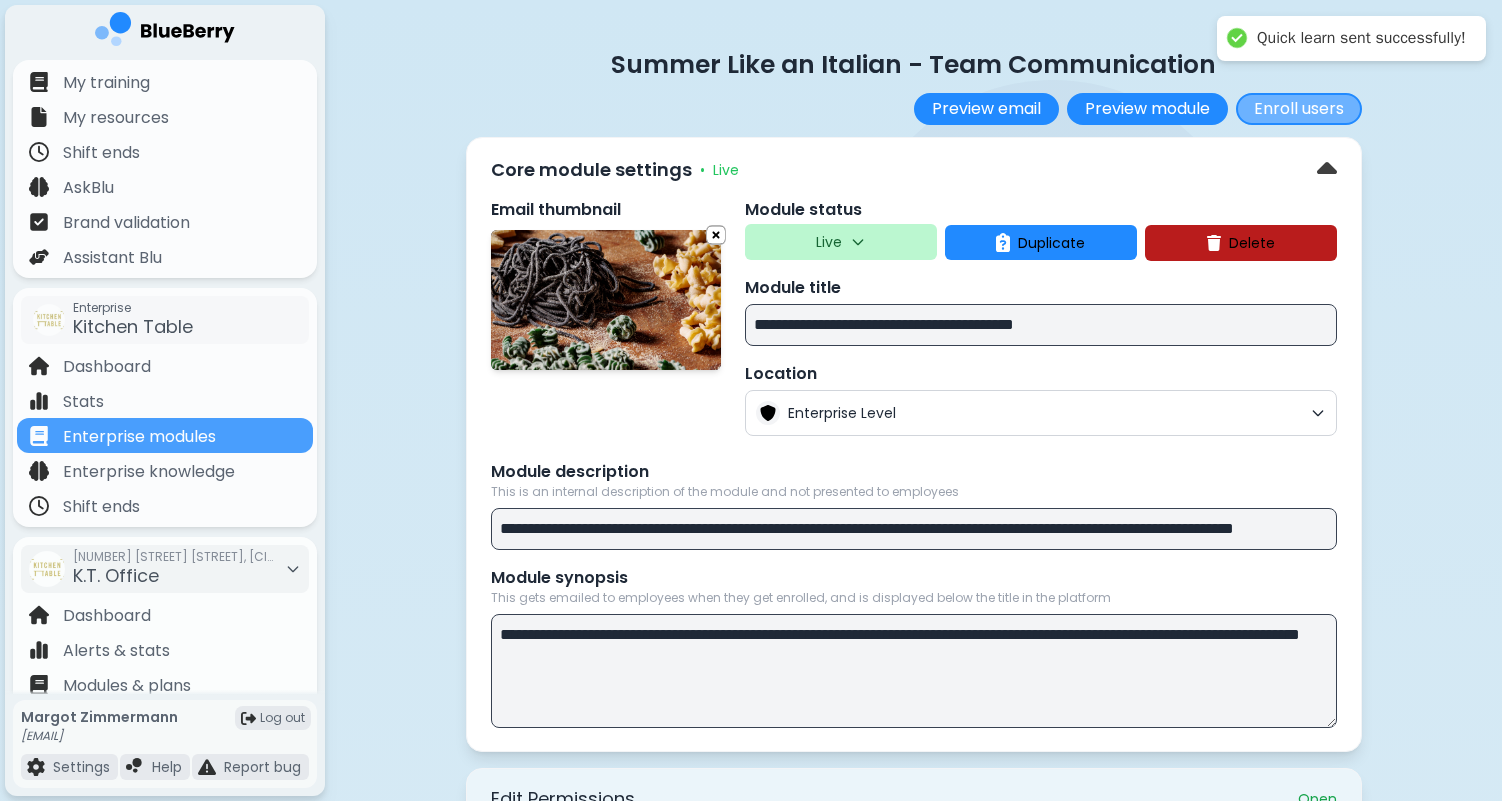 click on "Enroll users" at bounding box center (1299, 109) 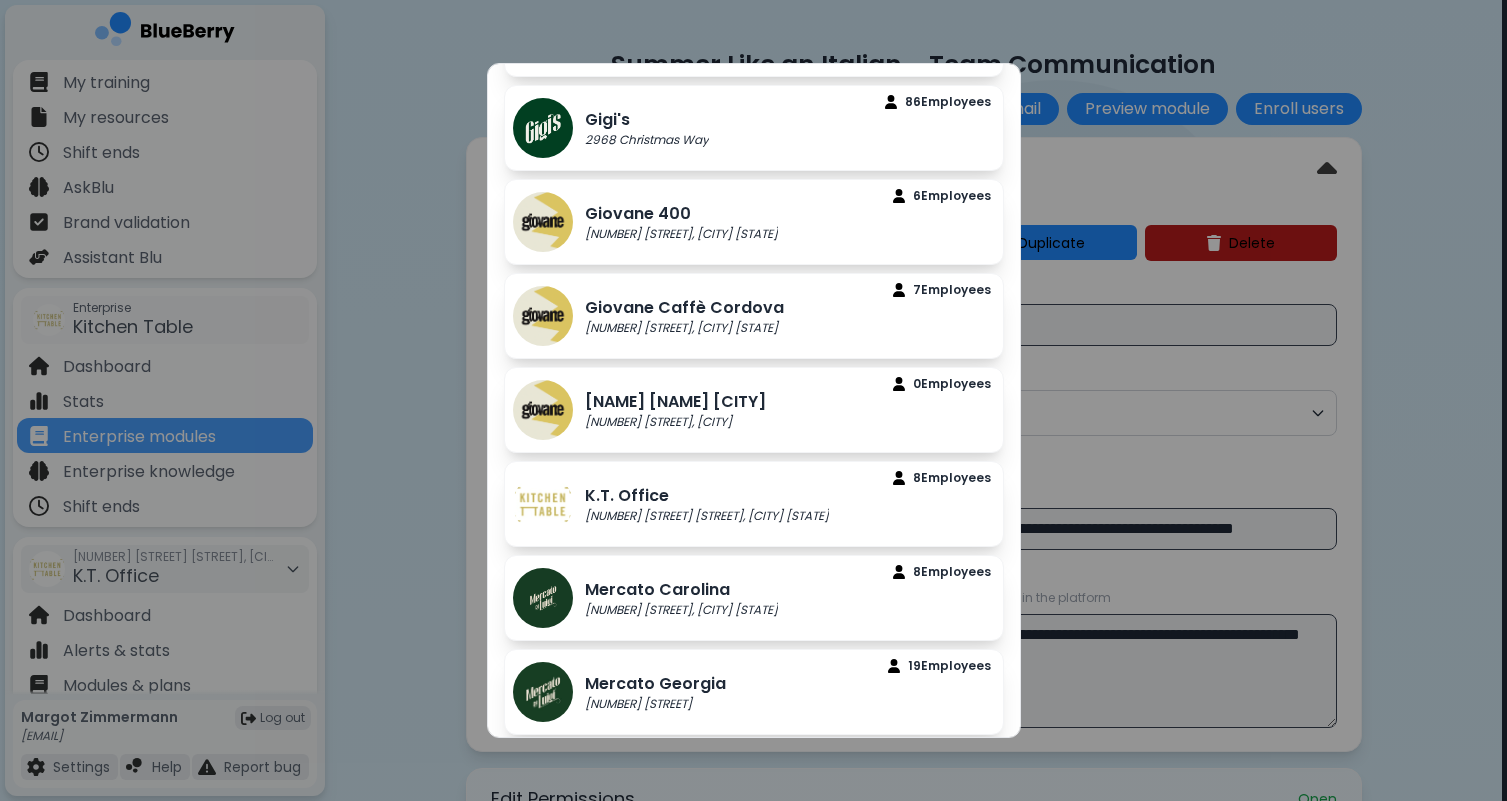scroll, scrollTop: 985, scrollLeft: 0, axis: vertical 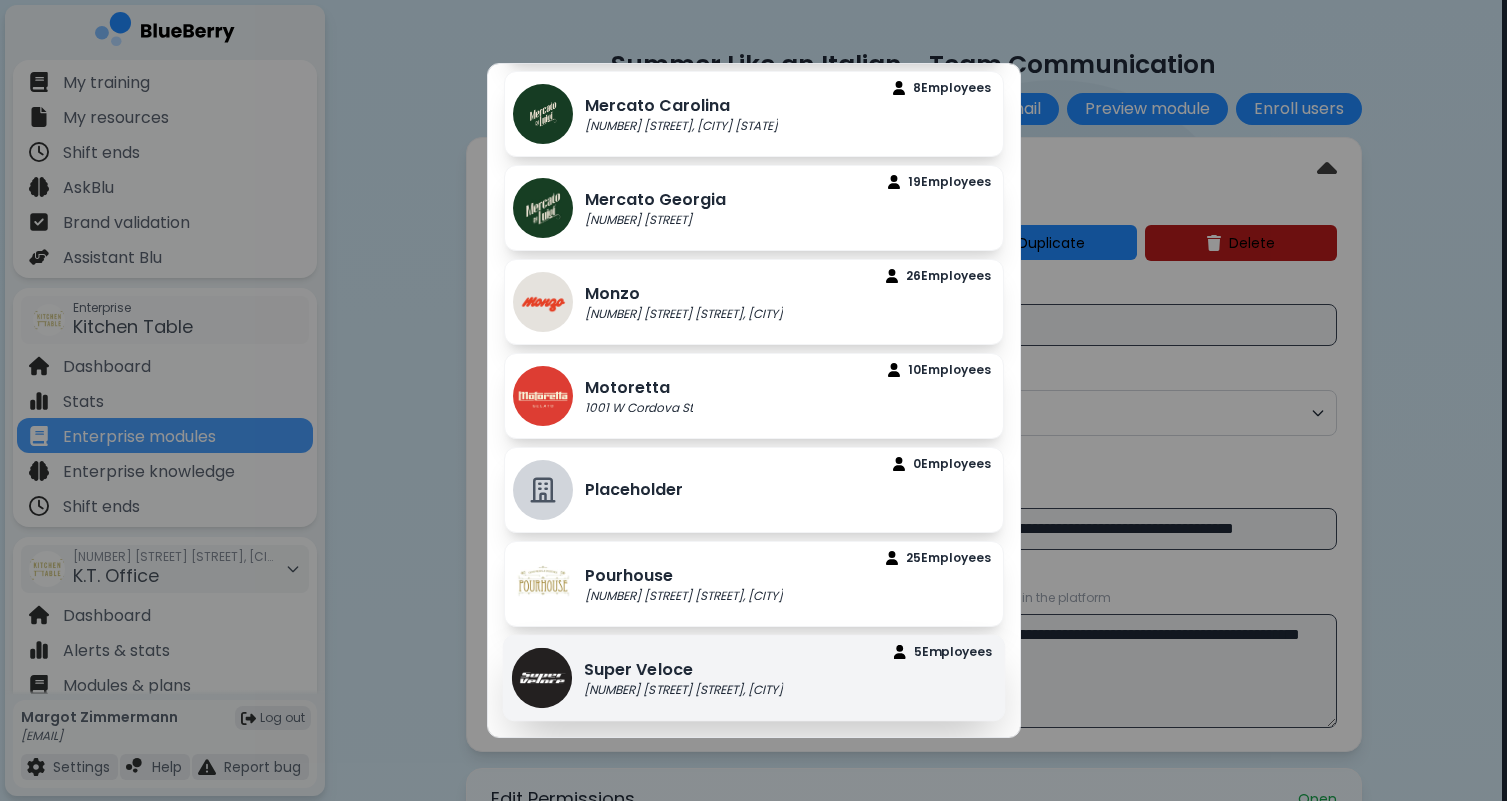 click on "[NUMBER] [STREET] [STREET], [CITY]" at bounding box center (683, 690) 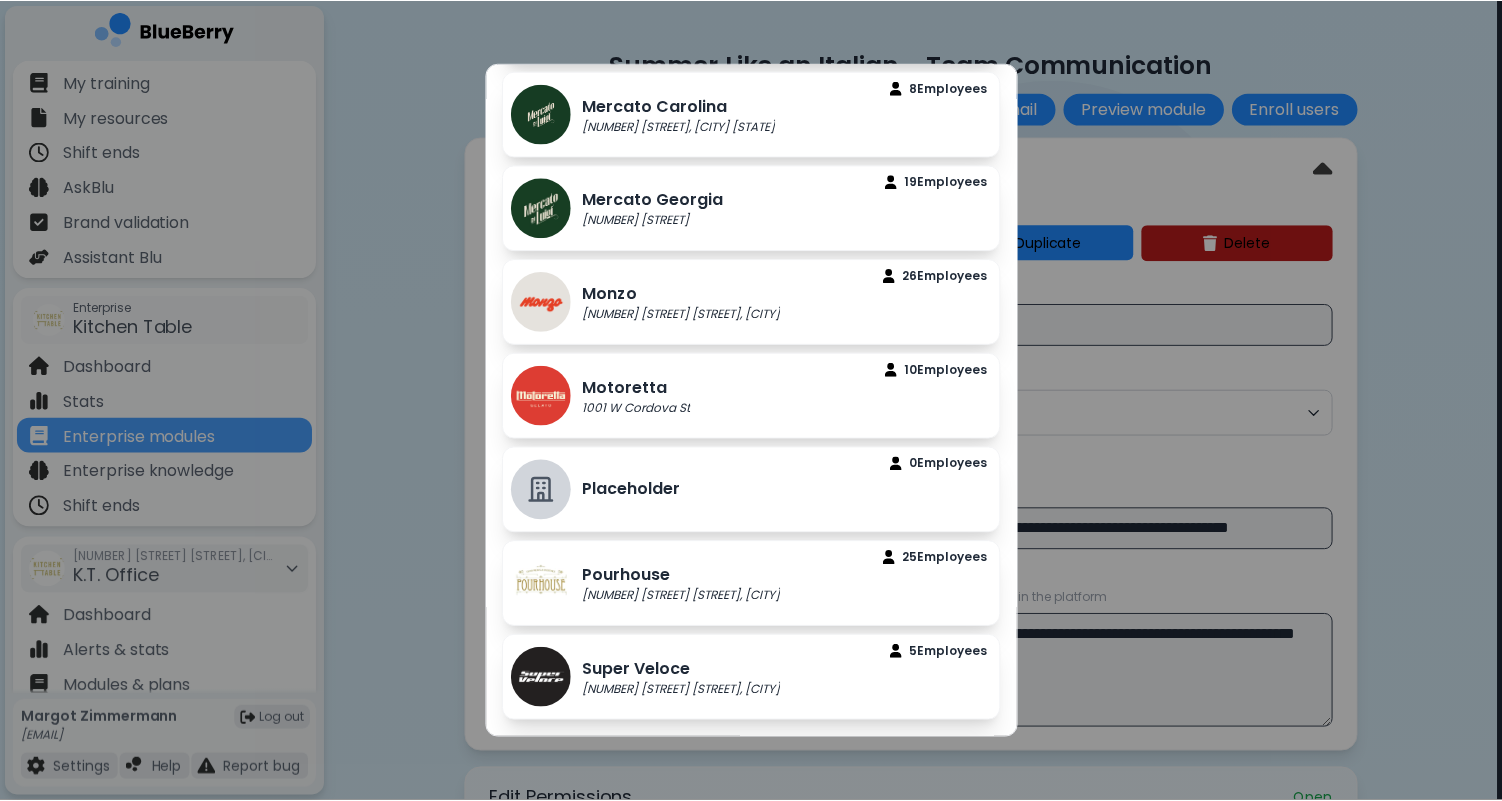 scroll, scrollTop: 0, scrollLeft: 0, axis: both 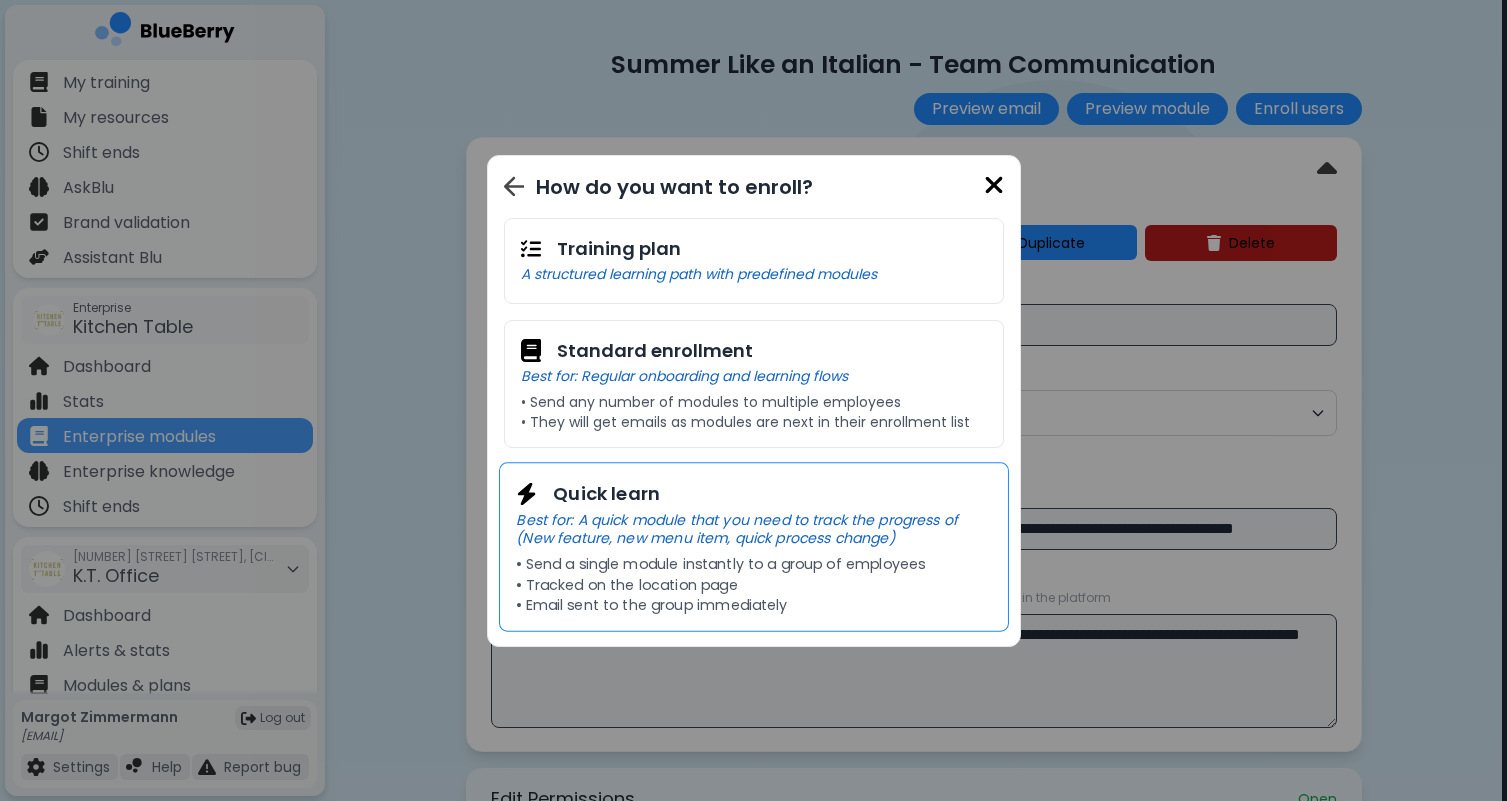 click on "• Email sent to the group immediately" at bounding box center [753, 604] 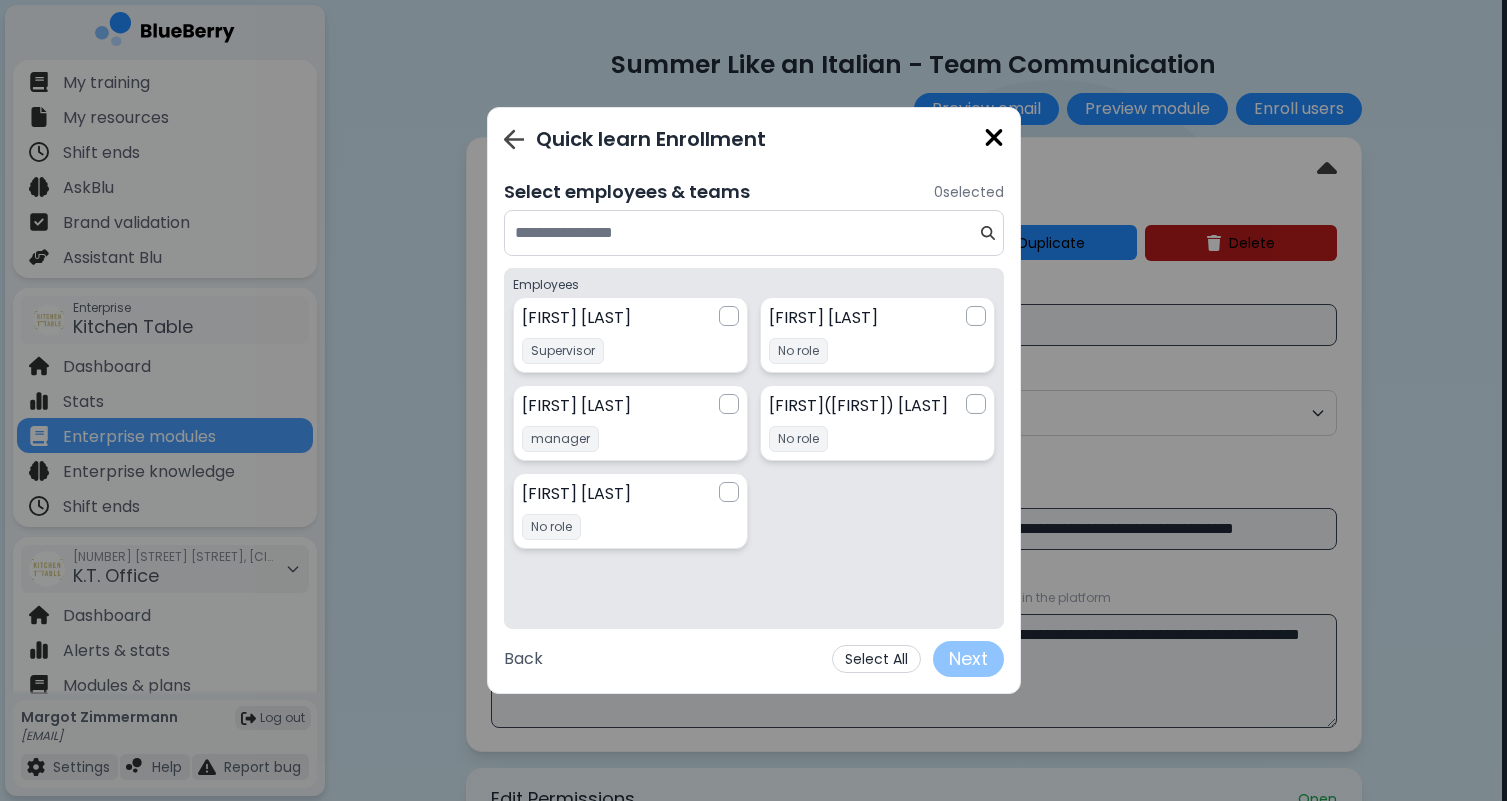 click on "Select All" at bounding box center (876, 659) 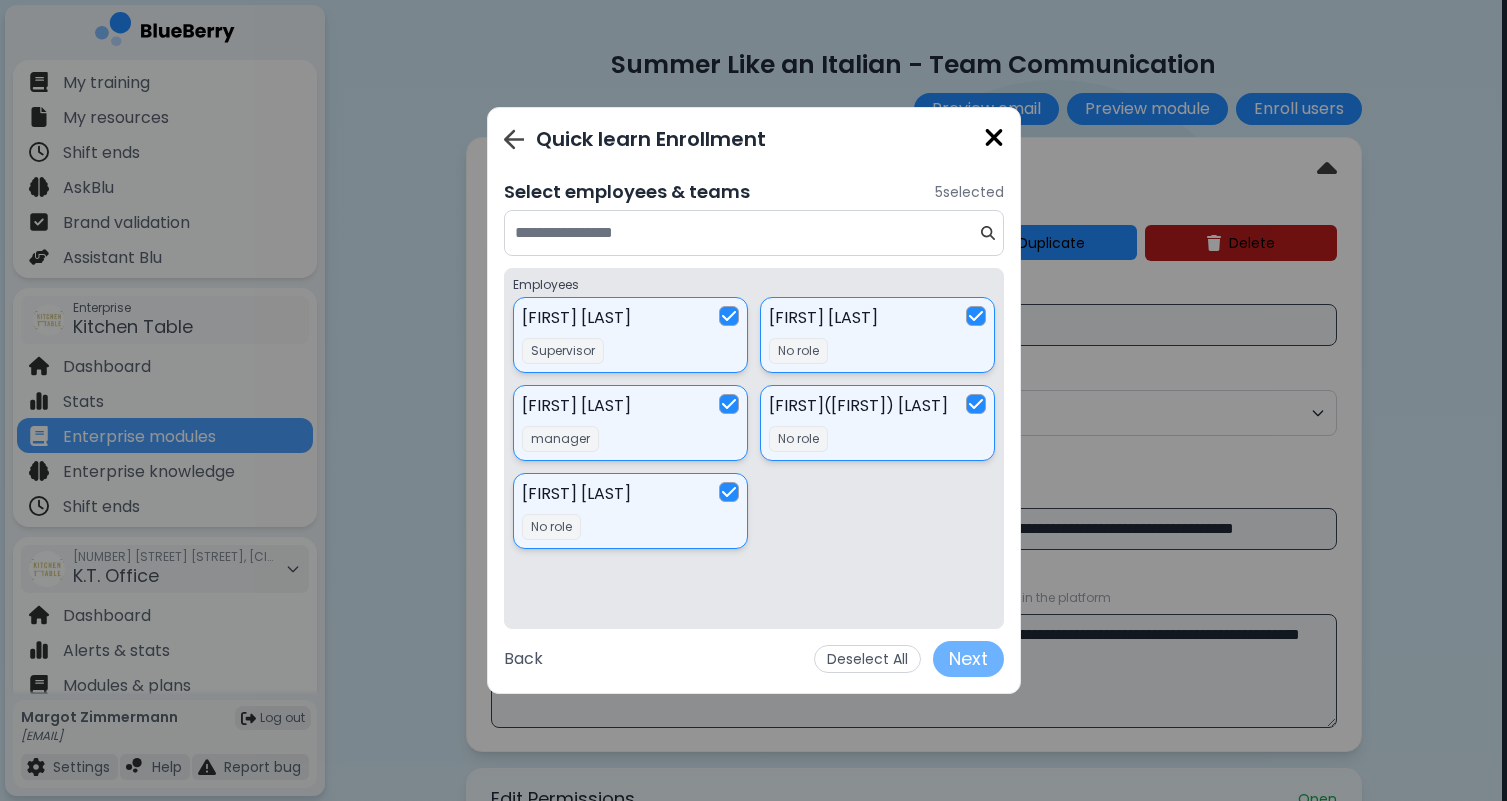 click on "Next" at bounding box center [968, 659] 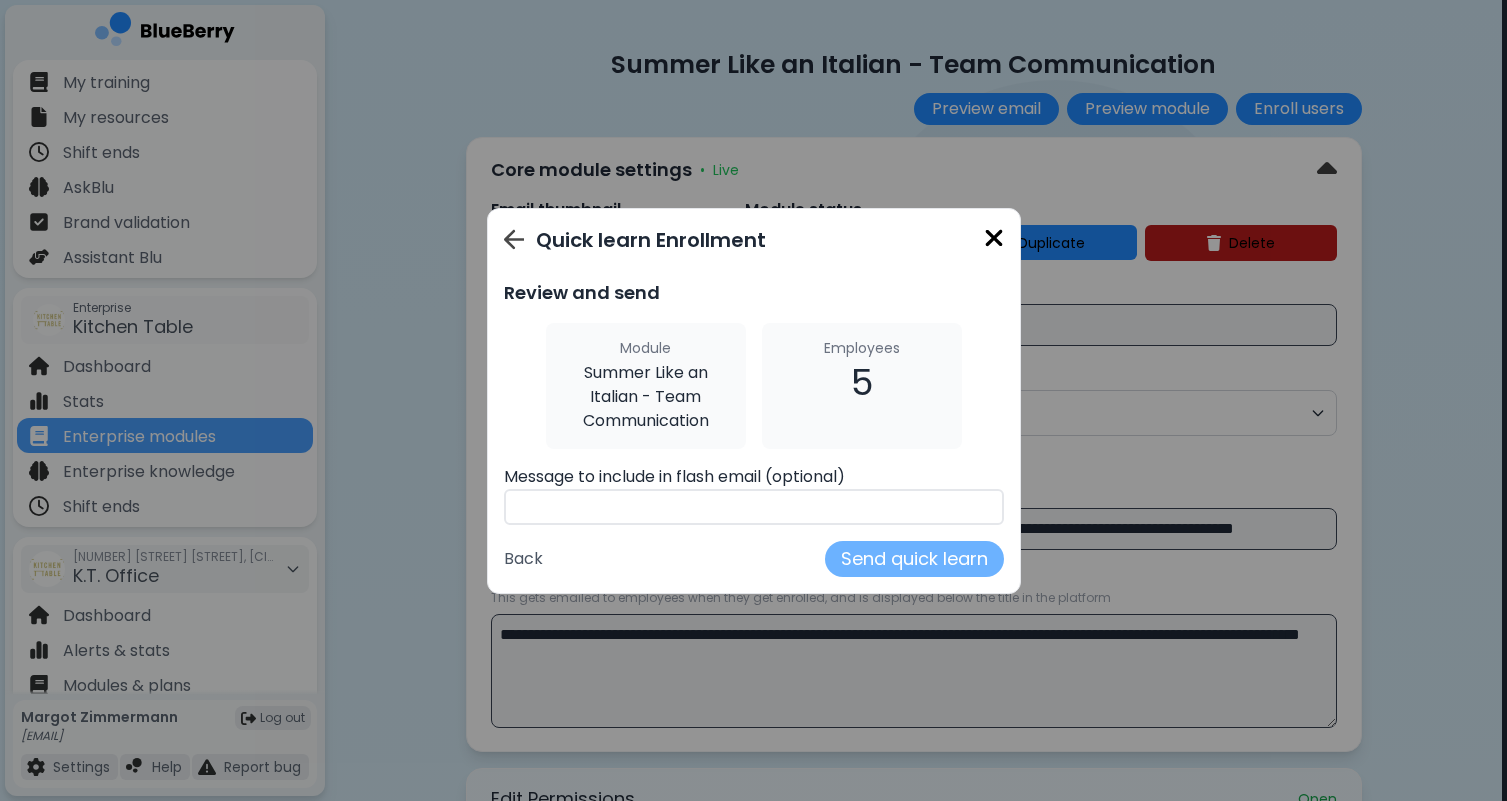 click on "Send quick learn" at bounding box center (914, 559) 